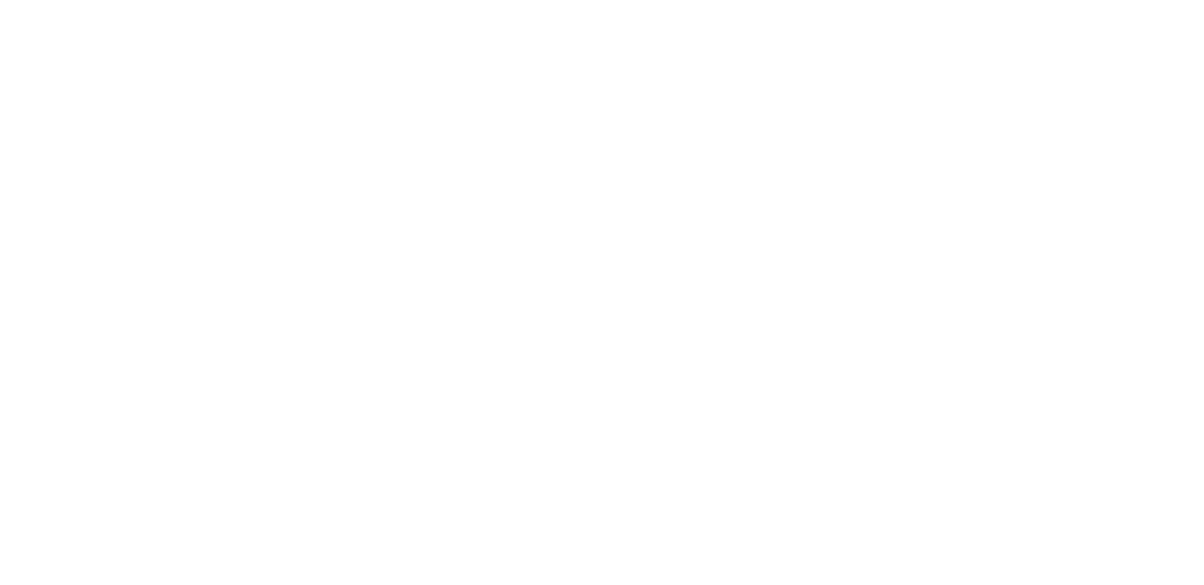 scroll, scrollTop: 0, scrollLeft: 0, axis: both 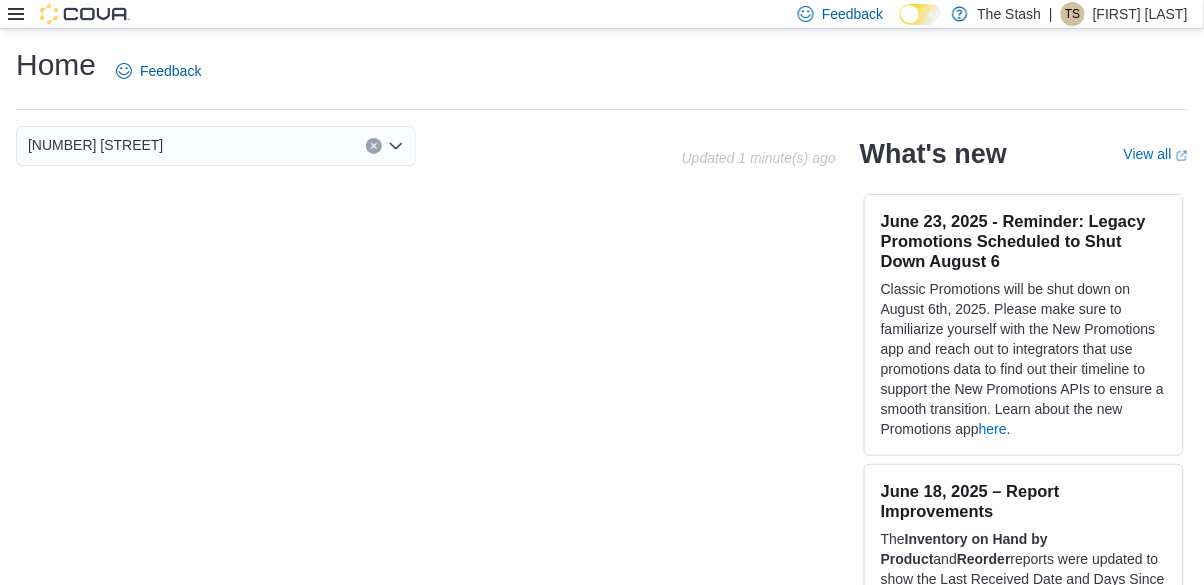 click on "[NUMBER] [STREET]" at bounding box center (95, 145) 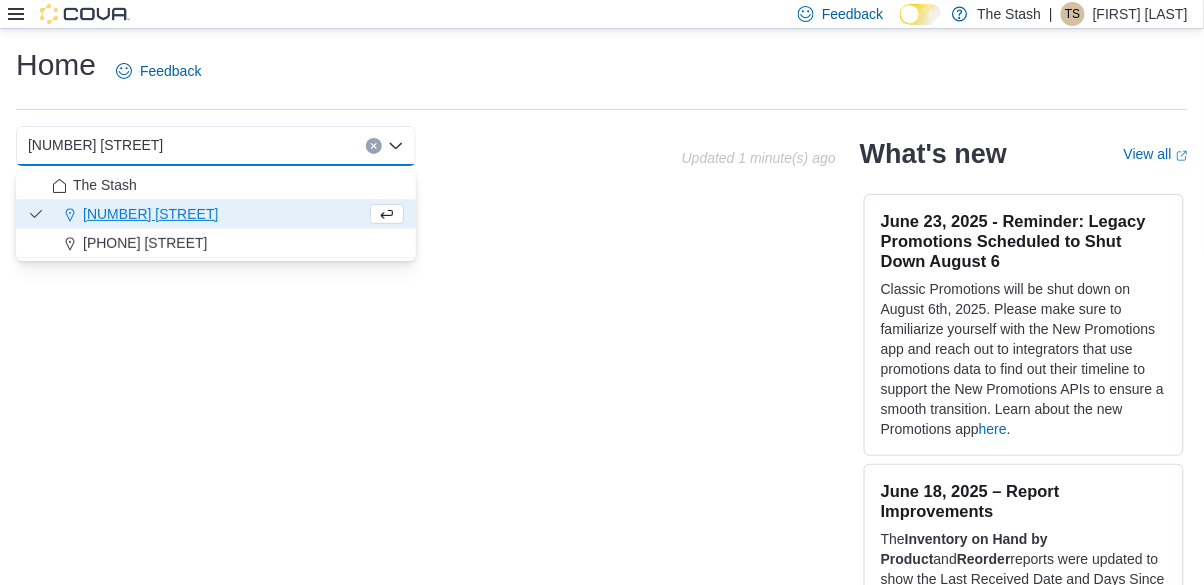 click on "[NUMBER] [STREET]" at bounding box center [150, 214] 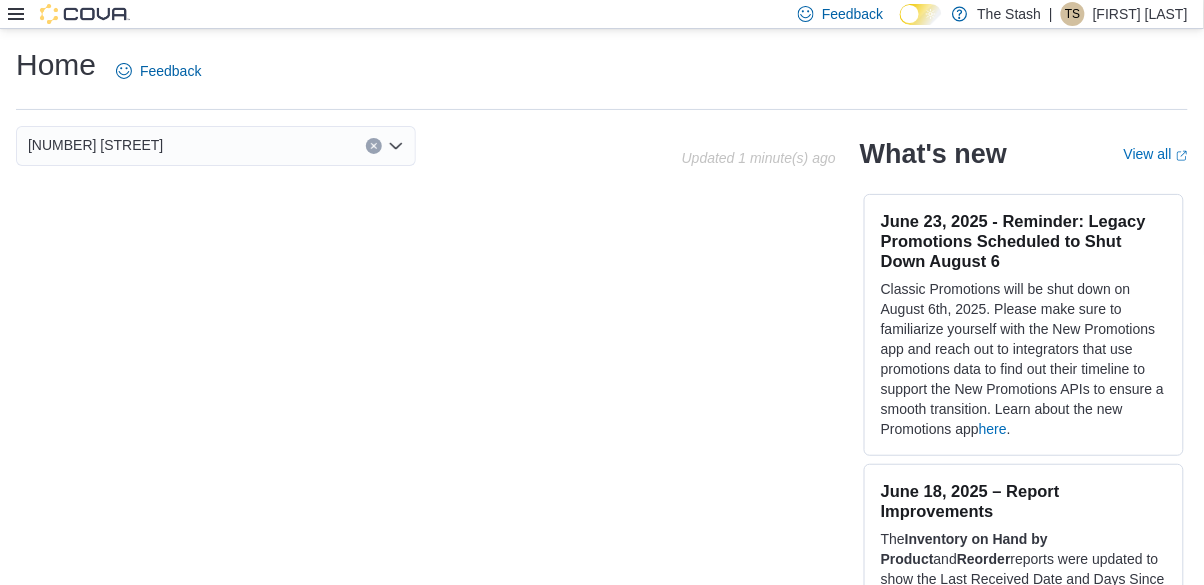 click on "Home" 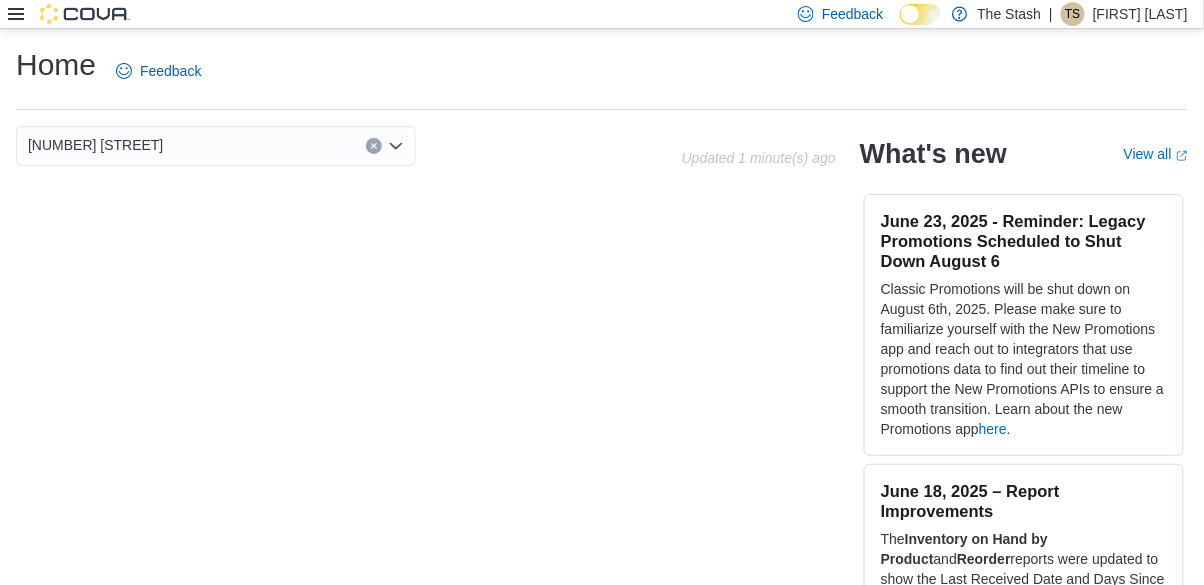 click 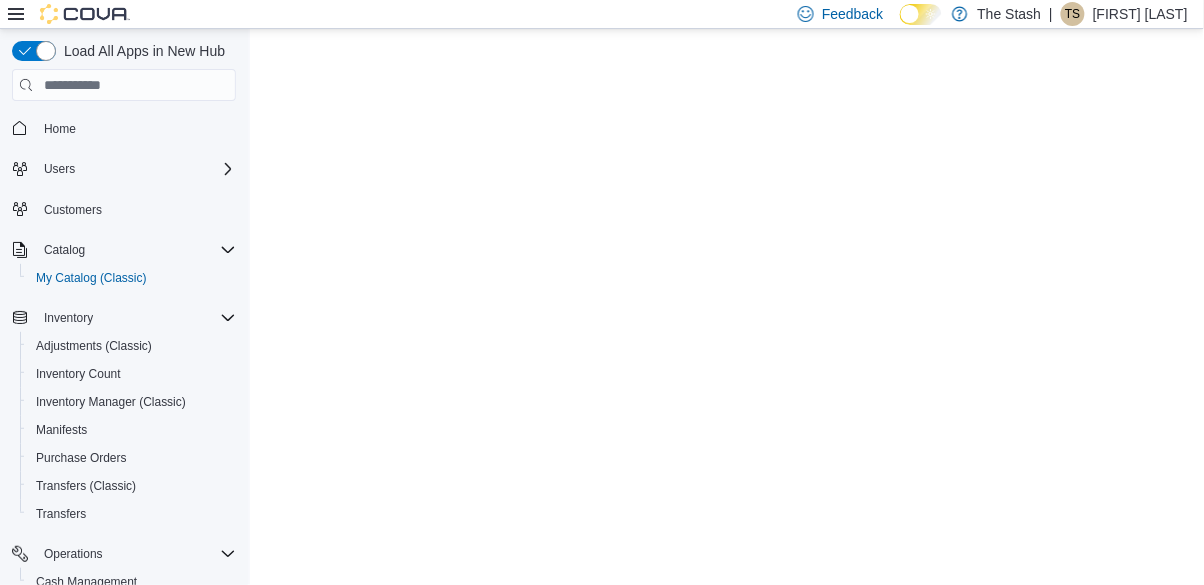scroll, scrollTop: 0, scrollLeft: 0, axis: both 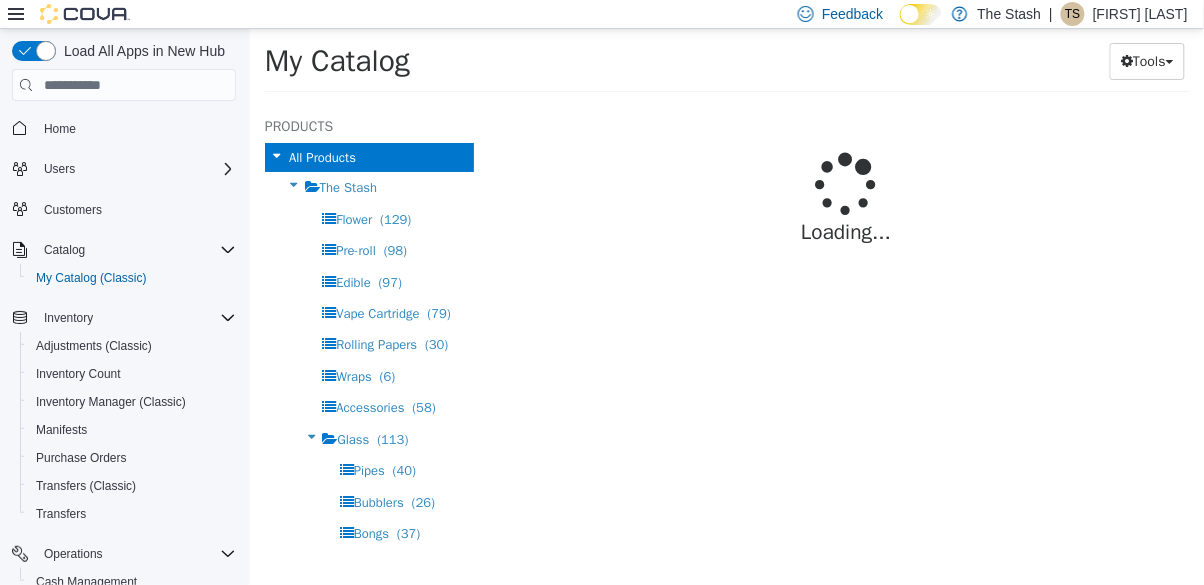 select on "**********" 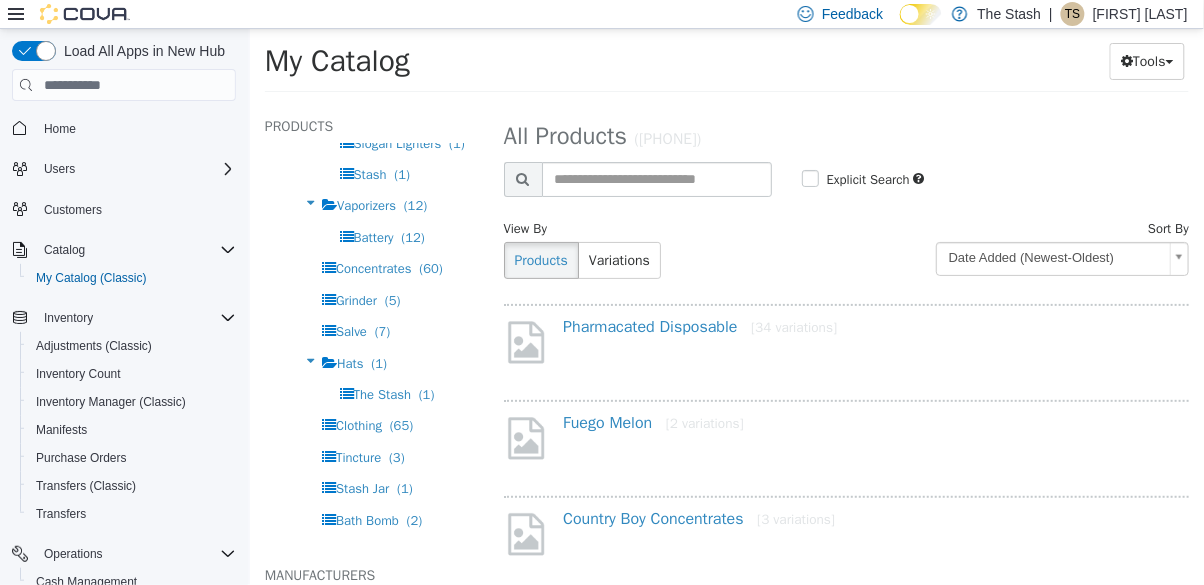 scroll, scrollTop: 915, scrollLeft: 0, axis: vertical 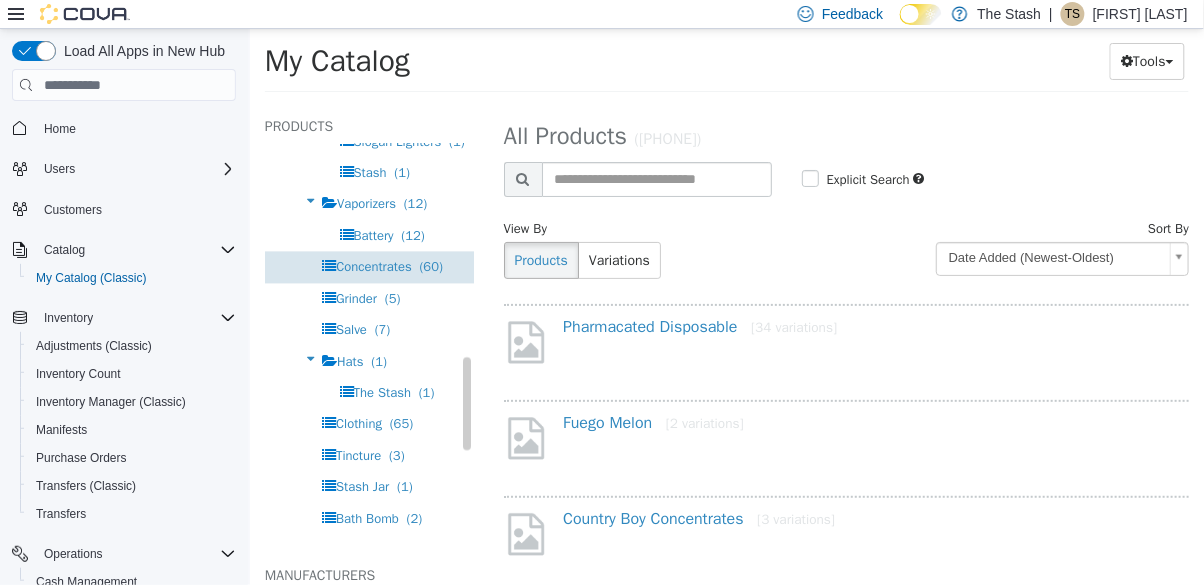 click on "Concentrates" at bounding box center (373, 266) 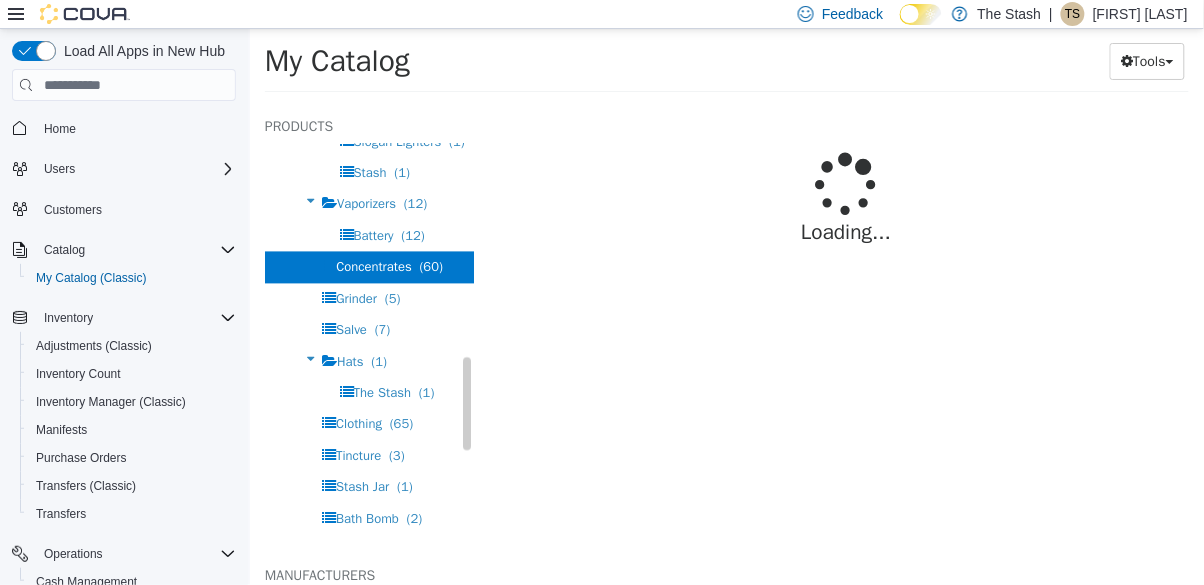 select on "**********" 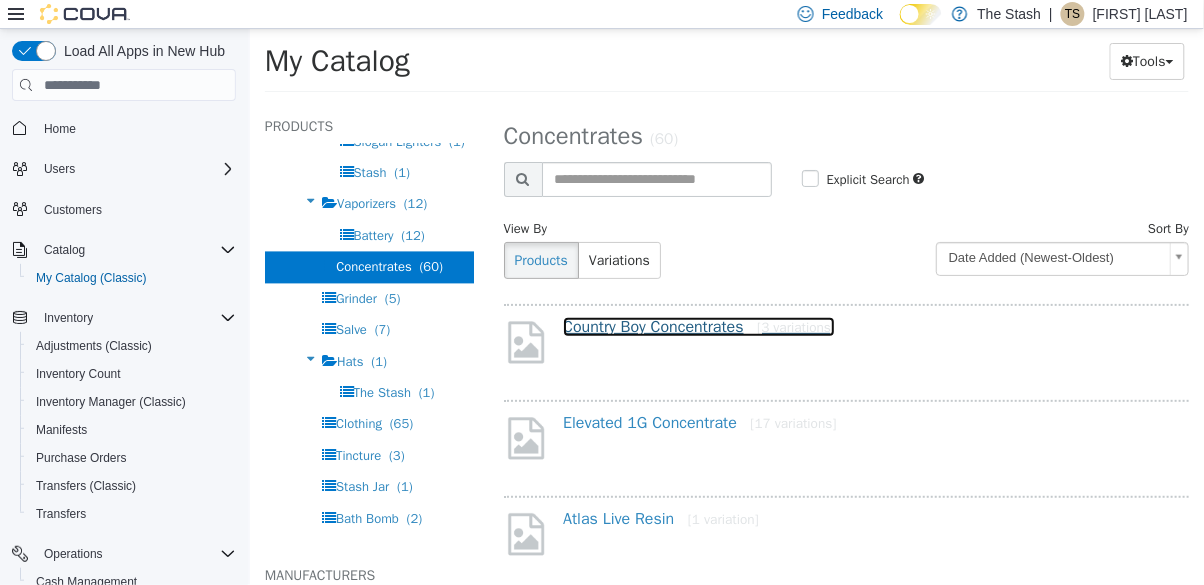 click on "Country Boy Concentrates
[3 variations]" at bounding box center (698, 327) 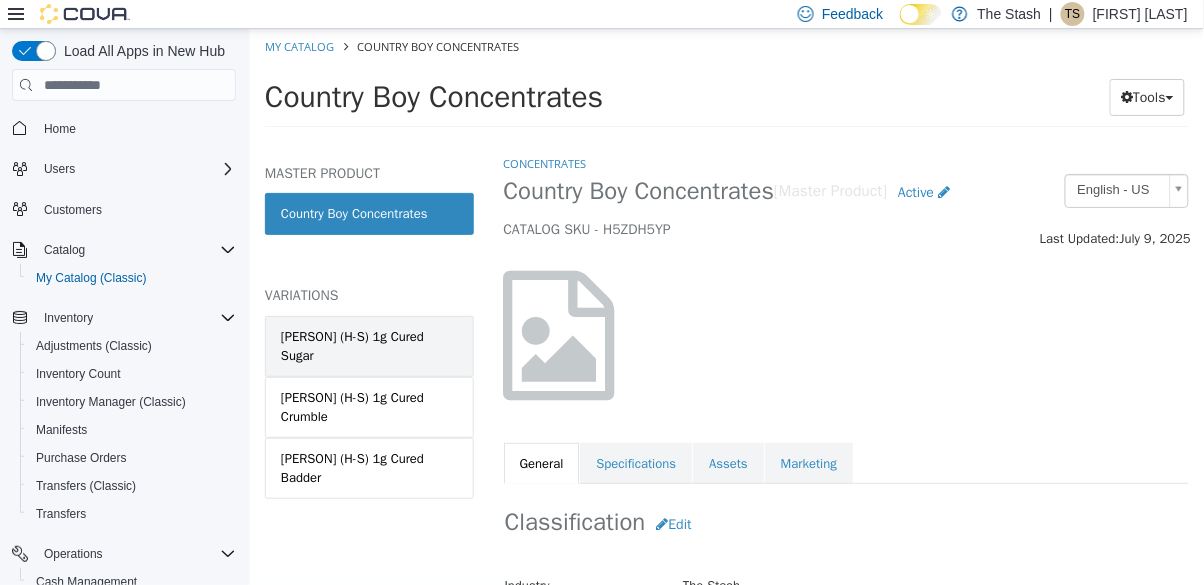 click on "Bruce Banner (H-S) 1g Cured Sugar" at bounding box center [368, 346] 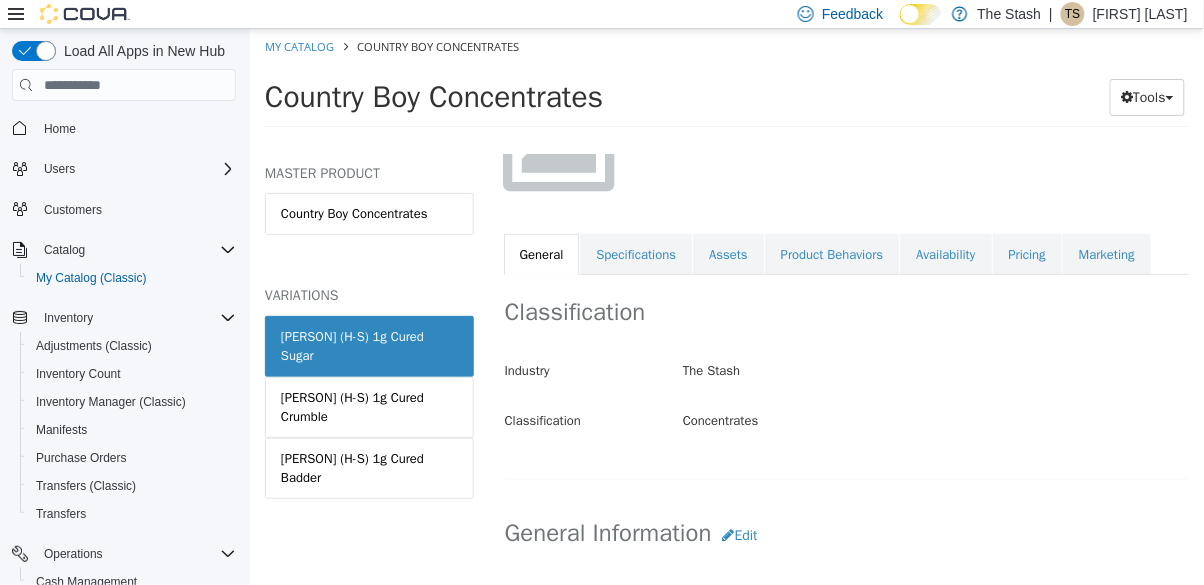 scroll, scrollTop: 211, scrollLeft: 0, axis: vertical 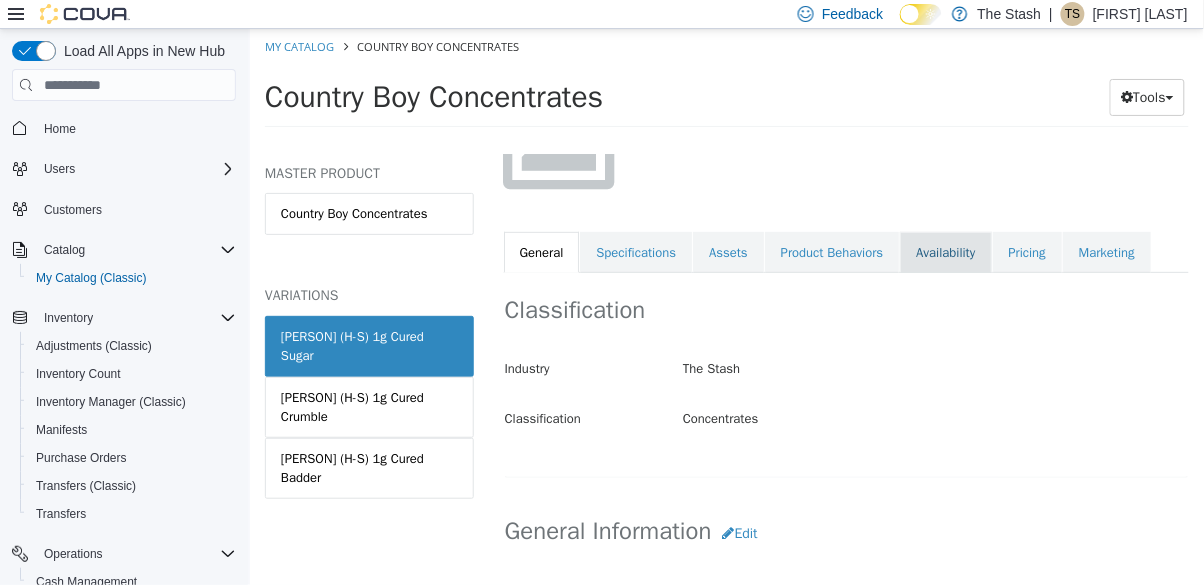 click on "Availability" at bounding box center [944, 253] 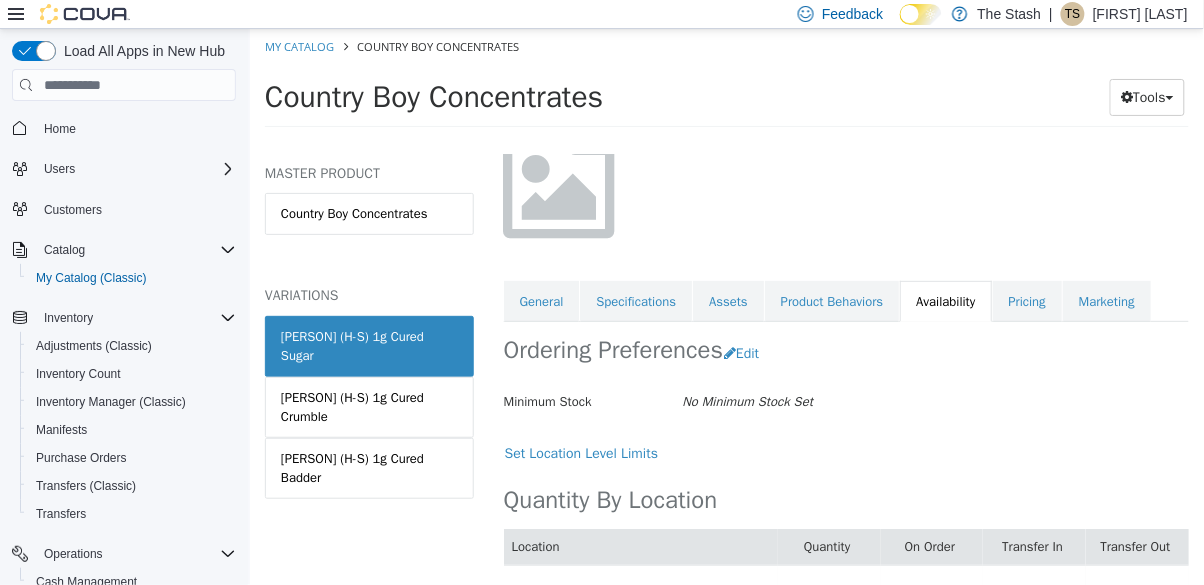scroll, scrollTop: 162, scrollLeft: 0, axis: vertical 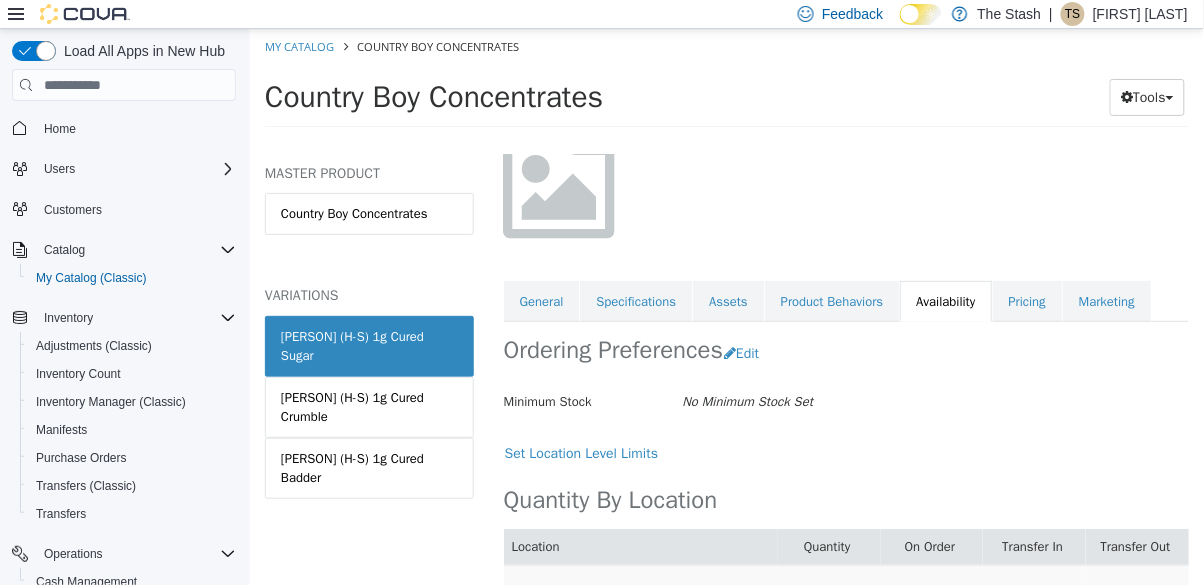 click on "[NUMBER] [STREET]" at bounding box center [578, 592] 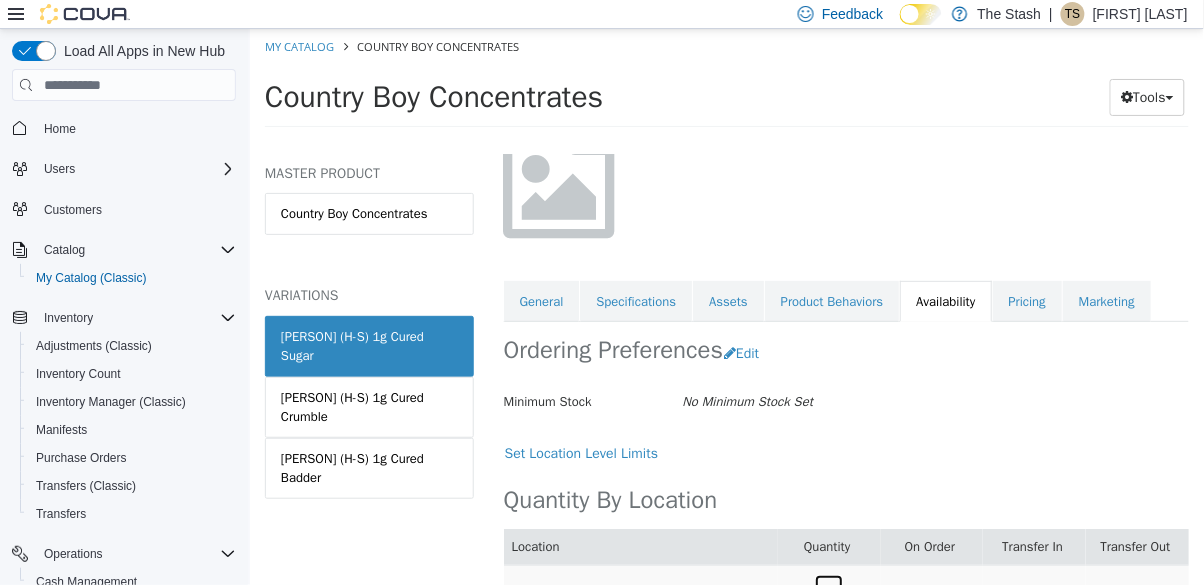 click on "8" at bounding box center (828, 592) 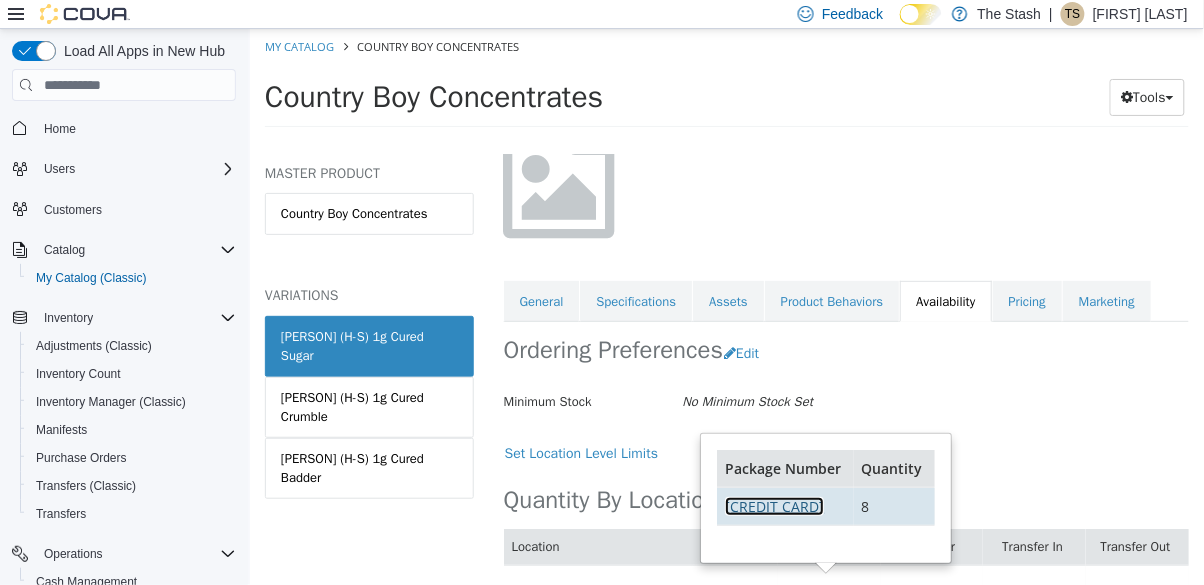 click on "7342608895792121" at bounding box center [773, 506] 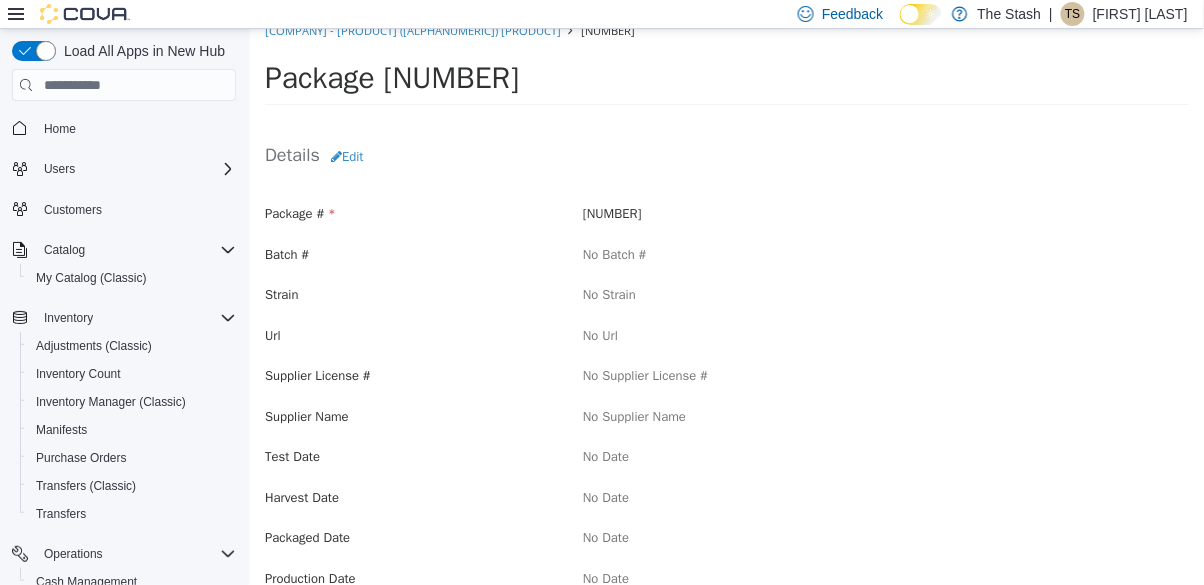 scroll, scrollTop: 0, scrollLeft: 0, axis: both 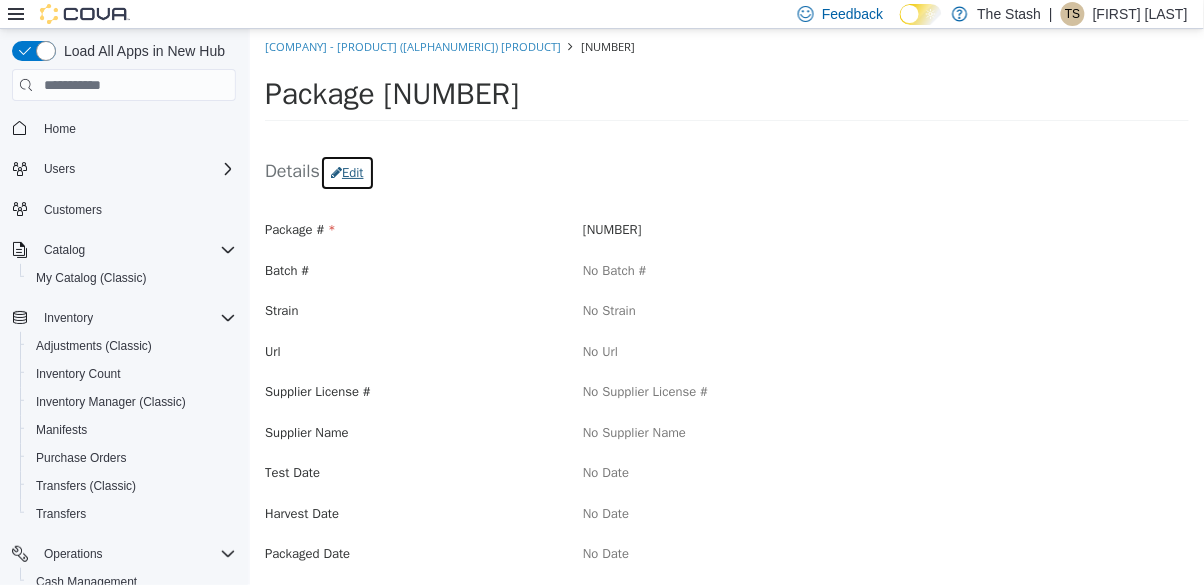 click on "Edit" at bounding box center (346, 173) 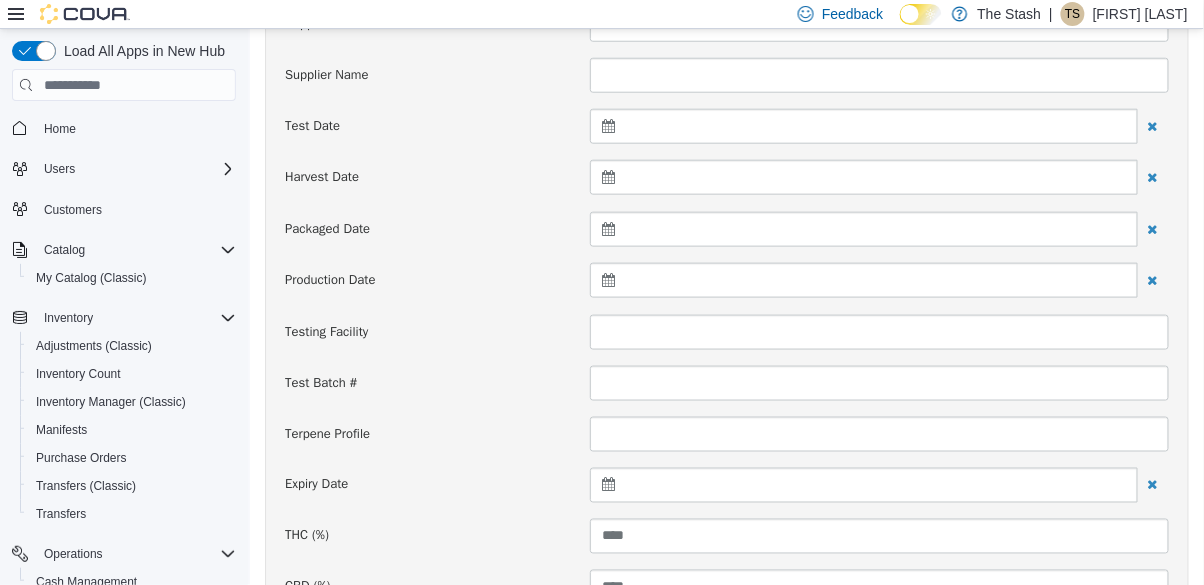 scroll, scrollTop: 429, scrollLeft: 0, axis: vertical 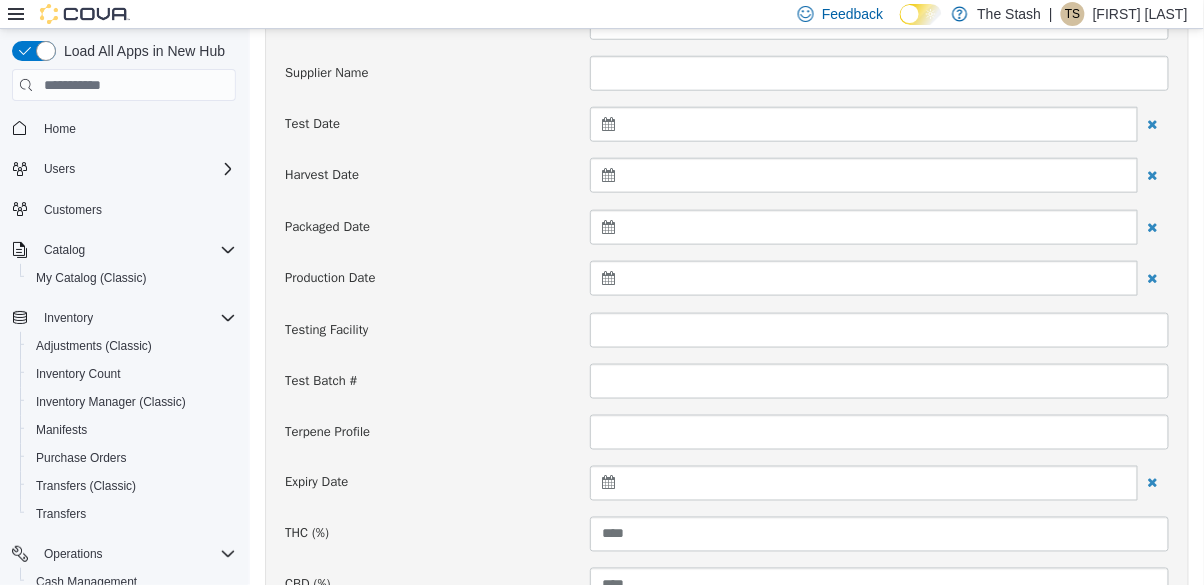 click at bounding box center (863, 483) 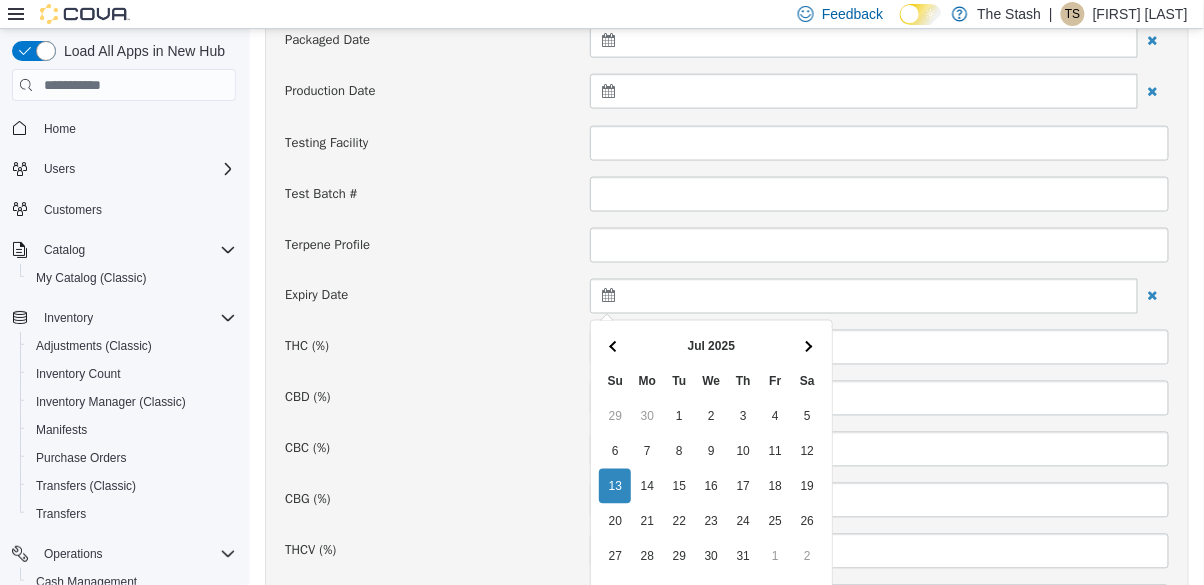 scroll, scrollTop: 617, scrollLeft: 0, axis: vertical 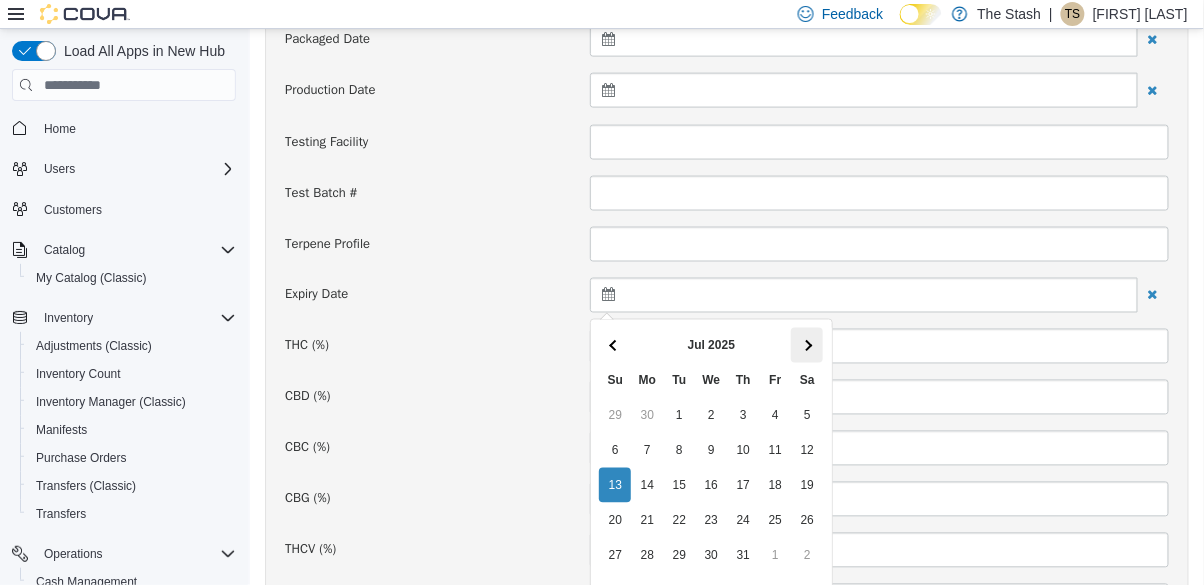 click at bounding box center [806, 345] 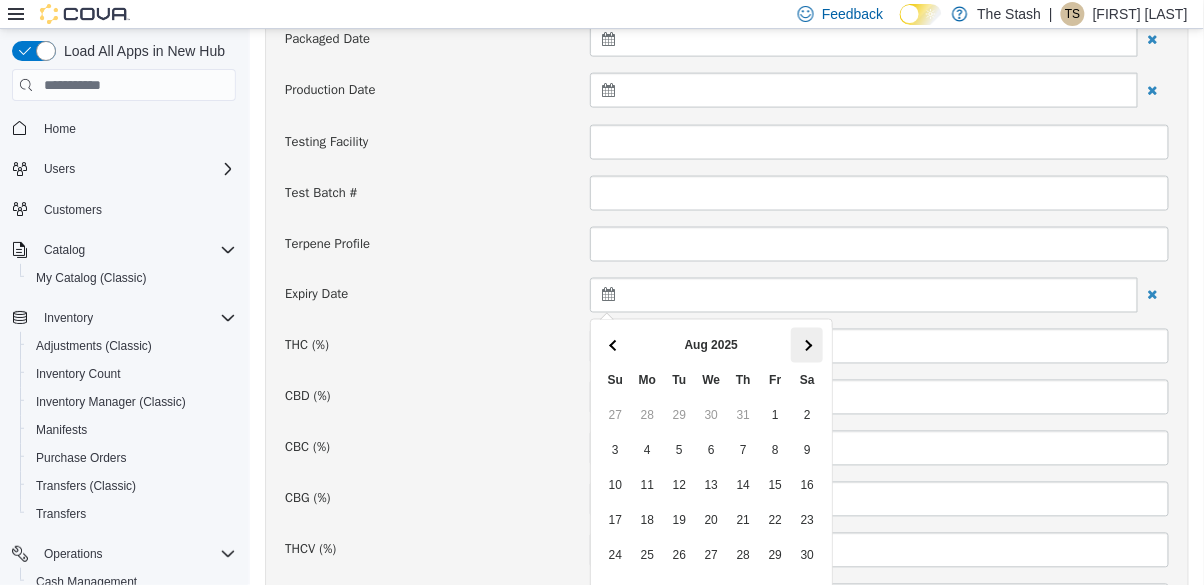 click at bounding box center (806, 345) 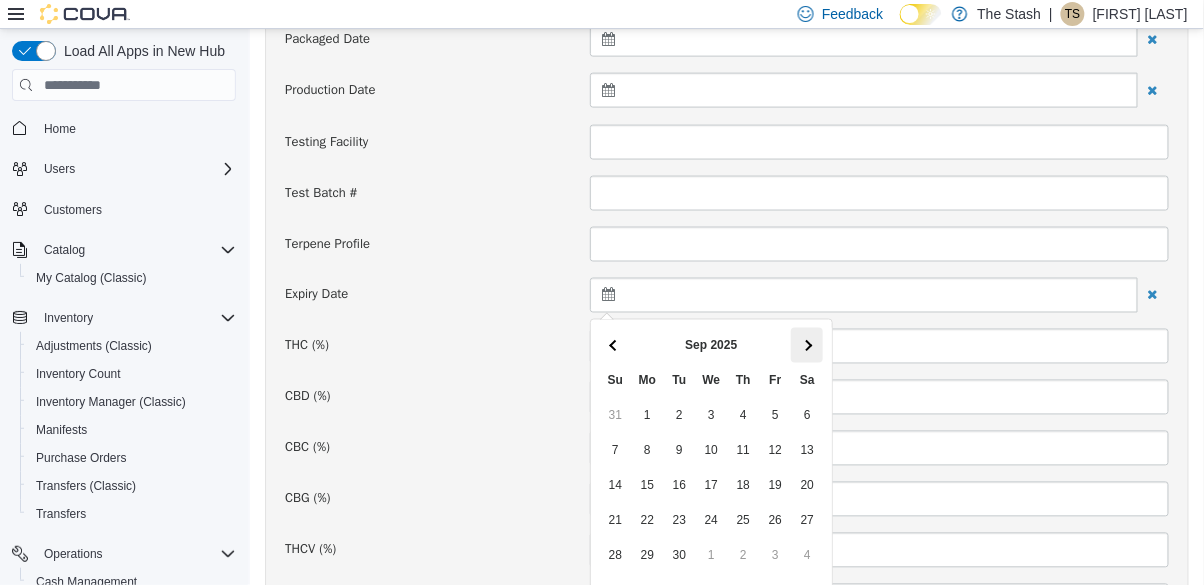 click at bounding box center [806, 345] 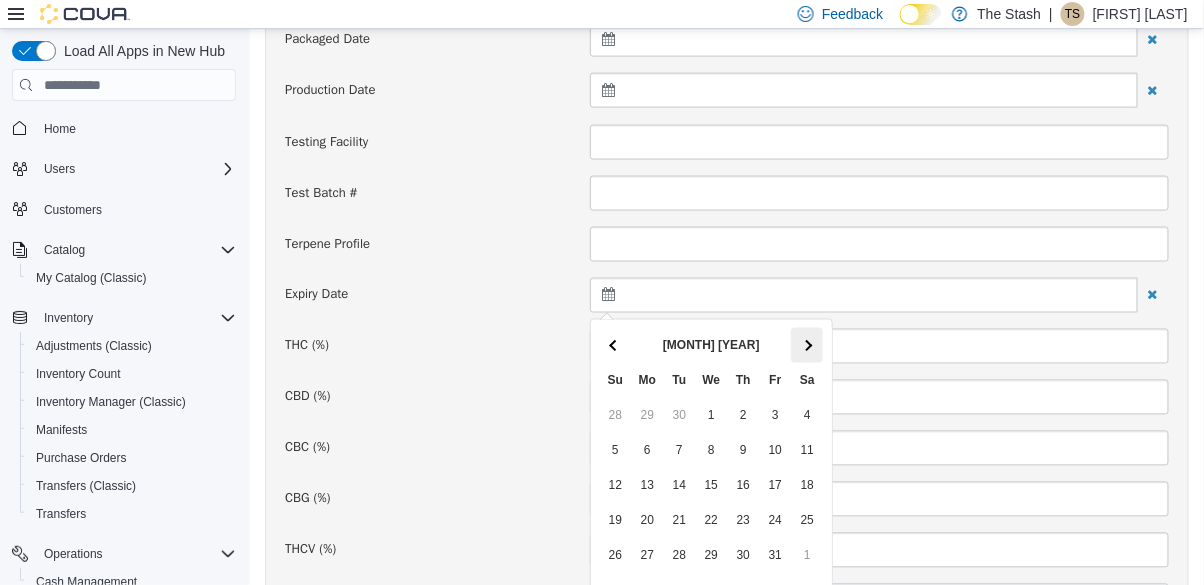 click at bounding box center [806, 345] 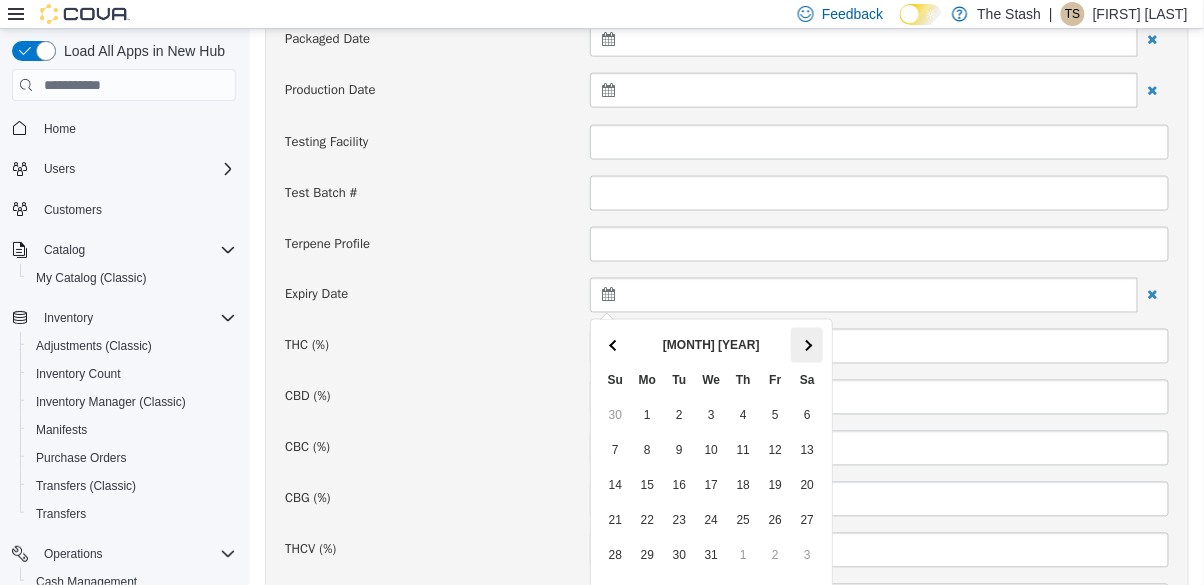click at bounding box center [806, 345] 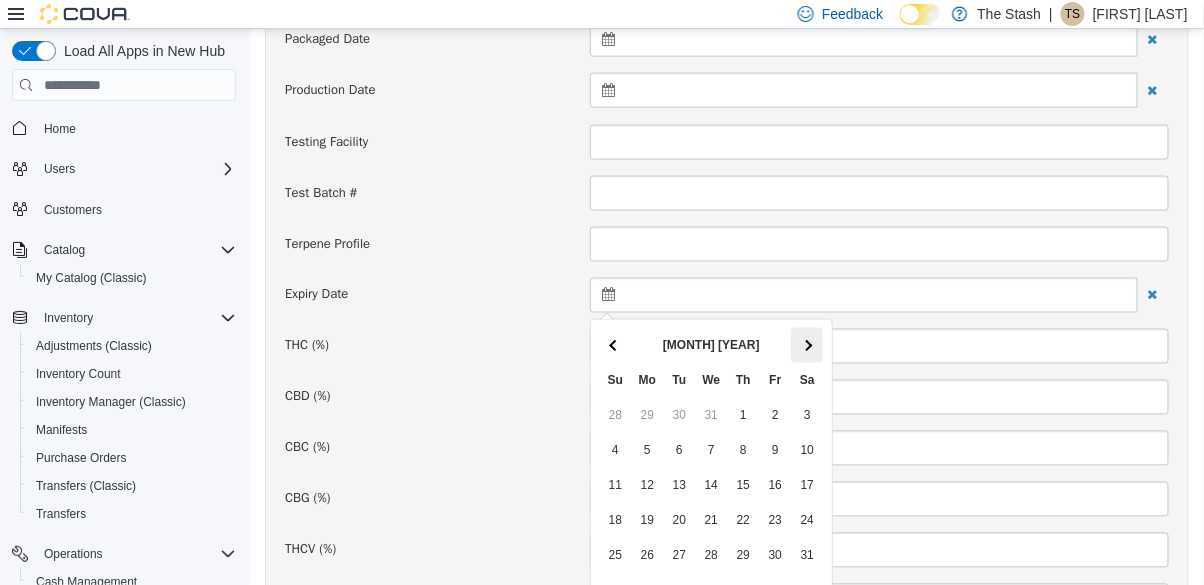 click at bounding box center [806, 345] 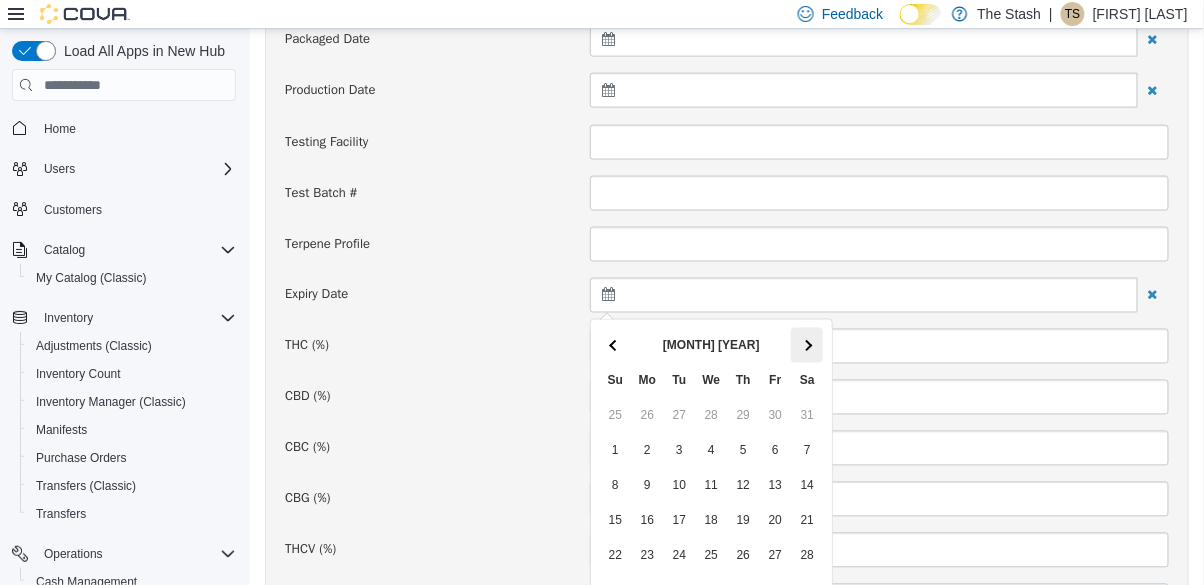click at bounding box center (806, 345) 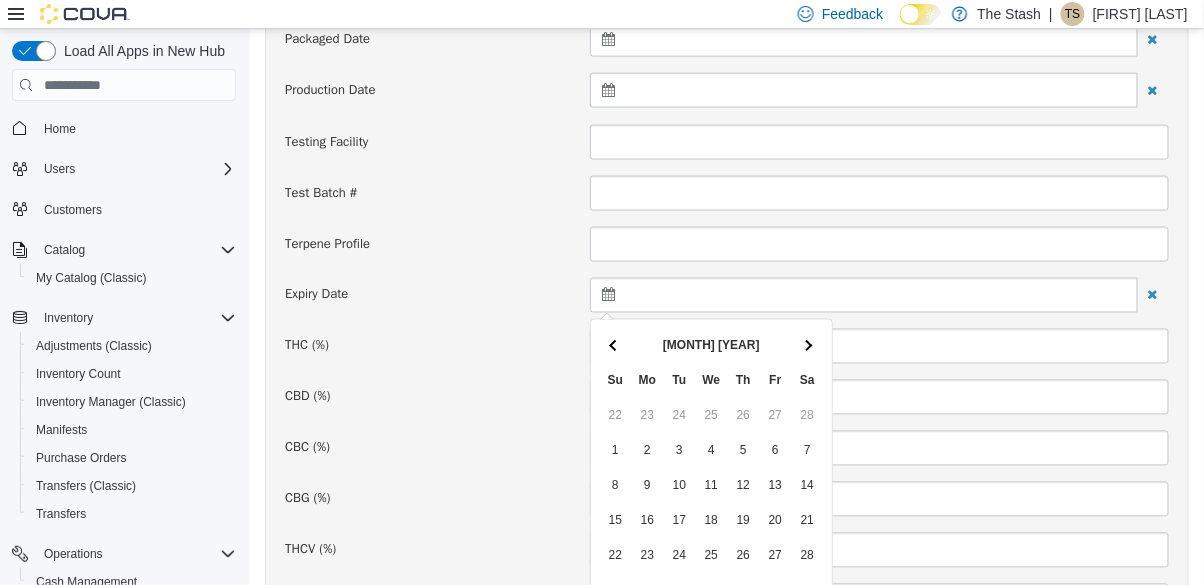 click on "[MONTH] [YEAR] [DAYS]" at bounding box center (714, 468) 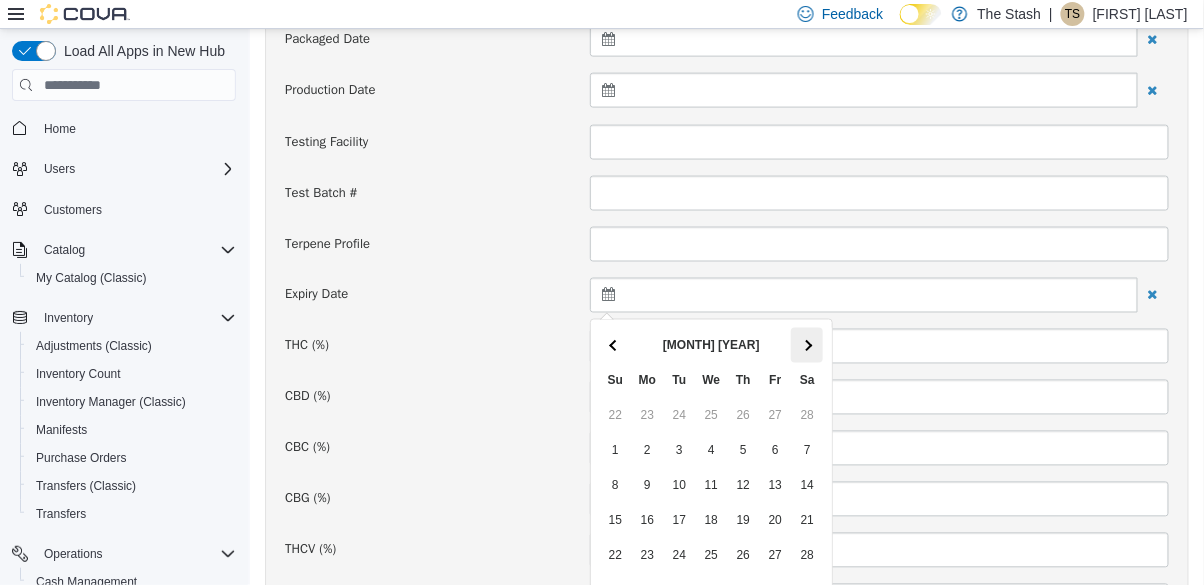 click at bounding box center (806, 345) 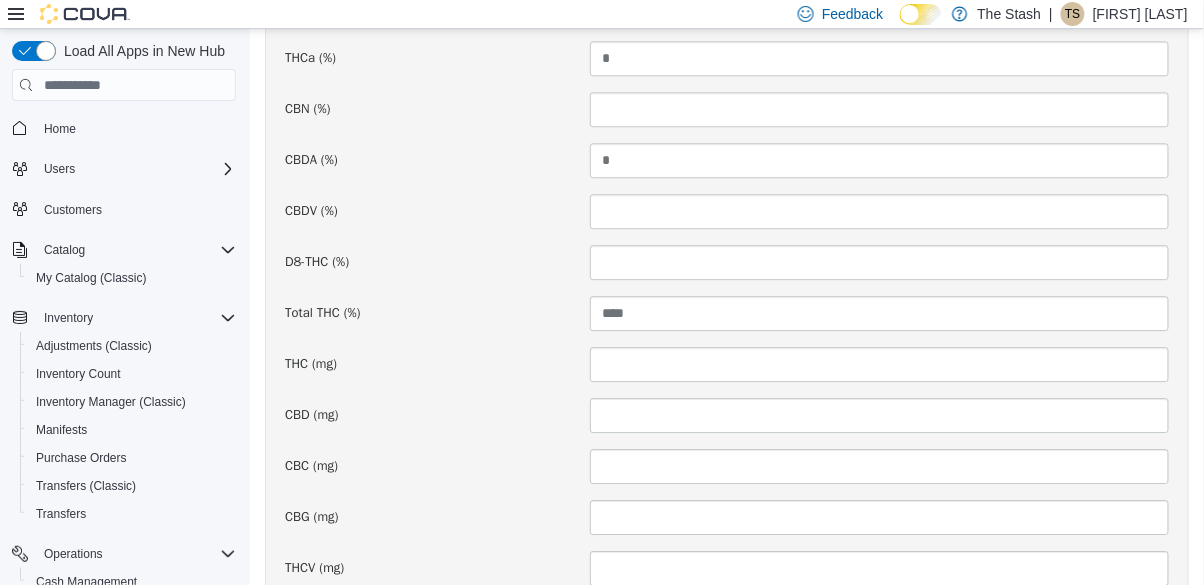 scroll, scrollTop: 1520, scrollLeft: 0, axis: vertical 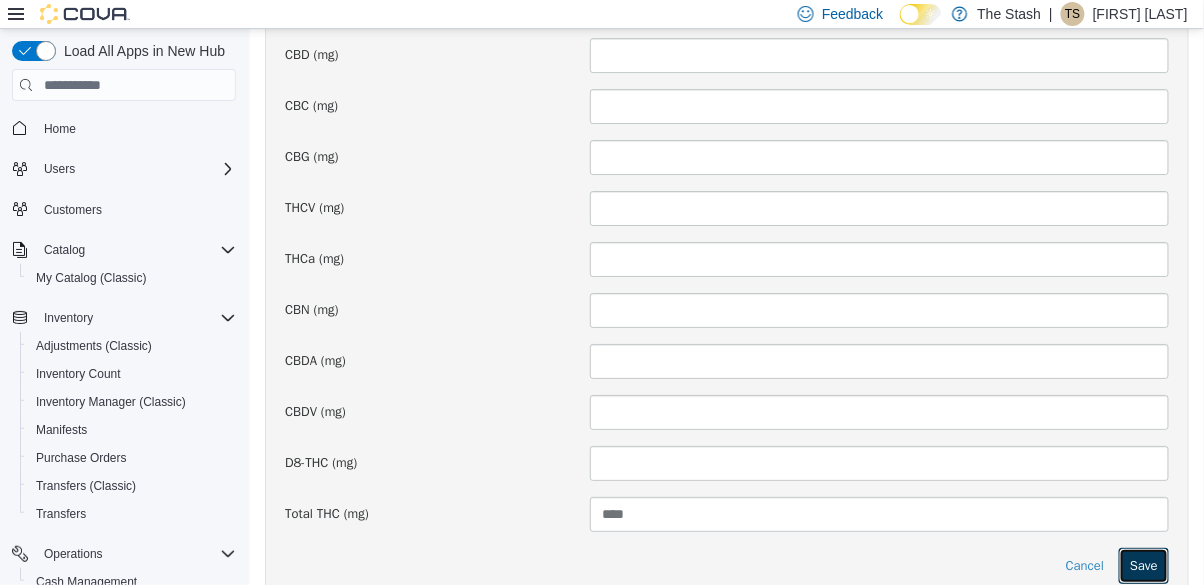 click on "Save" at bounding box center [1143, 566] 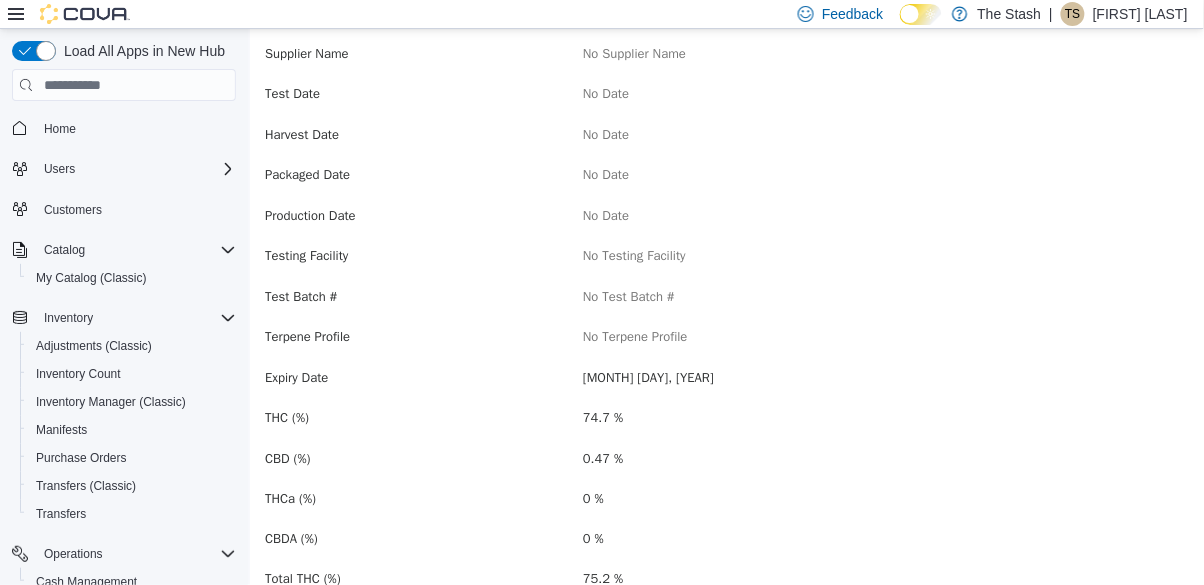 scroll, scrollTop: 392, scrollLeft: 0, axis: vertical 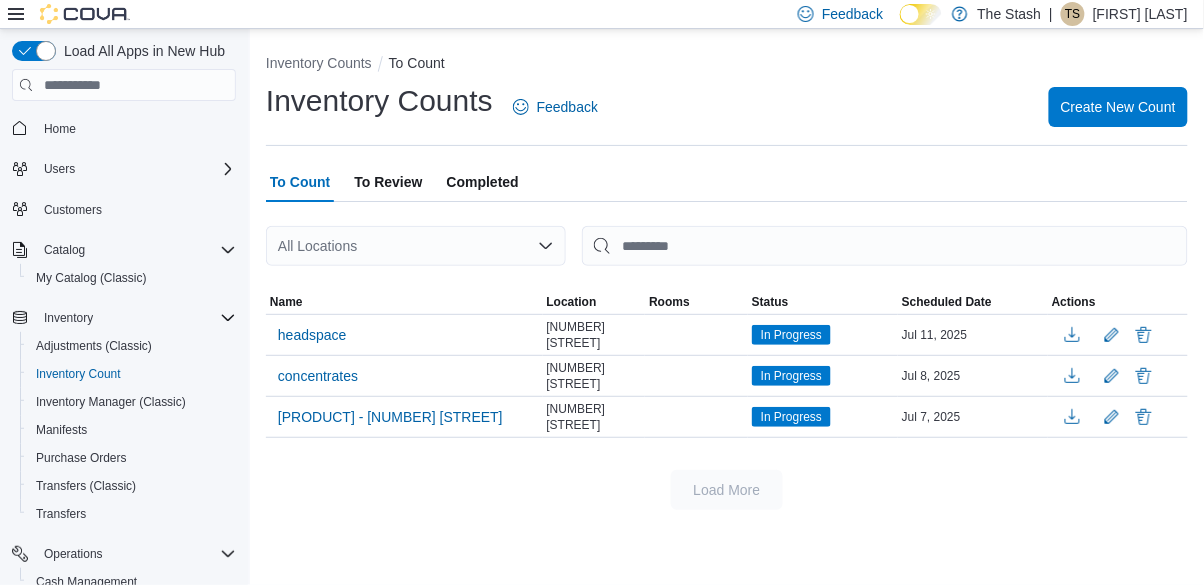 click 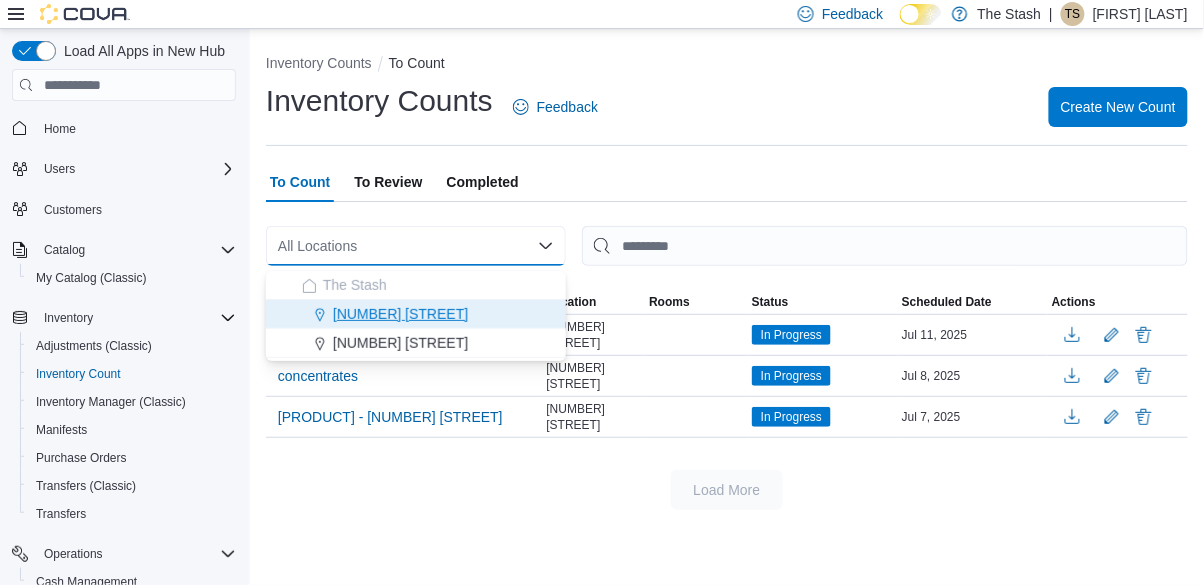 click on "[NUMBER] [STREET]" at bounding box center [400, 314] 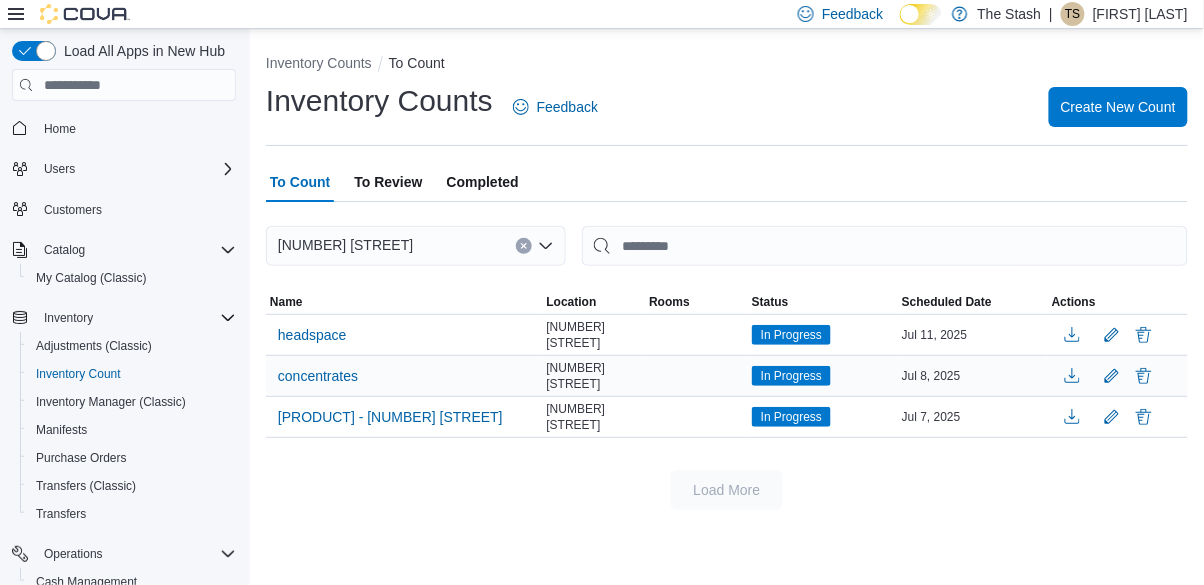 click on "In Progress" at bounding box center [791, 376] 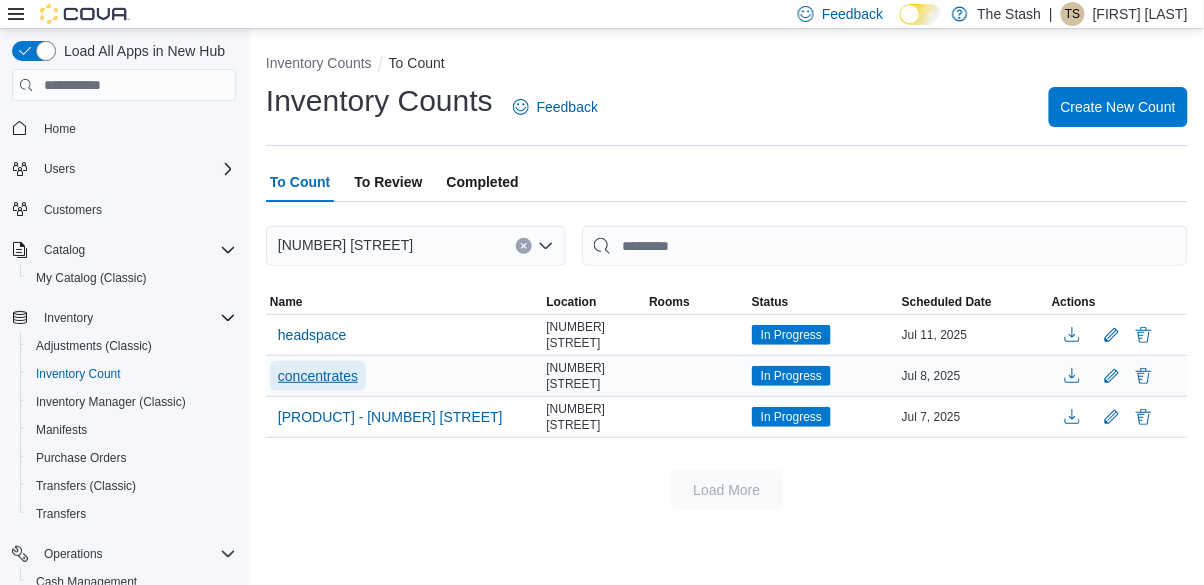 click on "concentrates" at bounding box center (318, 376) 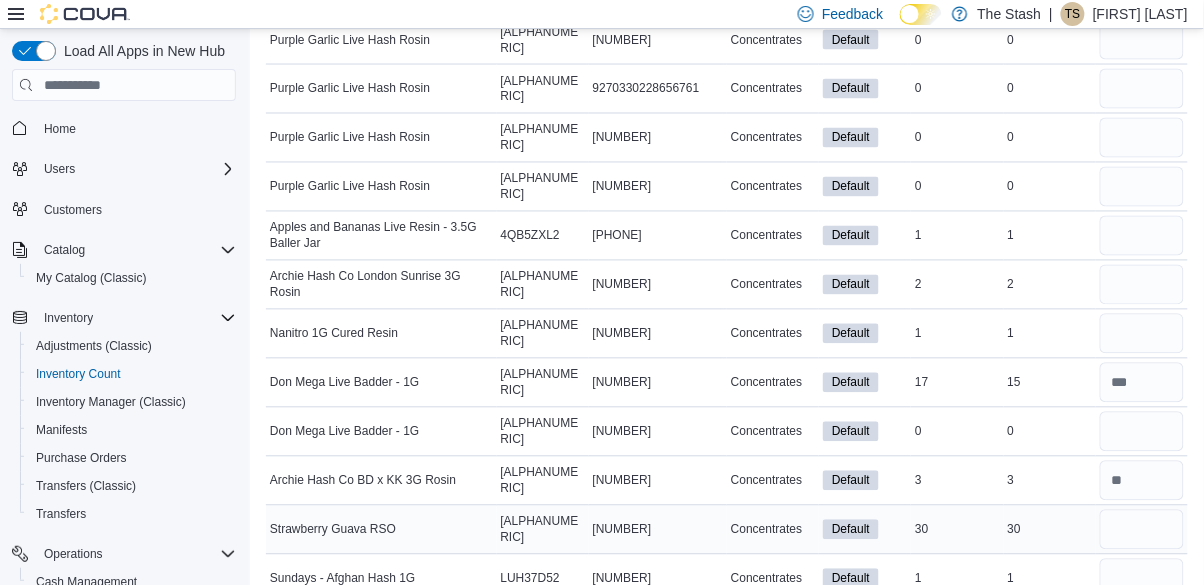 click on "Concentrates" at bounding box center (773, 530) 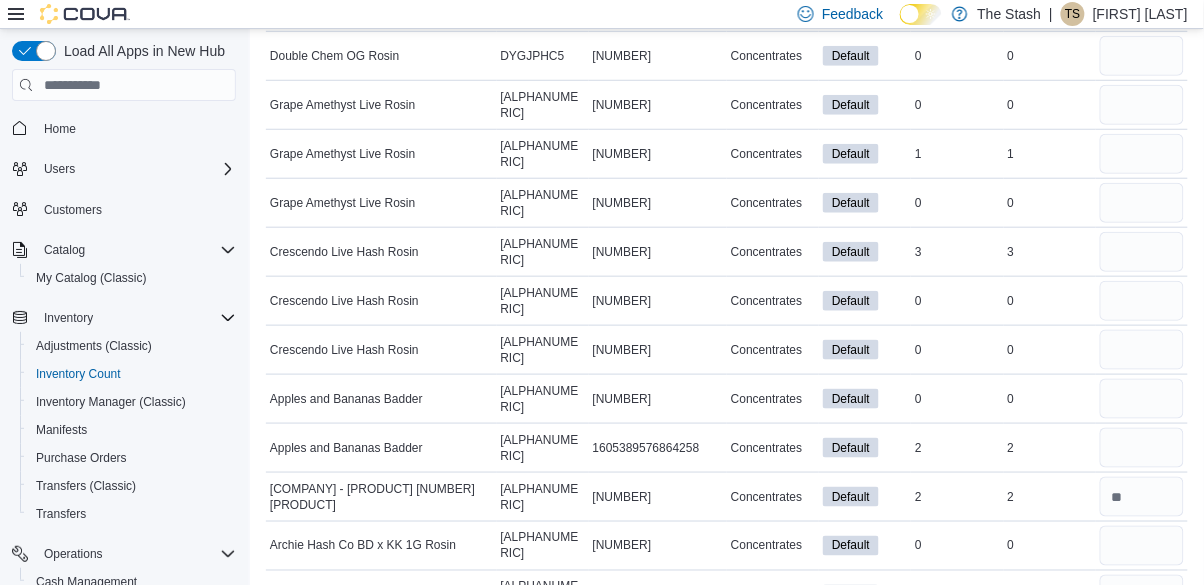 scroll, scrollTop: 2020, scrollLeft: 0, axis: vertical 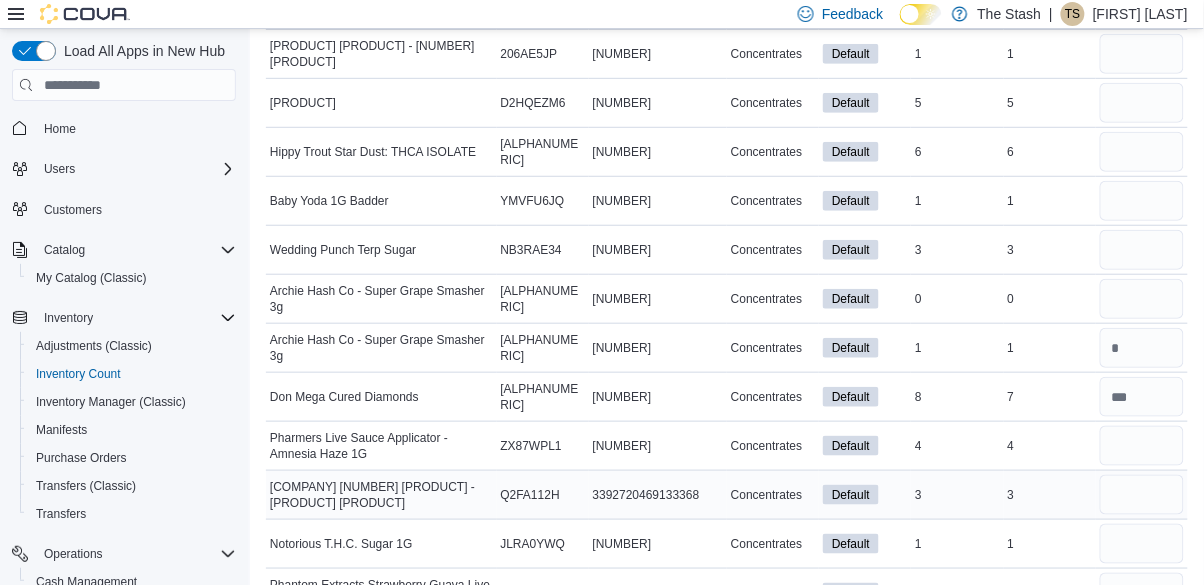 click on "Concentrates" at bounding box center (773, 544) 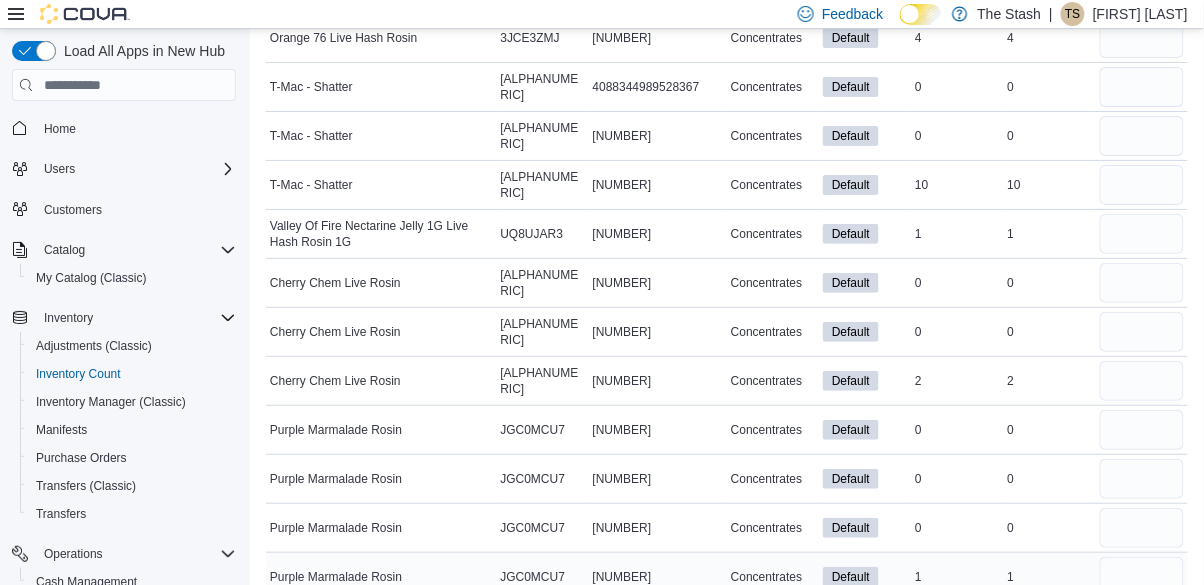 click on "Concentrates" at bounding box center [773, 577] 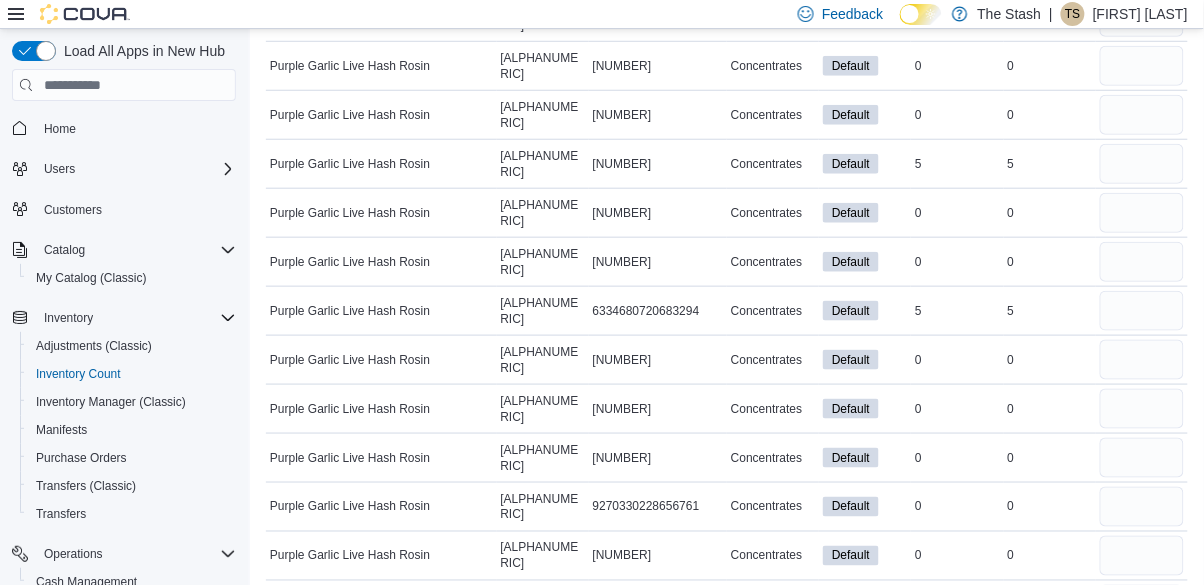 scroll, scrollTop: 0, scrollLeft: 0, axis: both 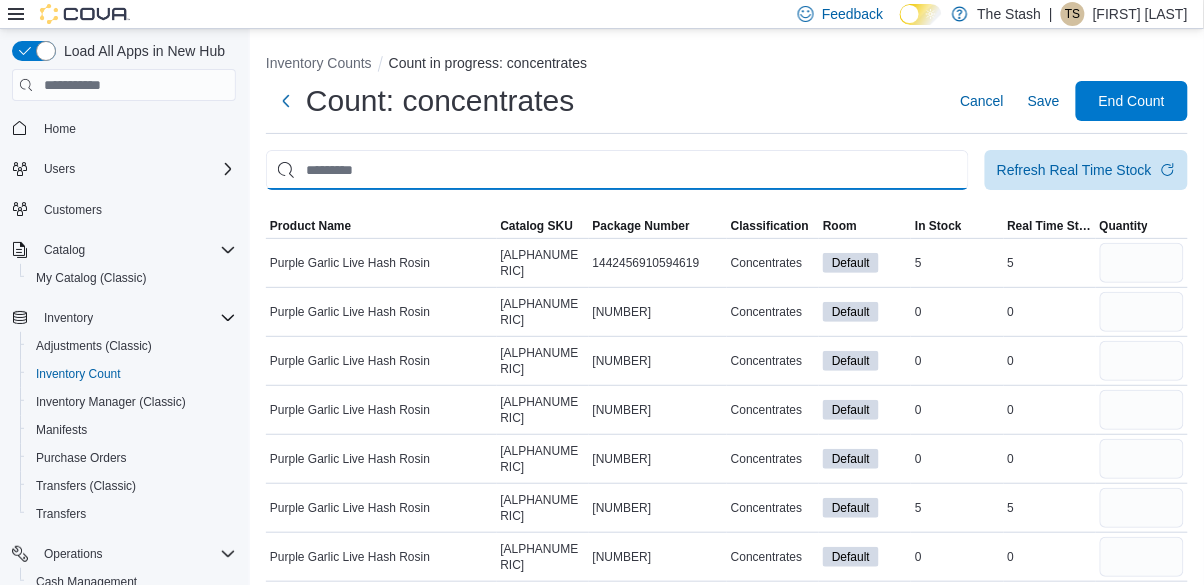 click at bounding box center [617, 170] 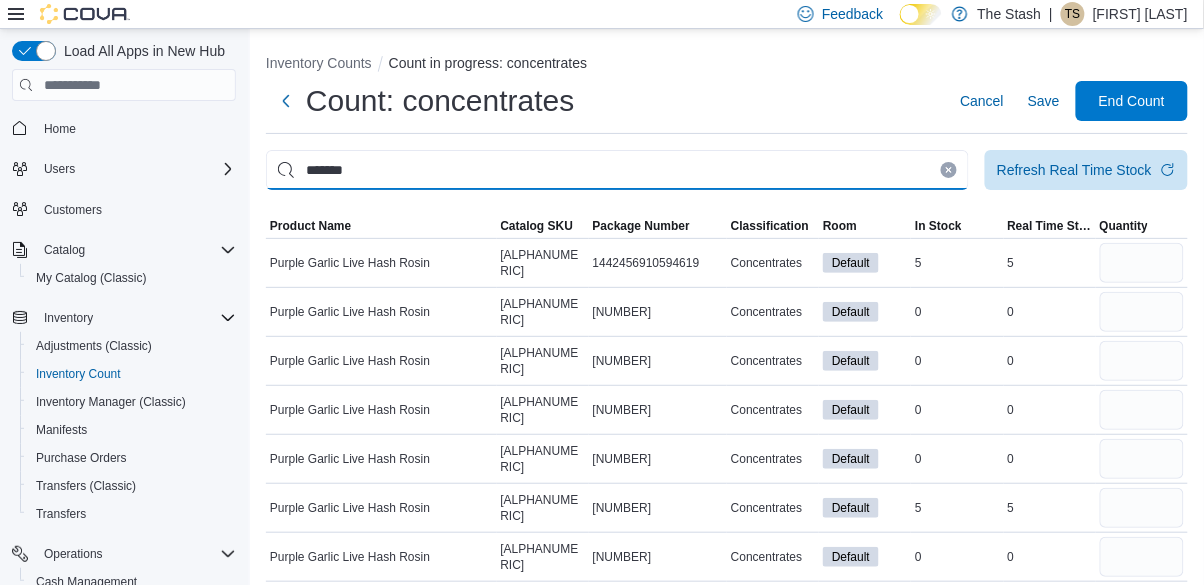 type on "*******" 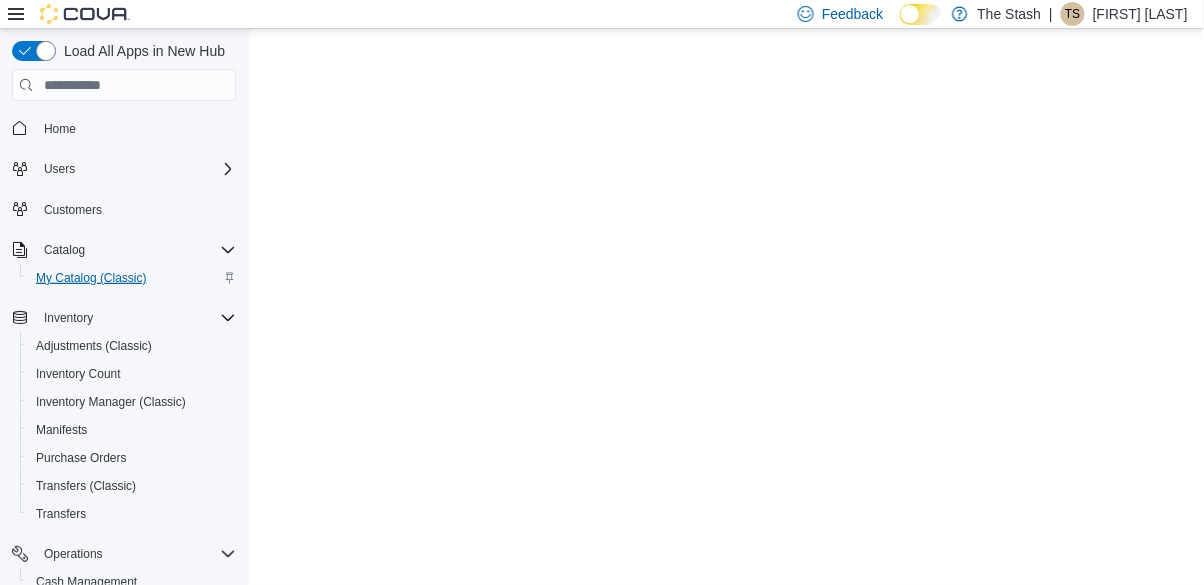 click on "My Catalog (Classic)" at bounding box center (91, 278) 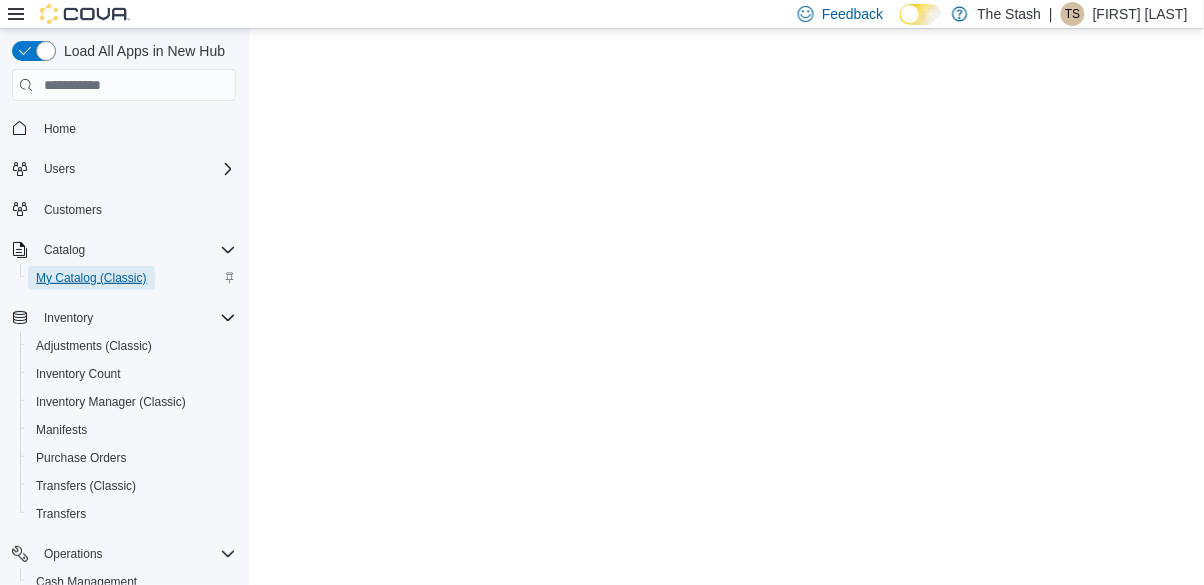 scroll, scrollTop: 0, scrollLeft: 0, axis: both 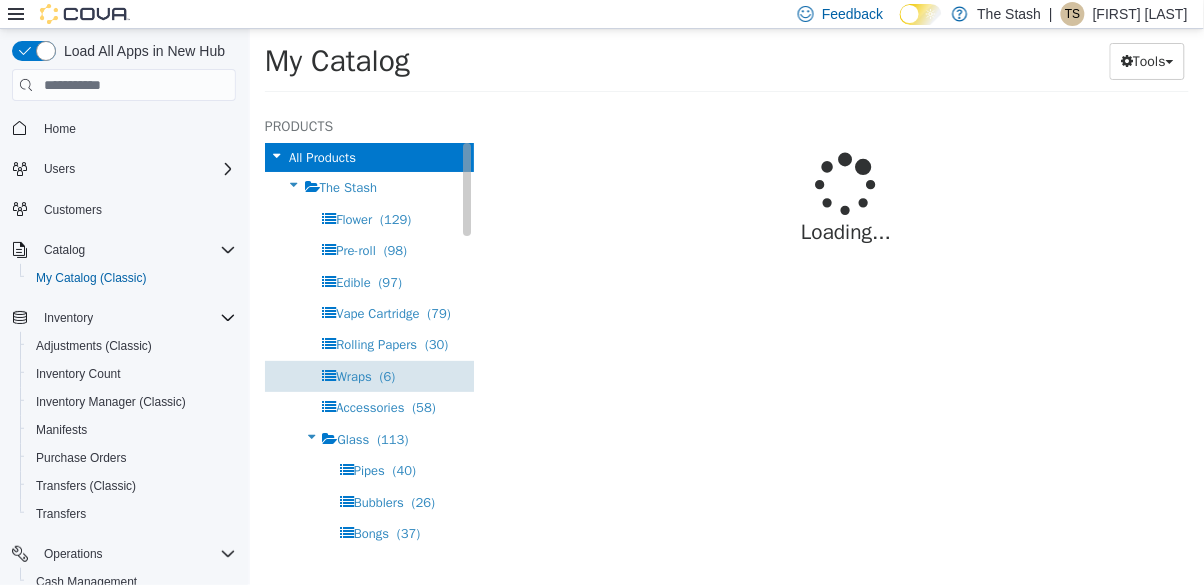click on "Glass
(113)" at bounding box center (368, 439) 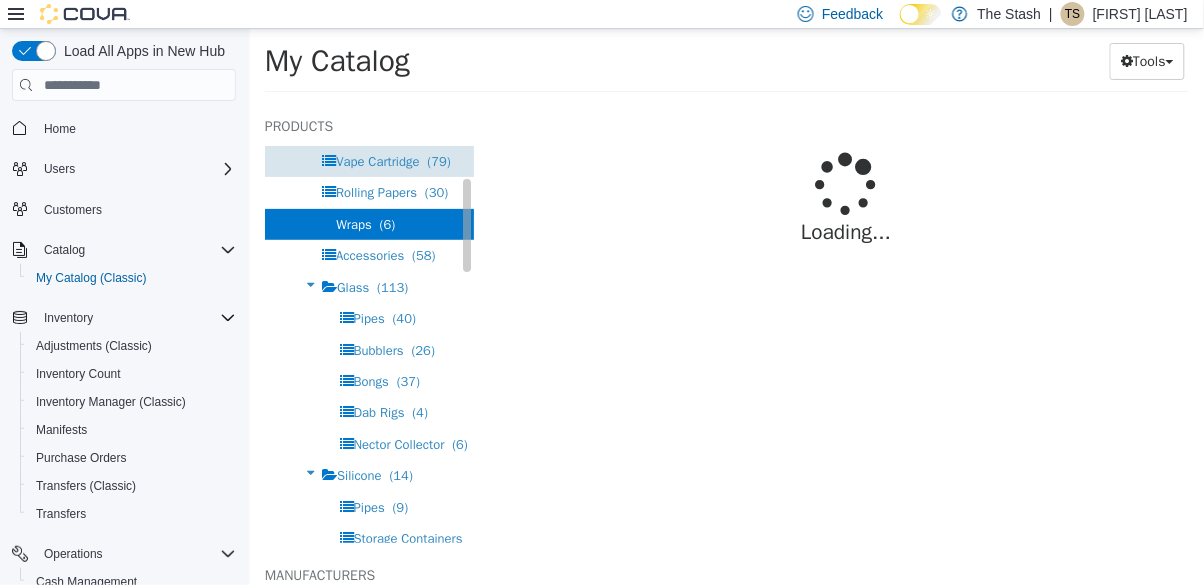 click on "Vape Cartridge
(79)" at bounding box center (368, 161) 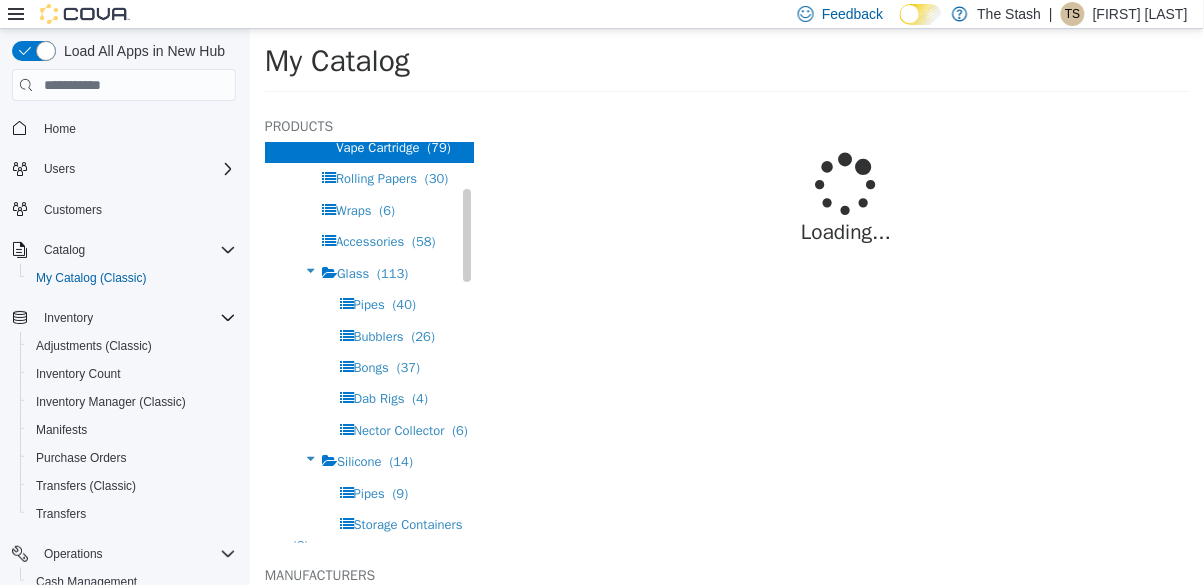scroll, scrollTop: 172, scrollLeft: 0, axis: vertical 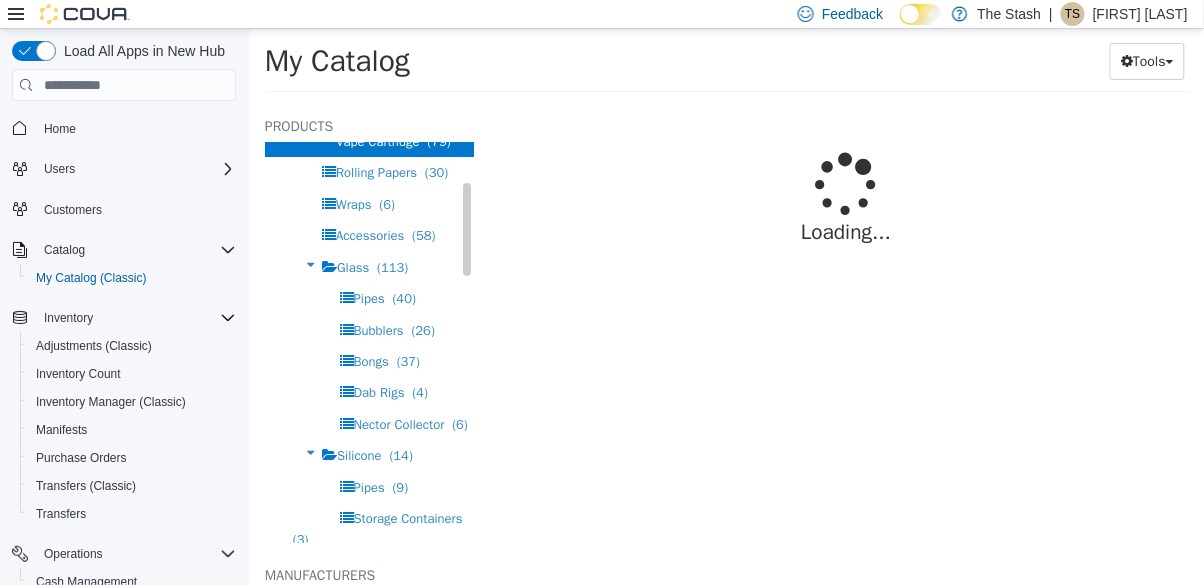 select on "**********" 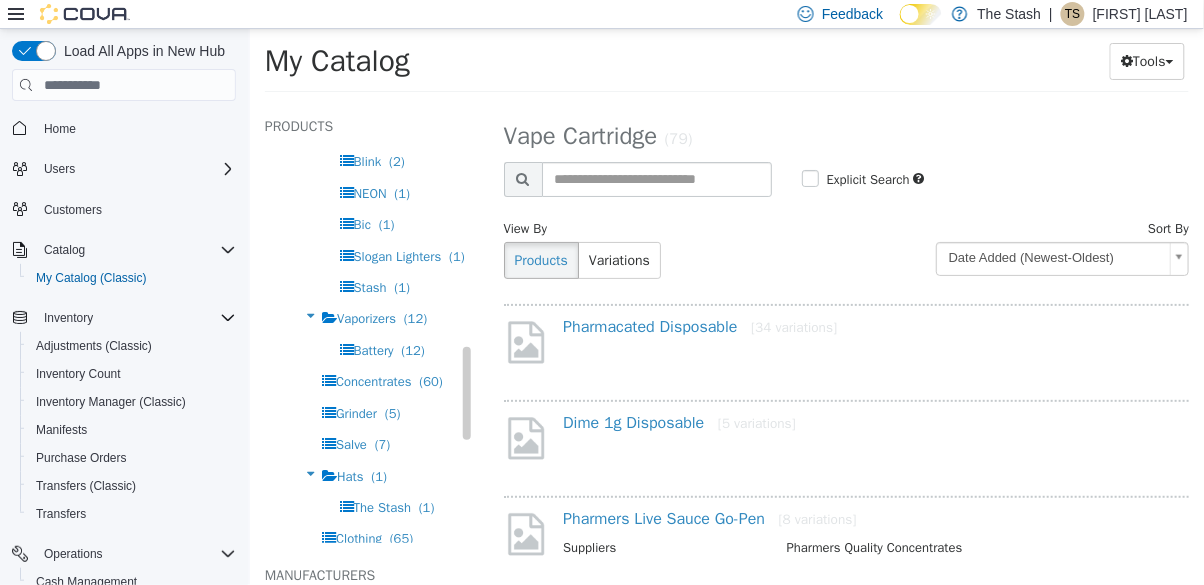 scroll, scrollTop: 814, scrollLeft: 0, axis: vertical 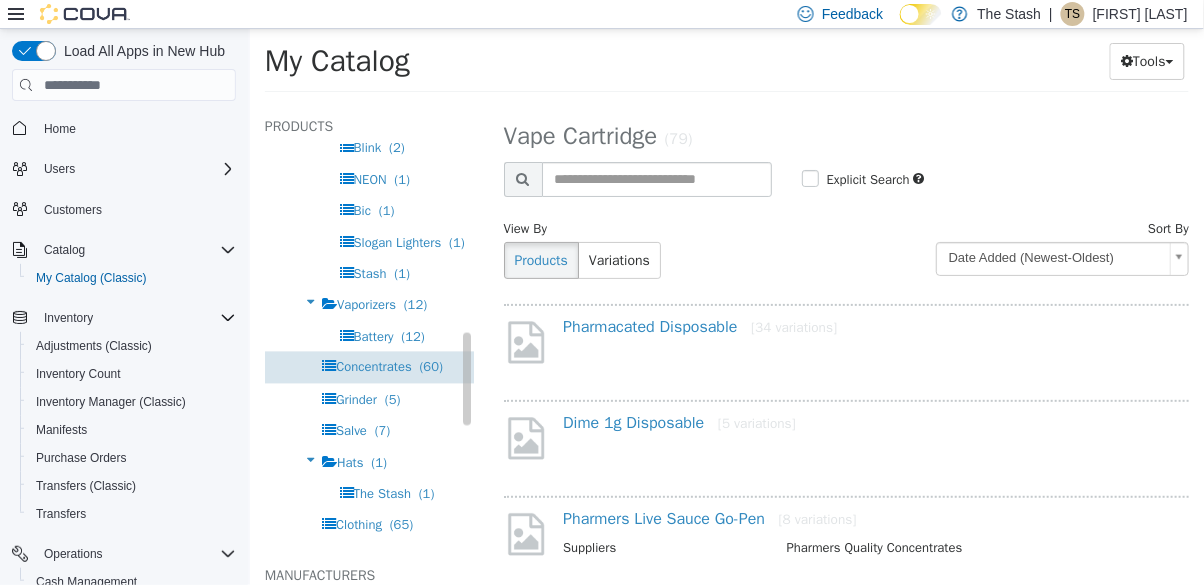 click on "Concentrates" at bounding box center (373, 367) 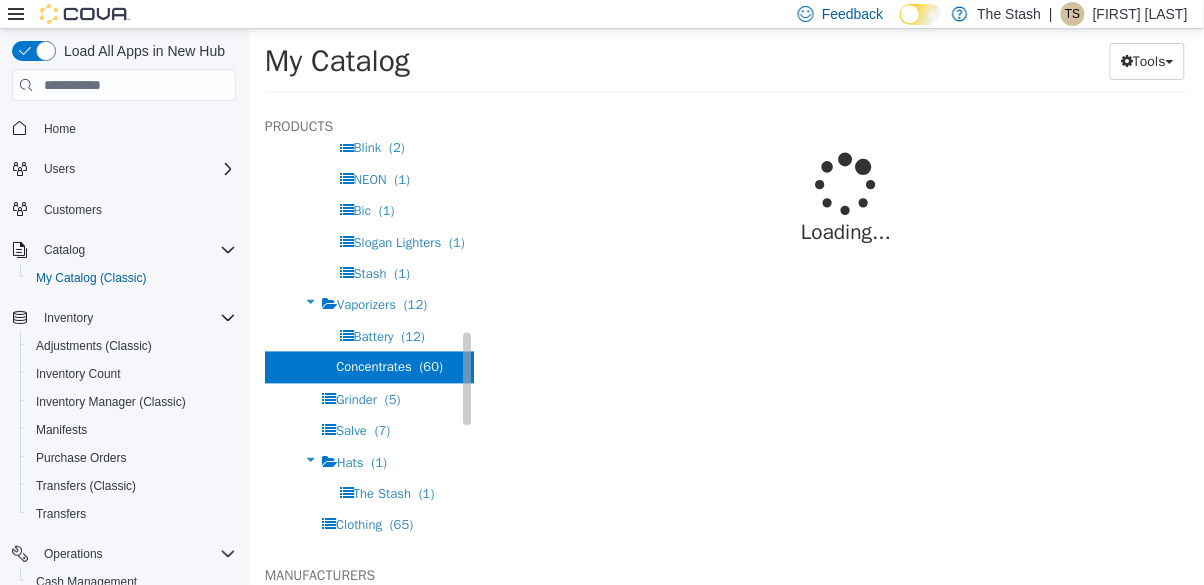 select on "**********" 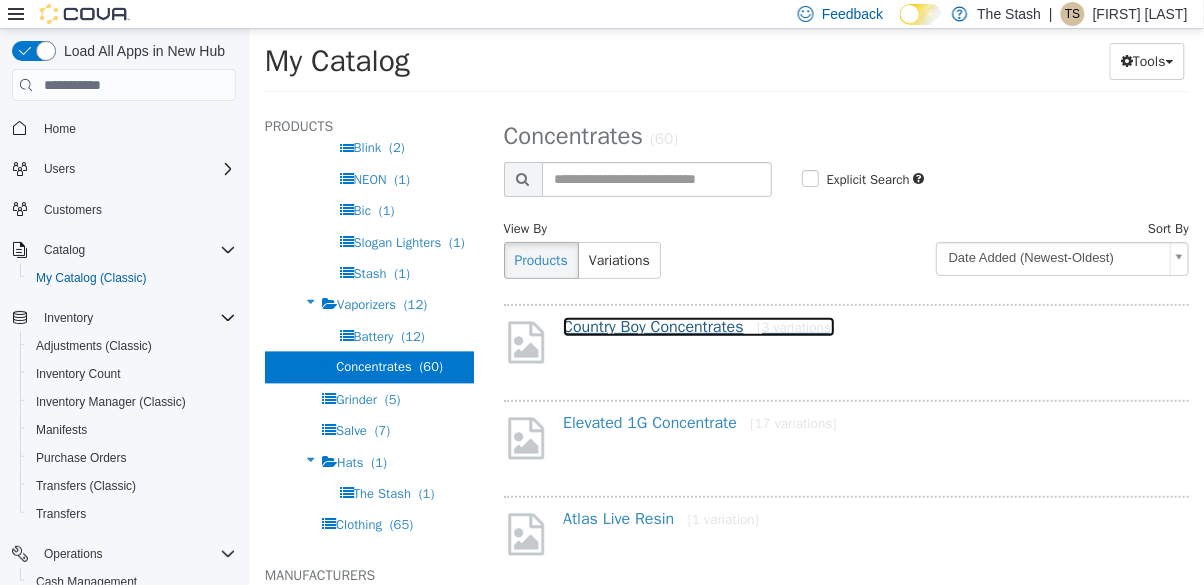 click on "Country Boy Concentrates
[3 variations]" at bounding box center [698, 327] 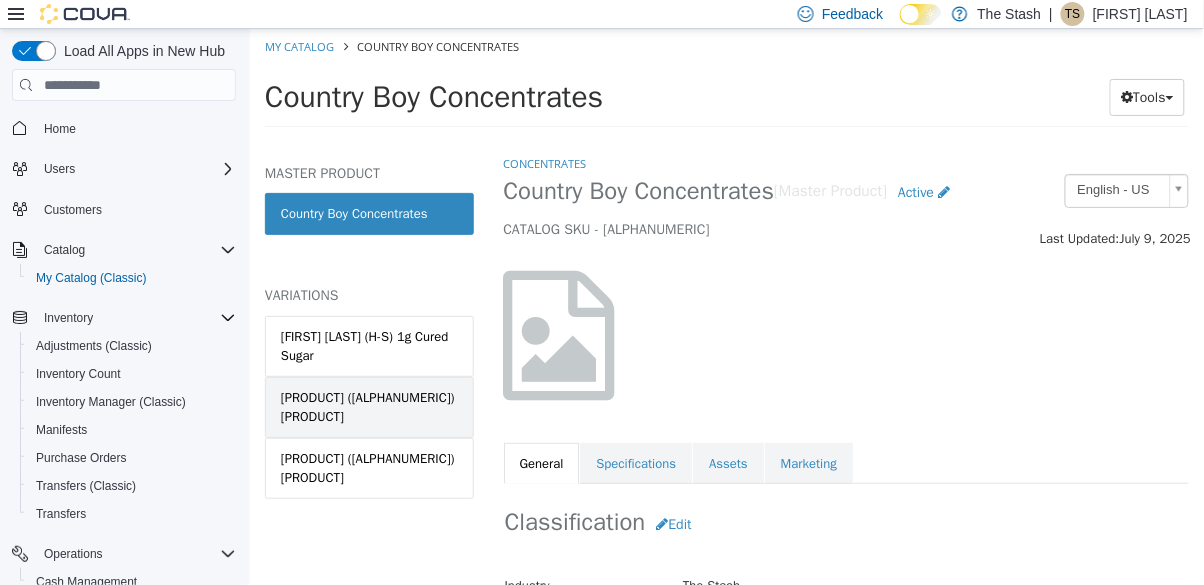 click on "Bruce Banner (H-S) 1g Cured Crumble" at bounding box center (368, 407) 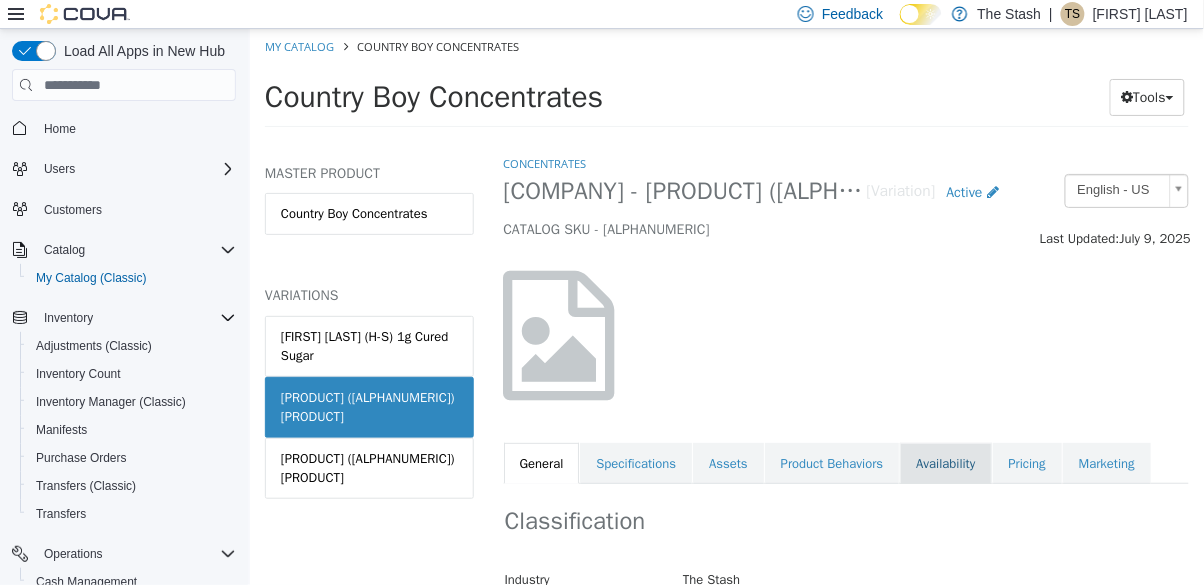 click on "Availability" at bounding box center (944, 464) 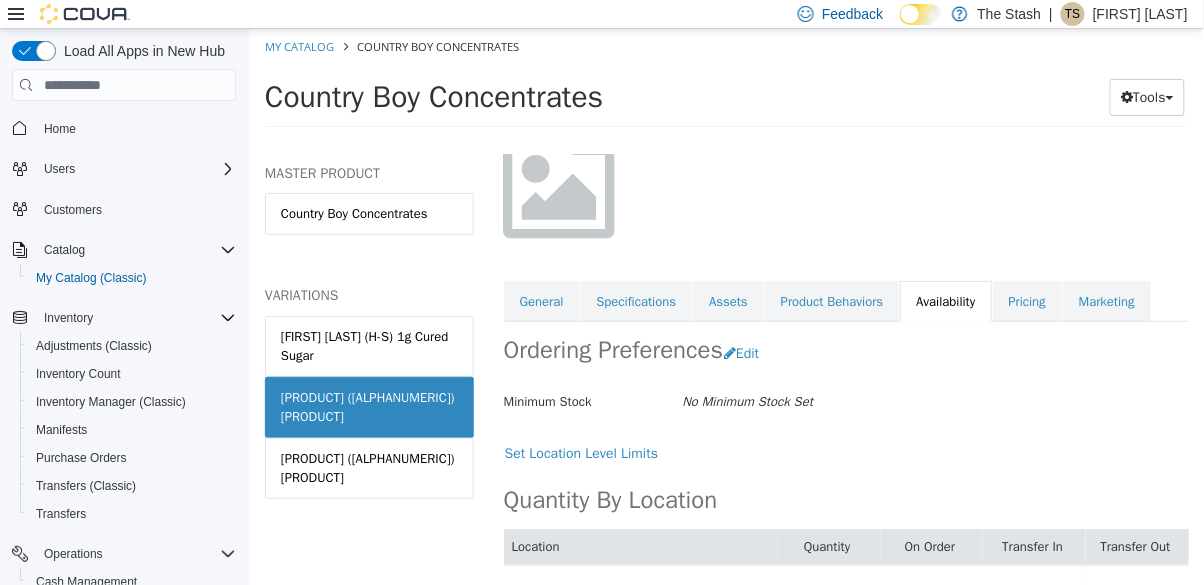 scroll, scrollTop: 160, scrollLeft: 0, axis: vertical 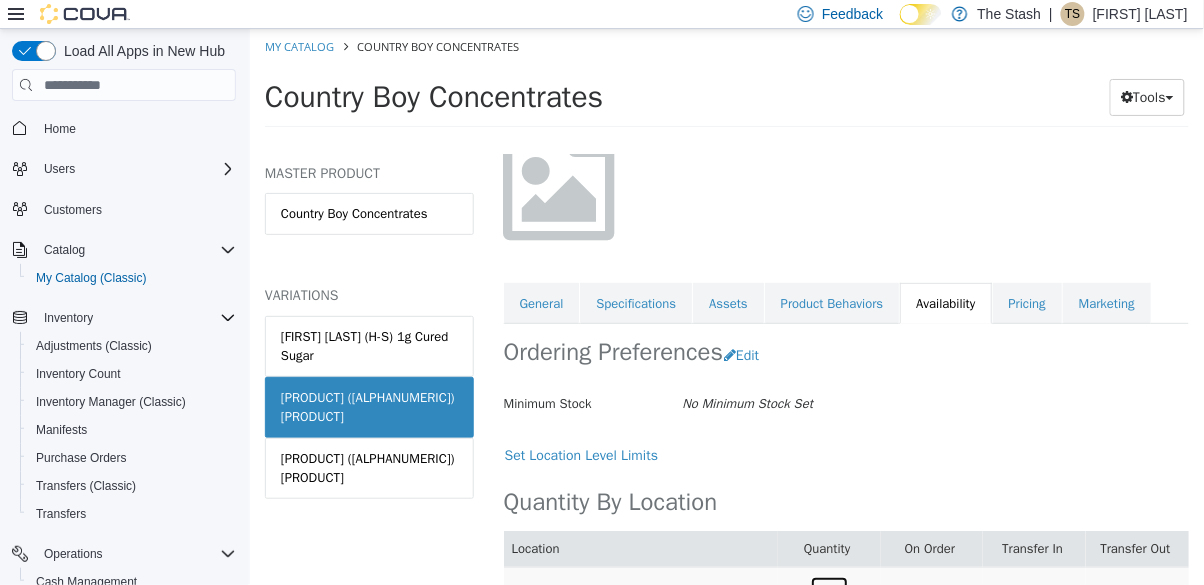 click on "10" at bounding box center (828, 594) 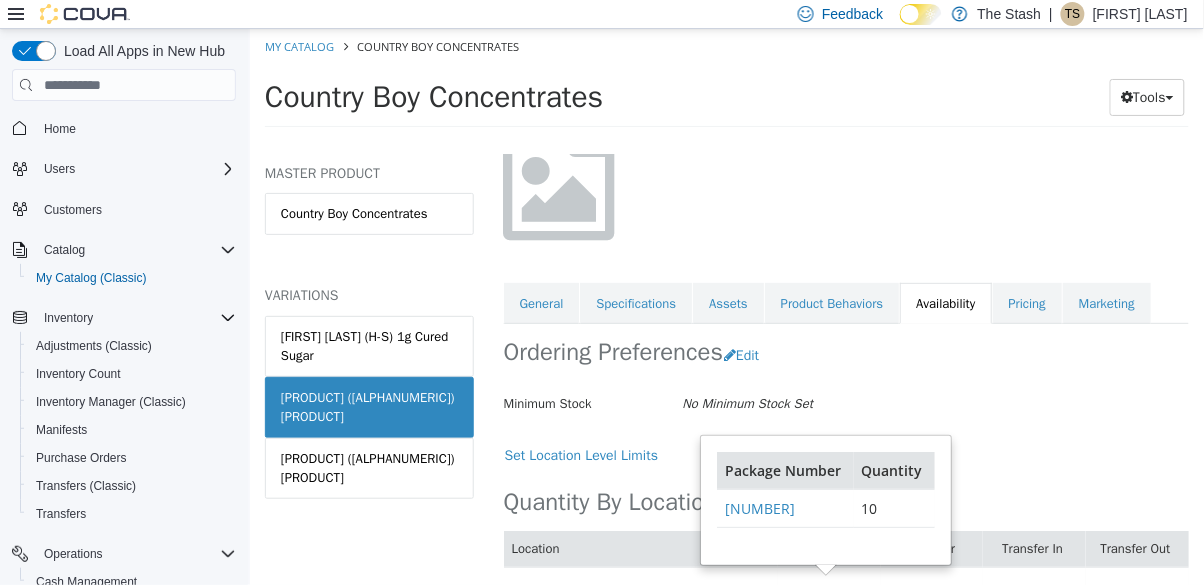 click on "Package Number" at bounding box center (784, 471) 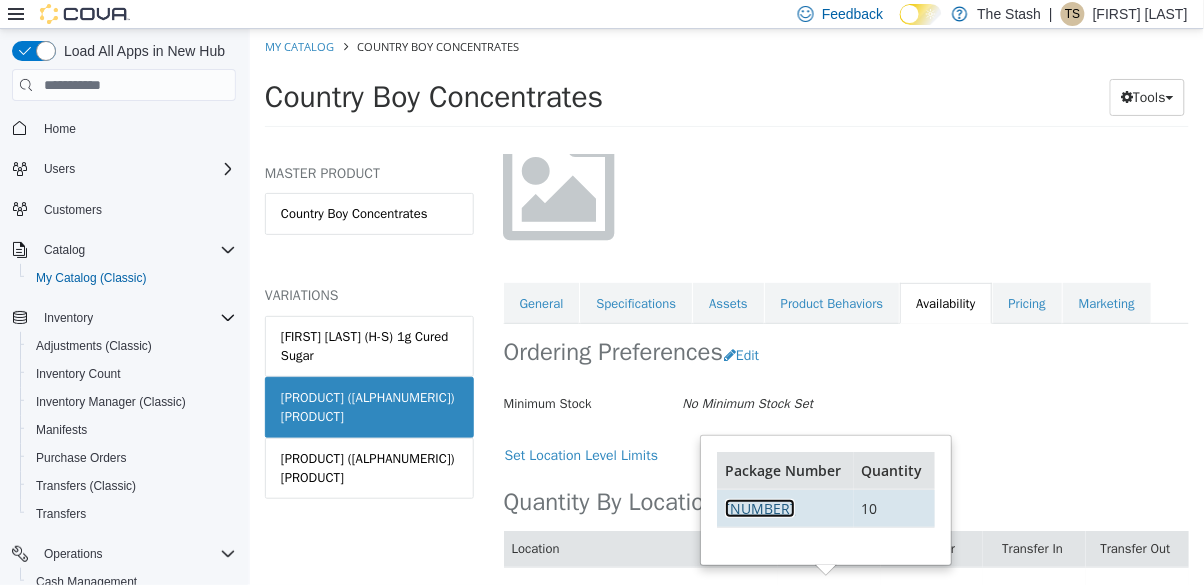 click on "9776083084659510" at bounding box center [759, 508] 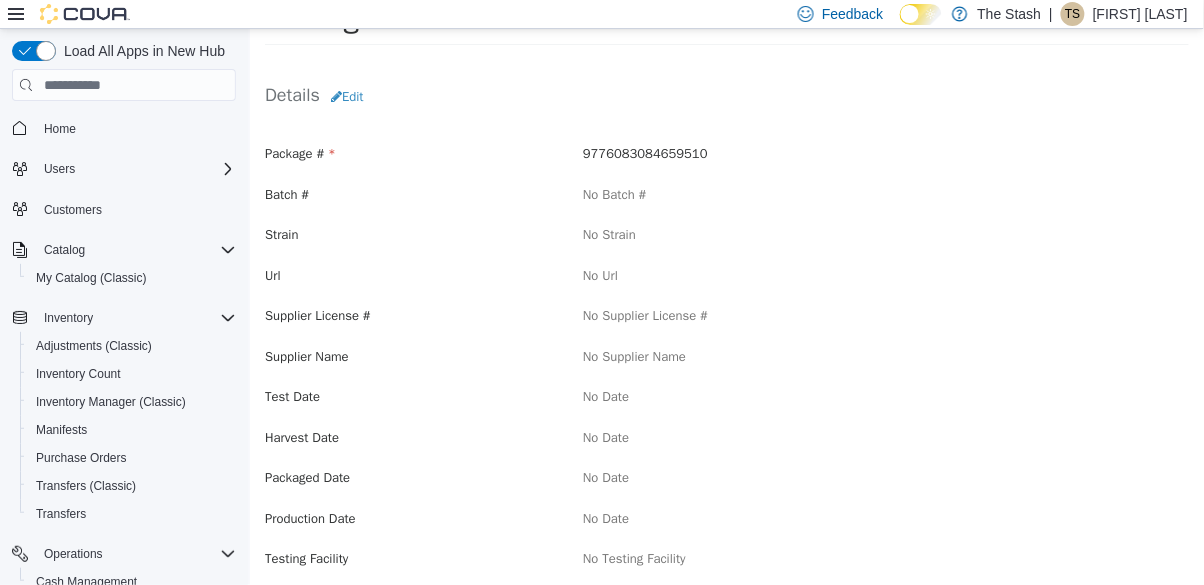 scroll, scrollTop: 0, scrollLeft: 0, axis: both 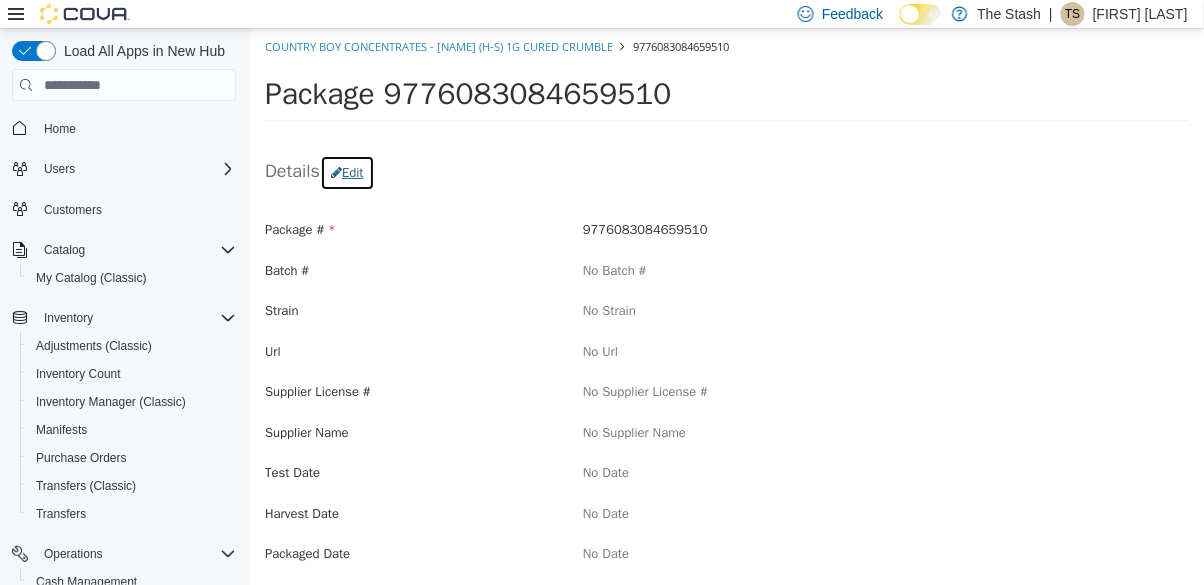 click on "Edit" at bounding box center (346, 173) 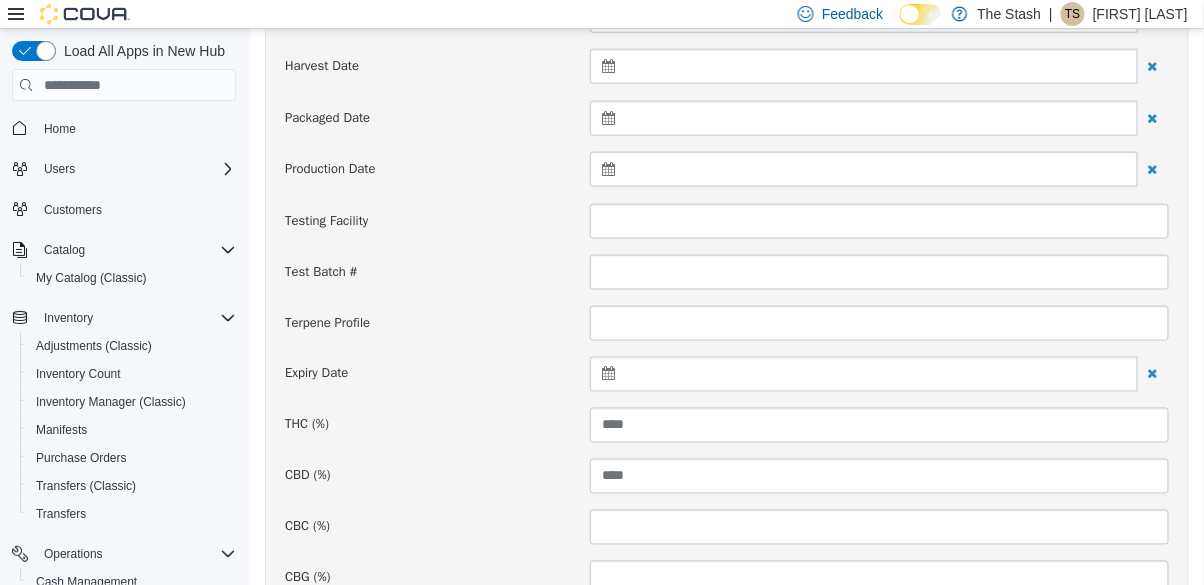 scroll, scrollTop: 540, scrollLeft: 0, axis: vertical 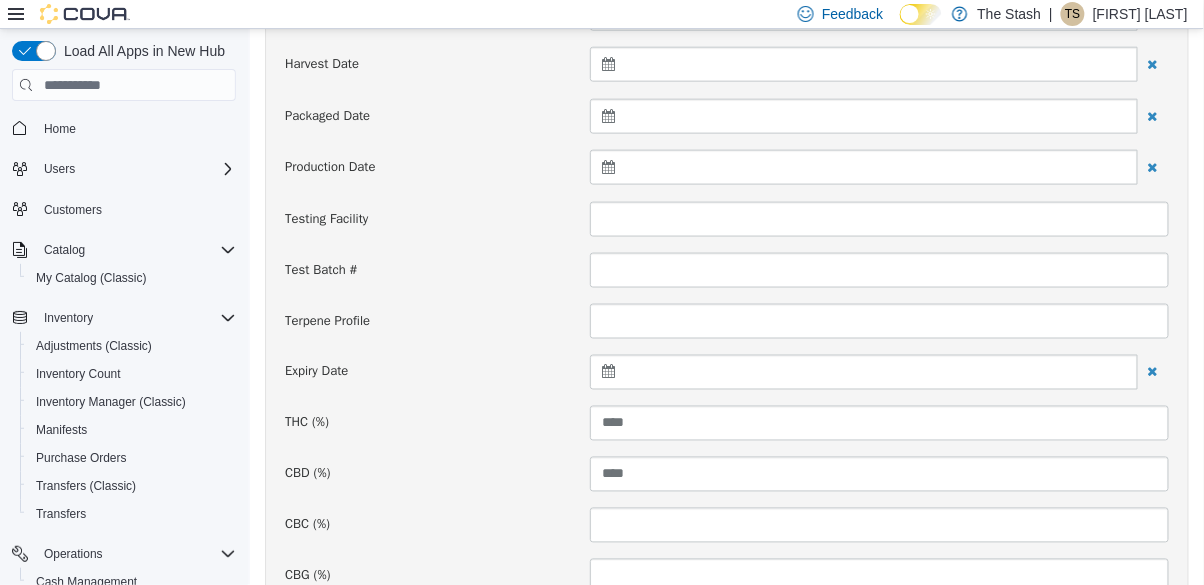click at bounding box center [863, 372] 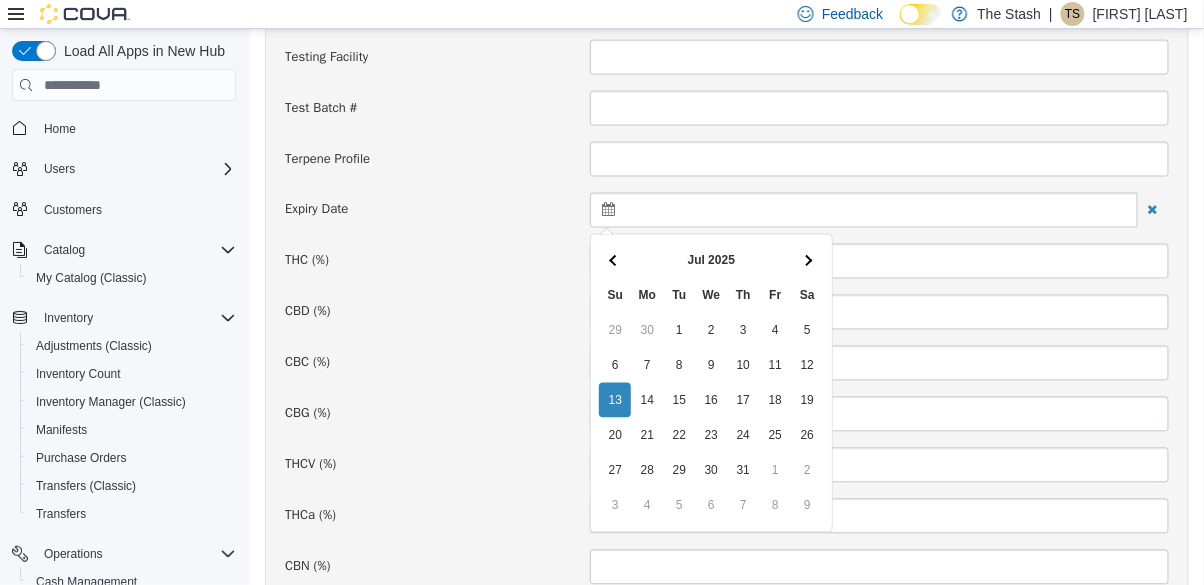 scroll, scrollTop: 704, scrollLeft: 0, axis: vertical 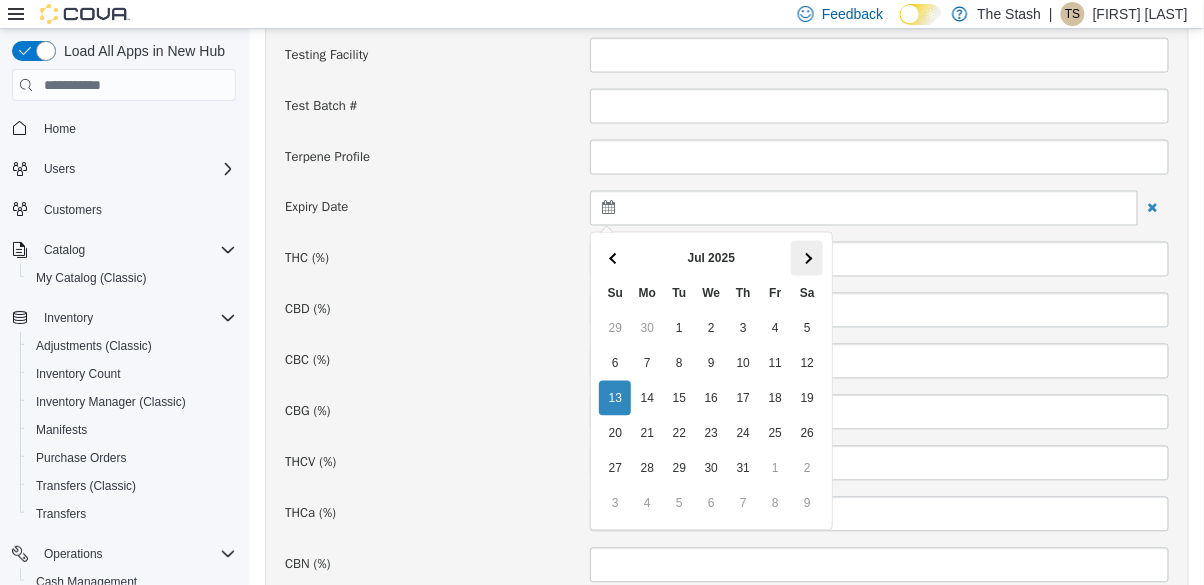 click at bounding box center (806, 258) 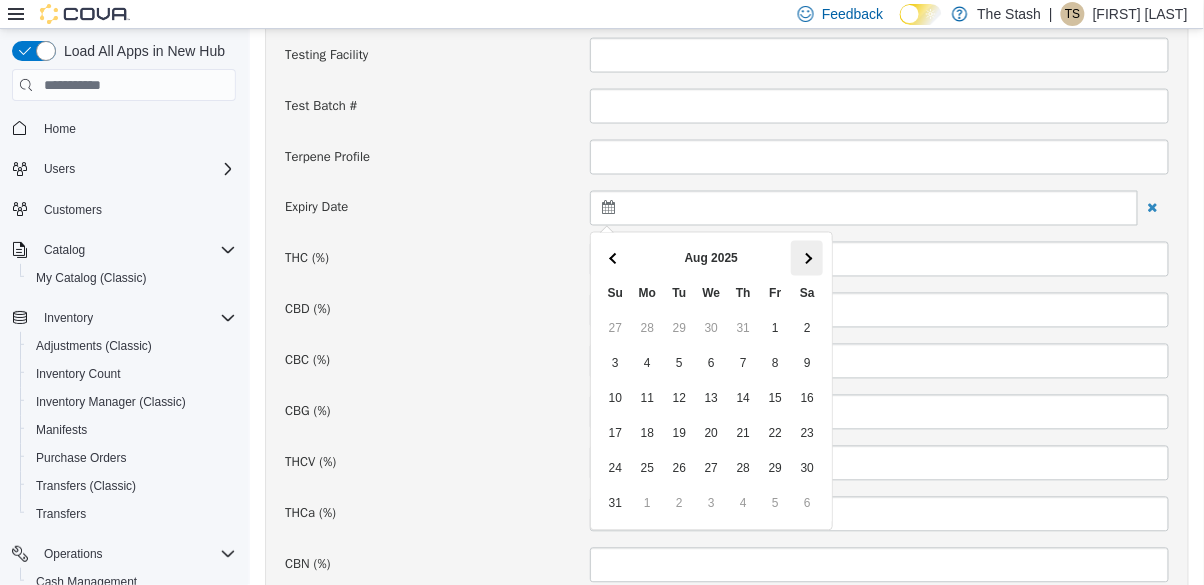 click at bounding box center [806, 258] 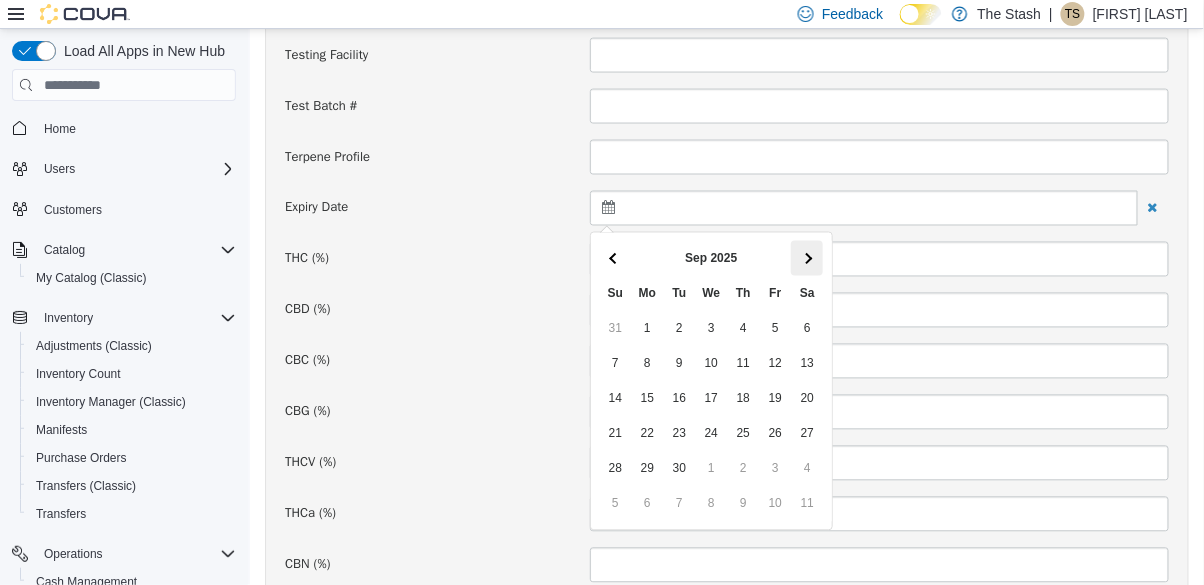 click at bounding box center [806, 258] 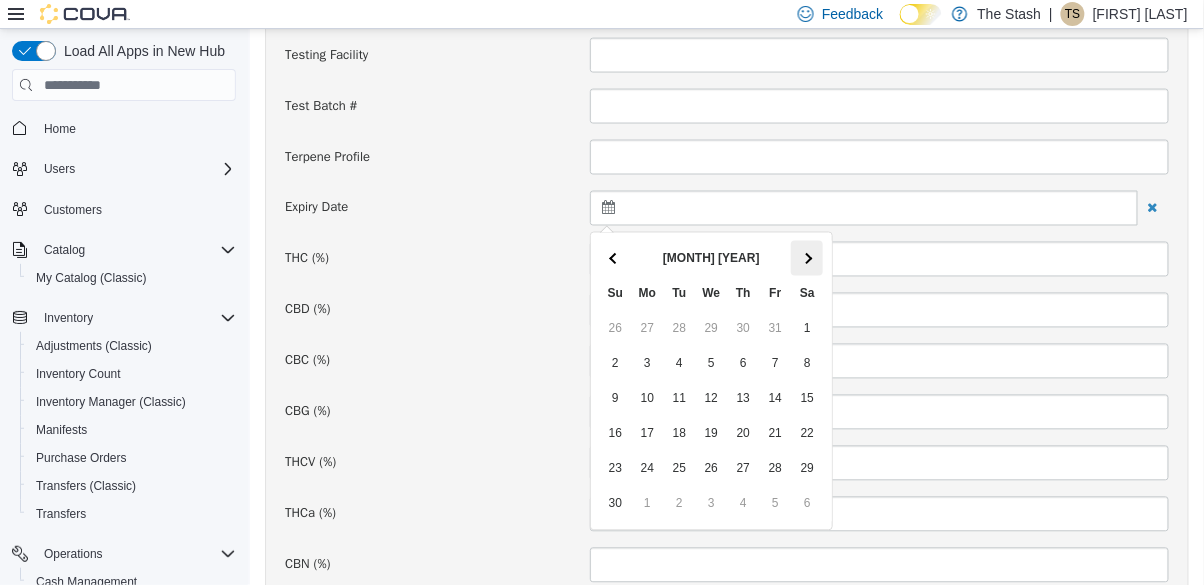 click at bounding box center [806, 258] 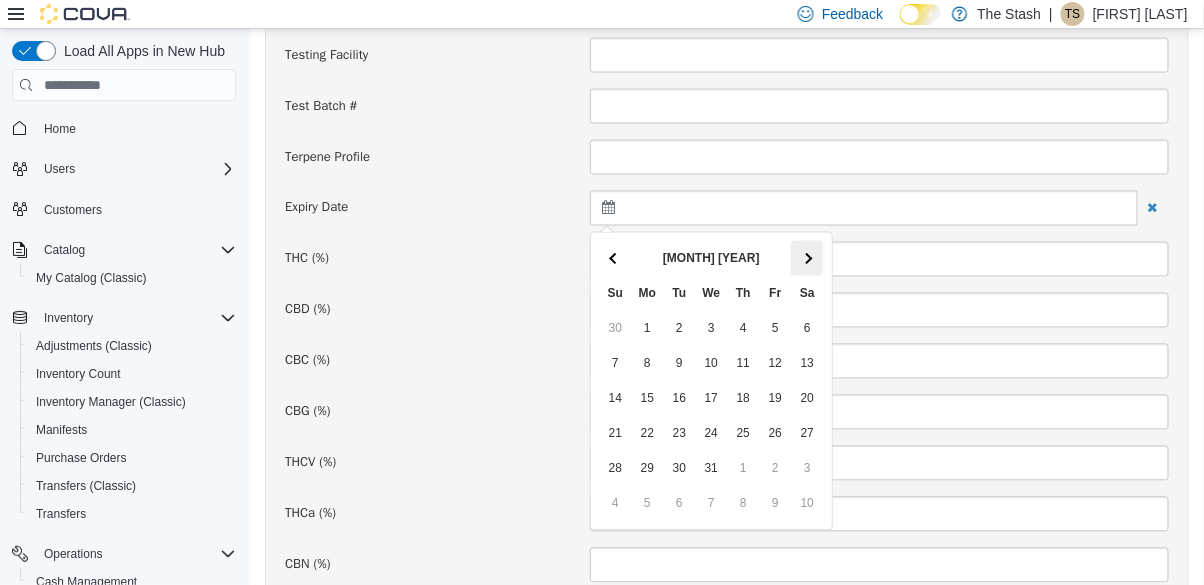 click at bounding box center [806, 258] 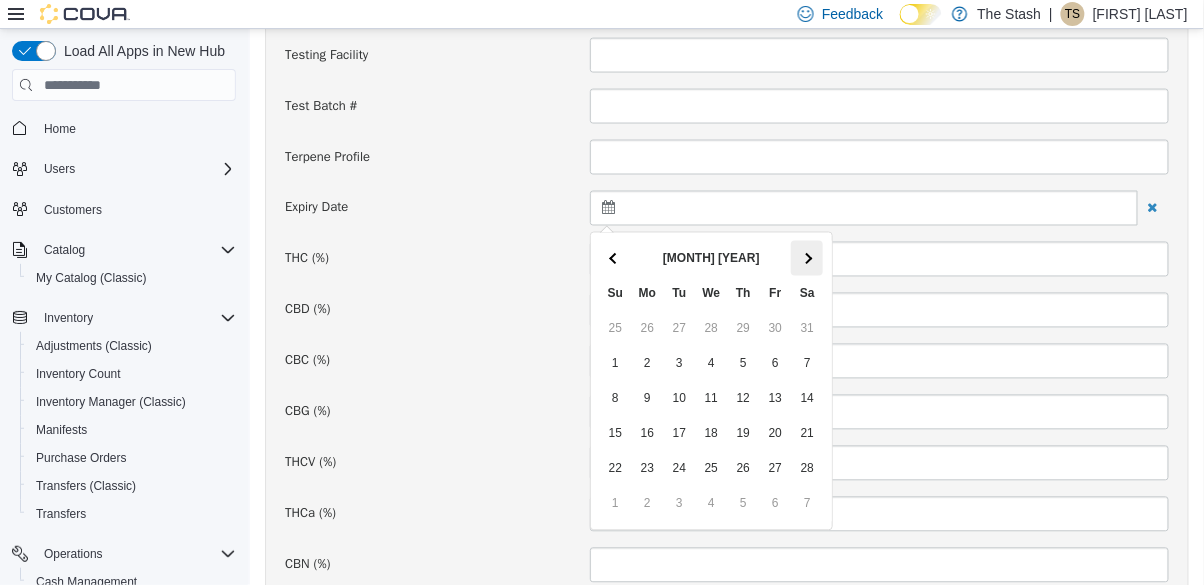 click at bounding box center (806, 258) 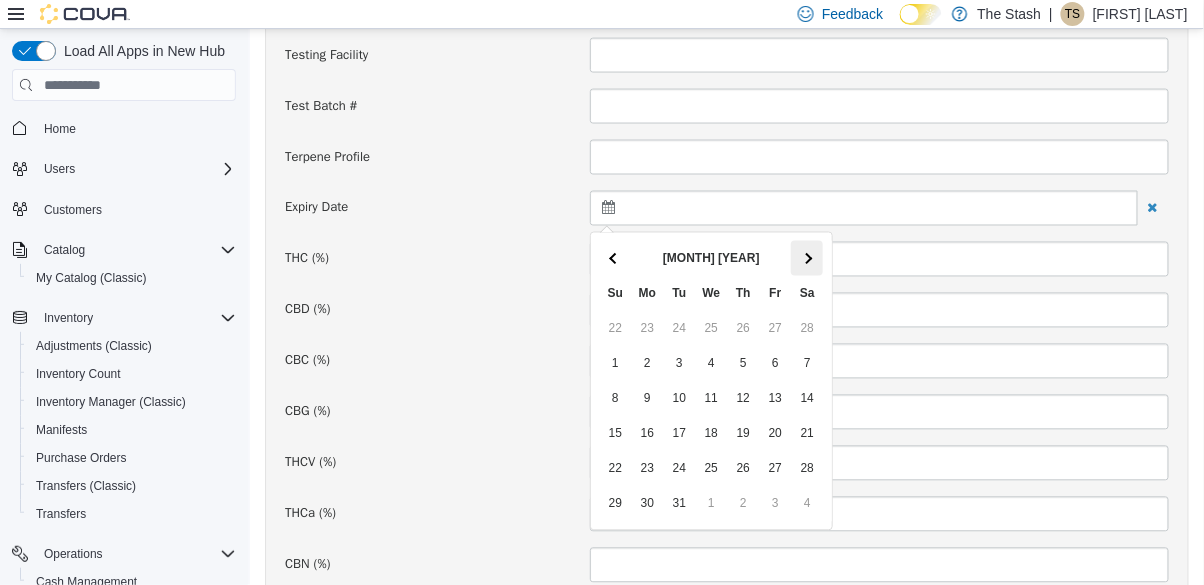 click at bounding box center (806, 258) 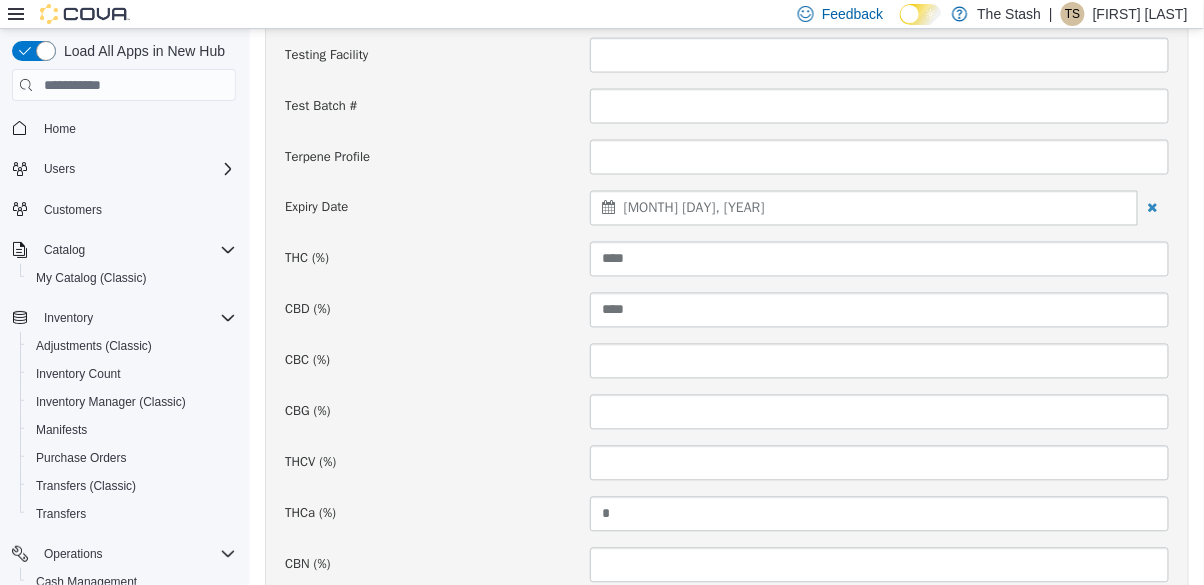 click on "April 23, 2026" at bounding box center (863, 208) 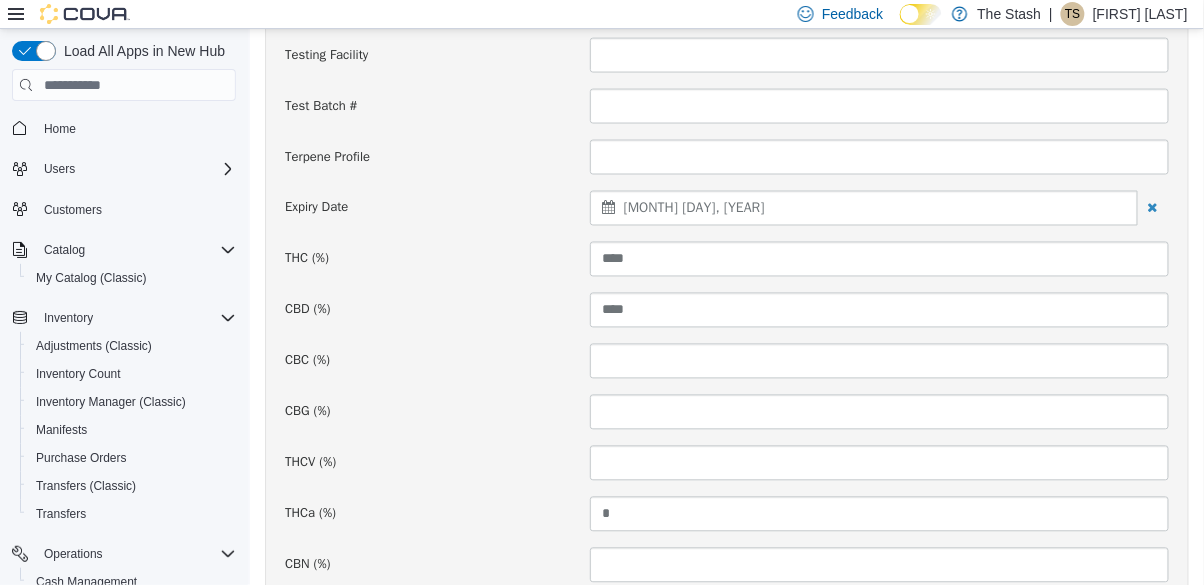 click on "CBC (%)" at bounding box center [726, 362] 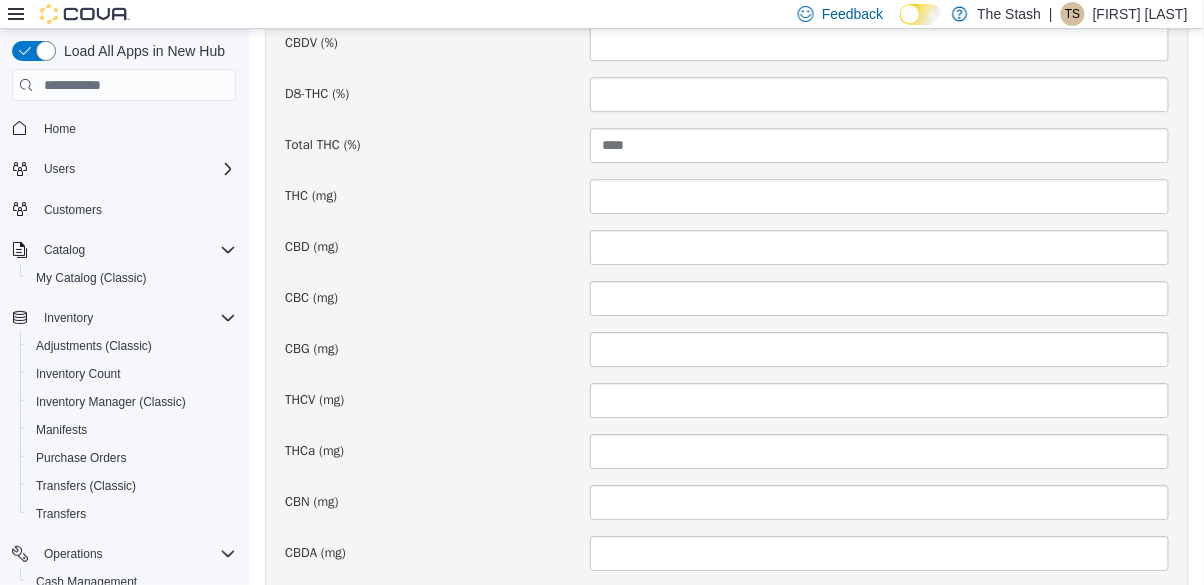 scroll, scrollTop: 1520, scrollLeft: 0, axis: vertical 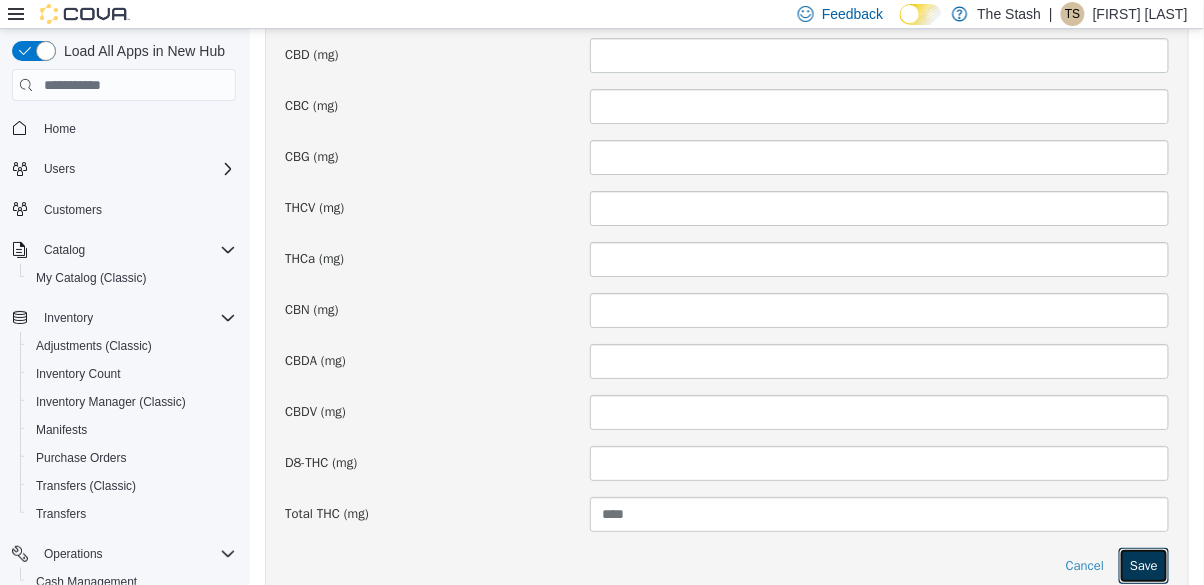 click on "Save" at bounding box center [1143, 566] 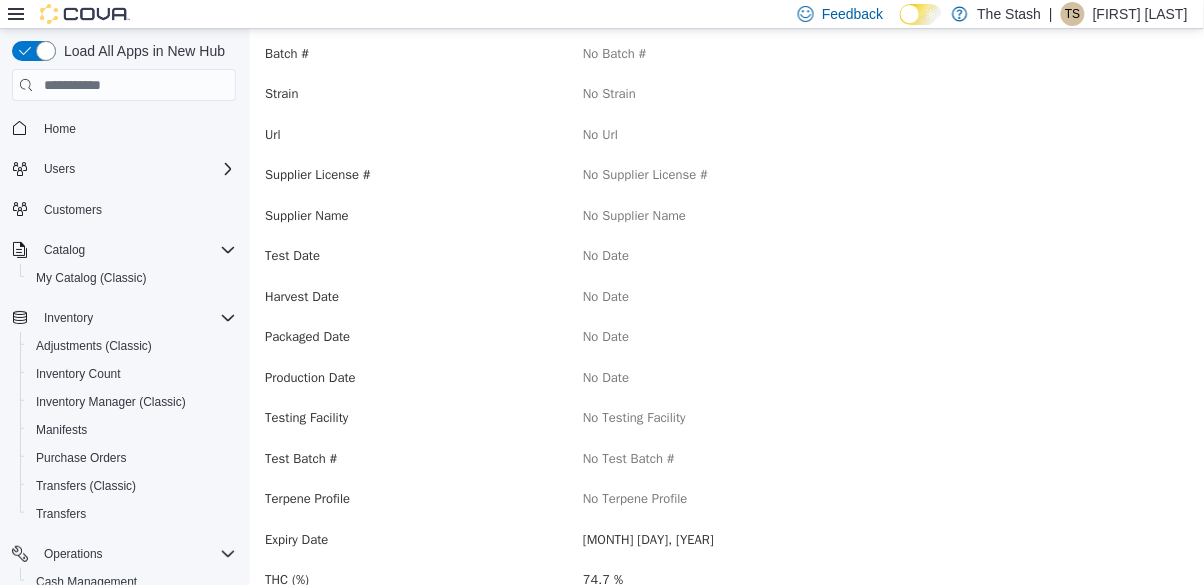 scroll, scrollTop: 0, scrollLeft: 0, axis: both 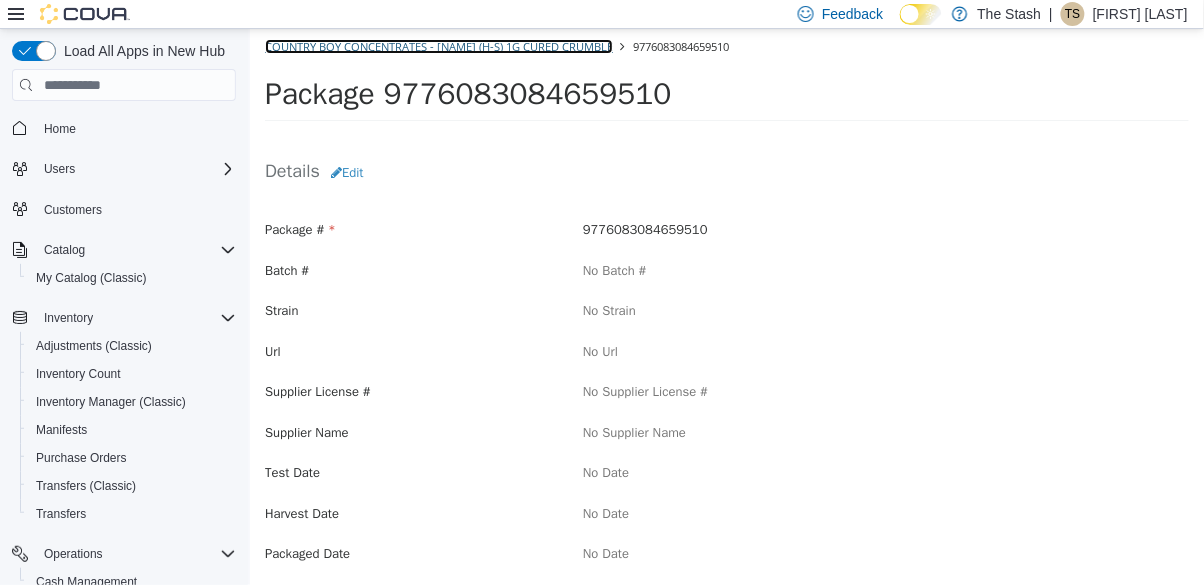 click on "[COMPANY] - [PRODUCT] ([ALPHANUMERIC]) [PRODUCT]" at bounding box center (438, 46) 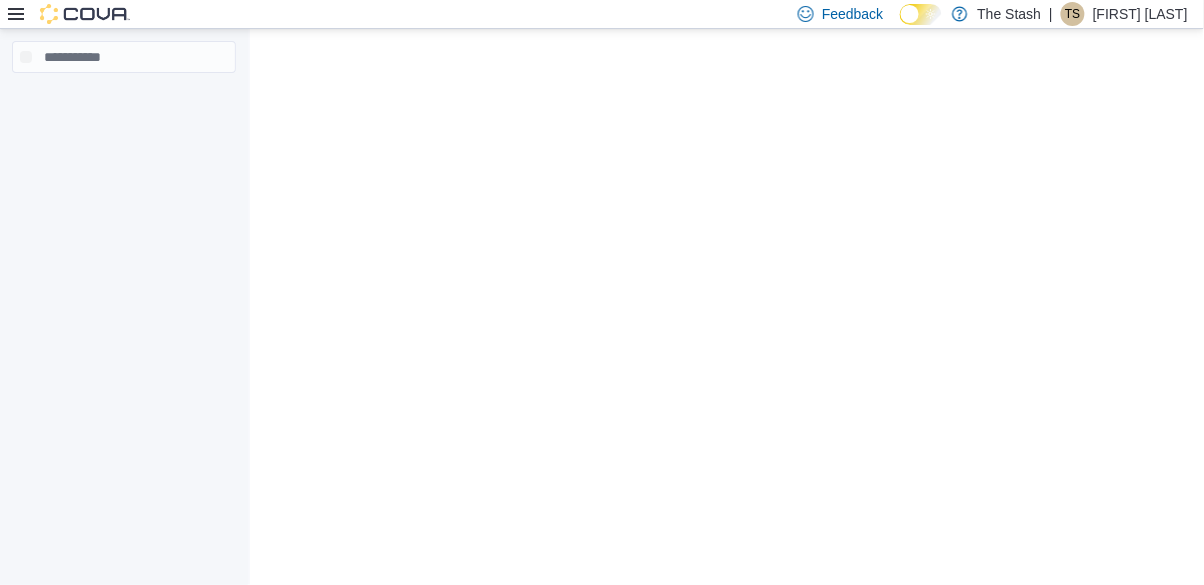 scroll, scrollTop: 0, scrollLeft: 0, axis: both 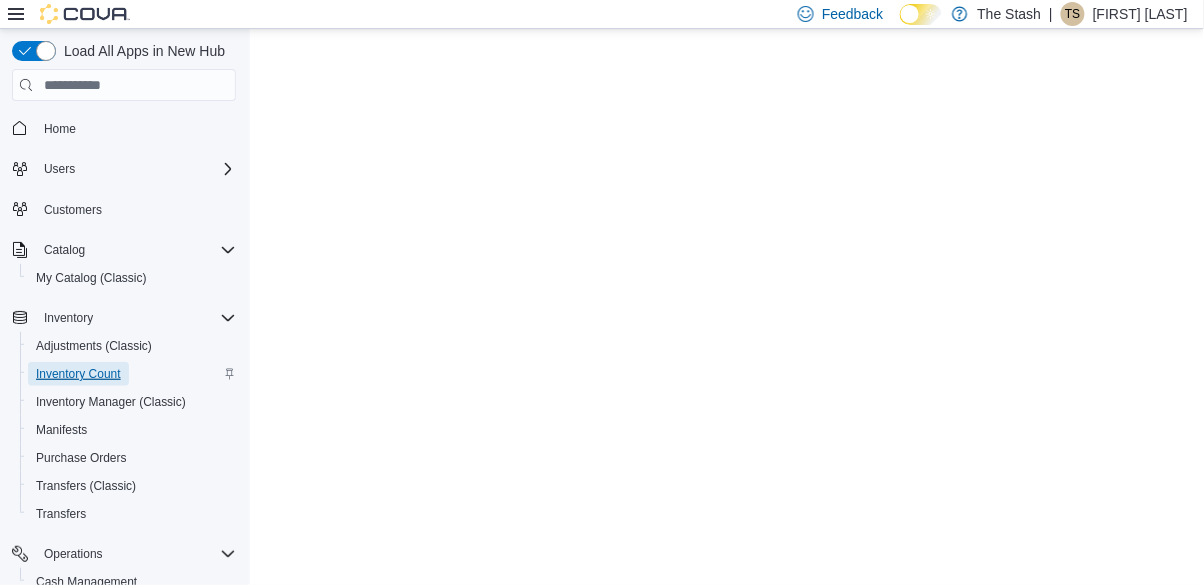 click on "Inventory Count" at bounding box center (78, 374) 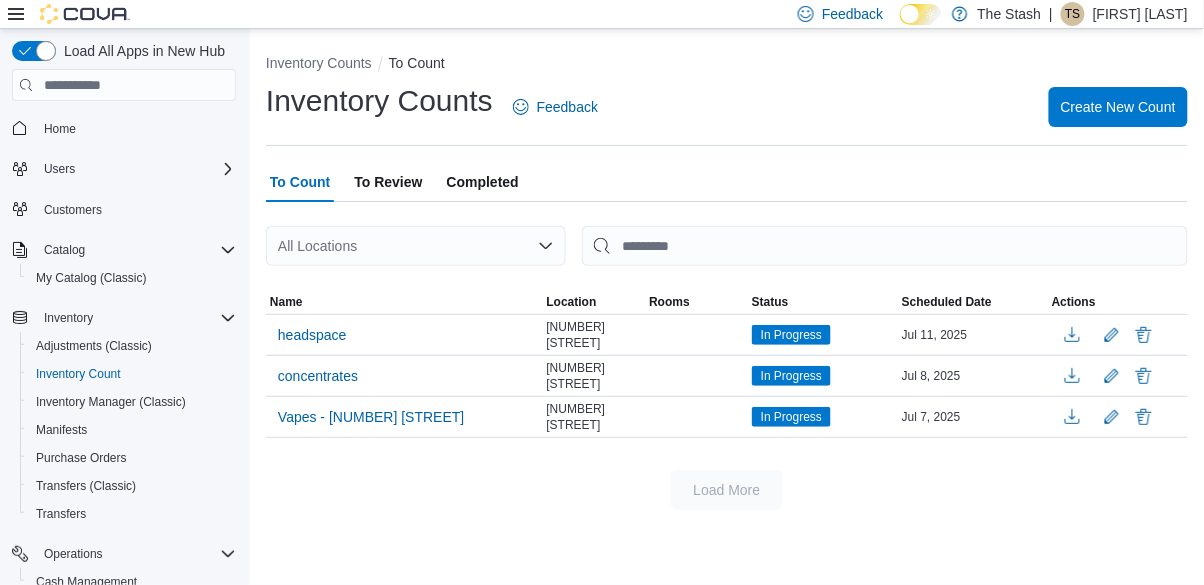 click on "All Locations" at bounding box center [416, 246] 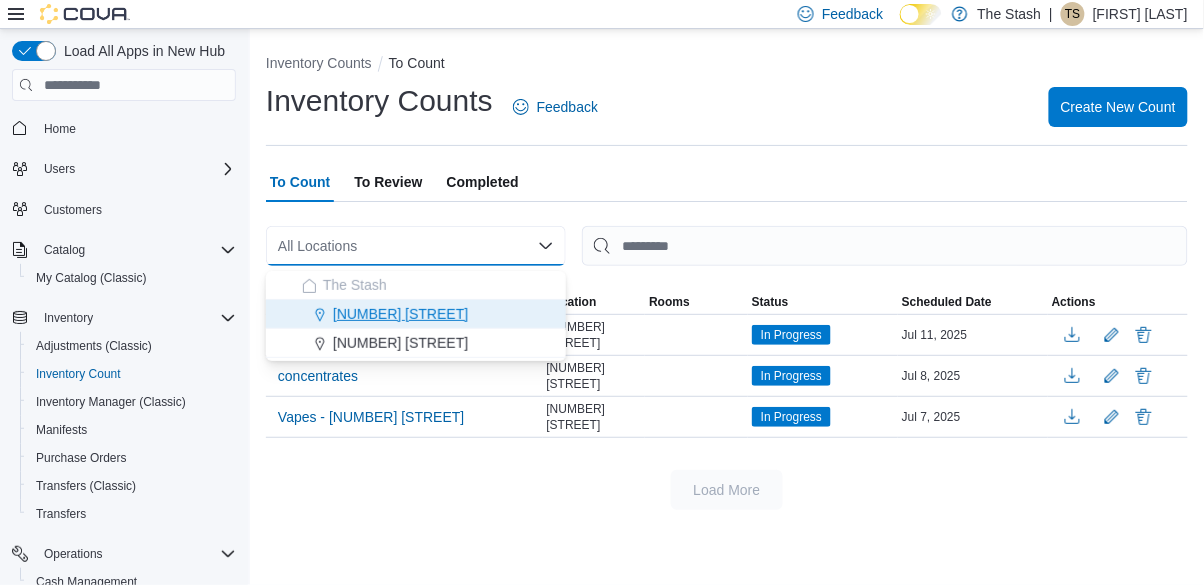 click on "[NUMBER] [STREET]" at bounding box center (400, 314) 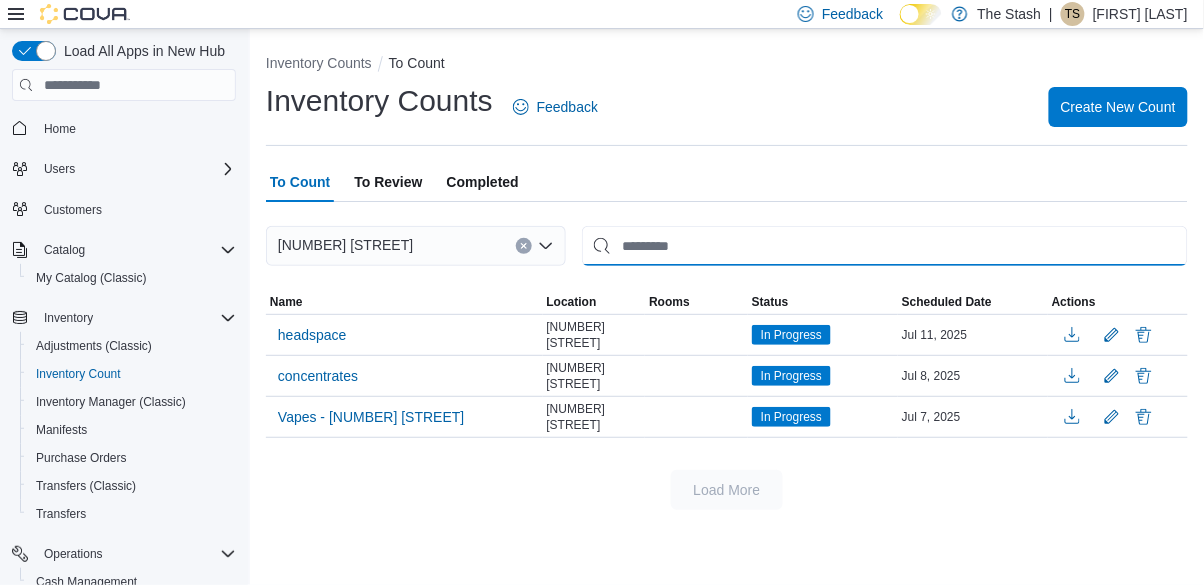 click at bounding box center [885, 246] 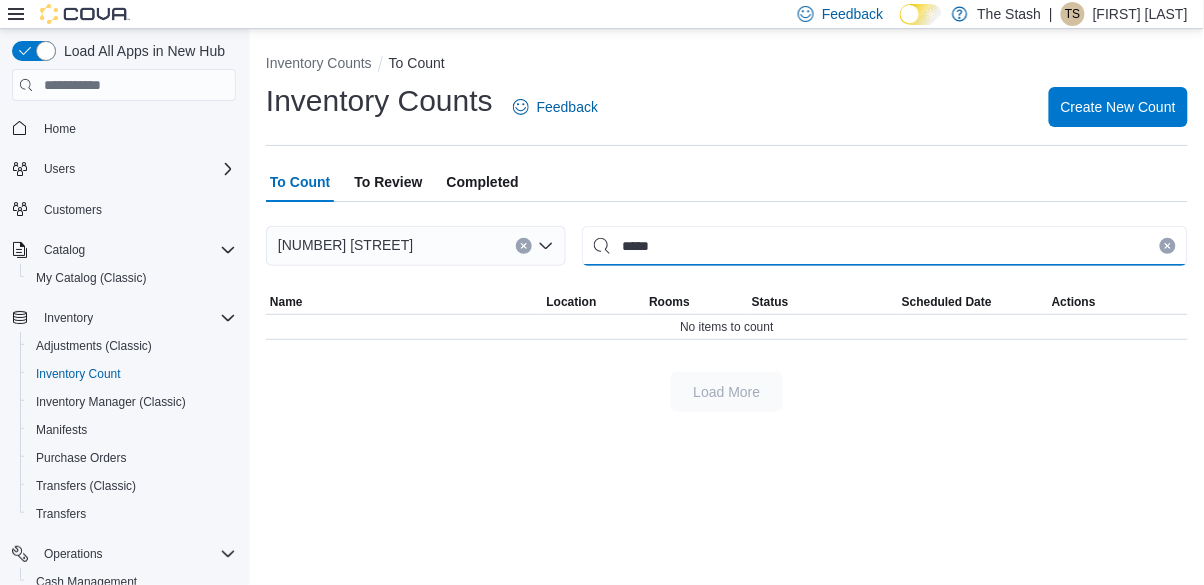 click on "*****" at bounding box center (885, 246) 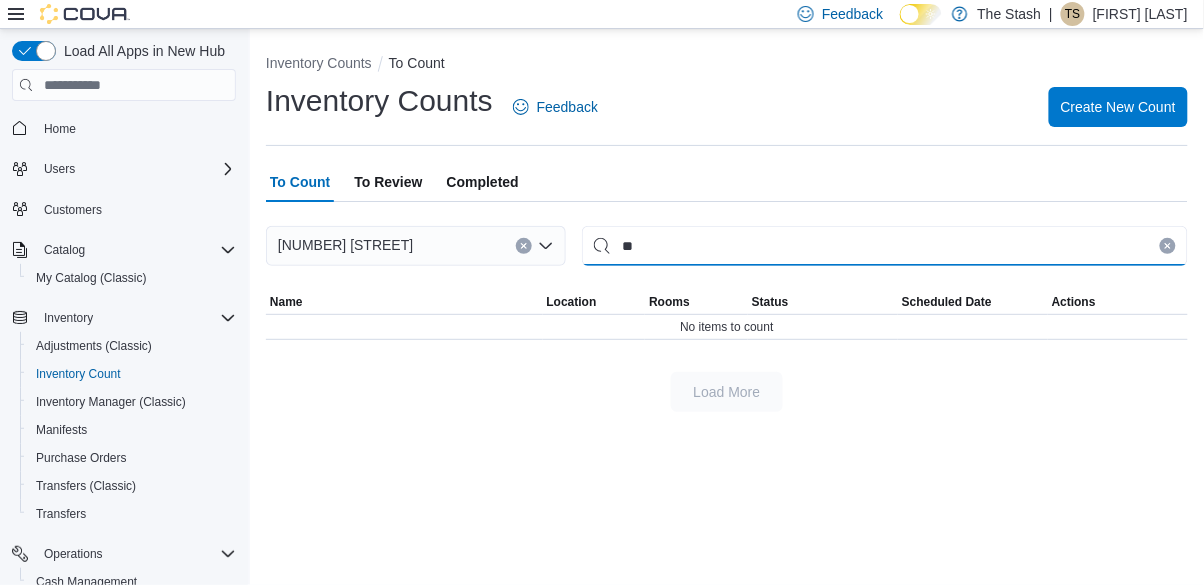 type on "*" 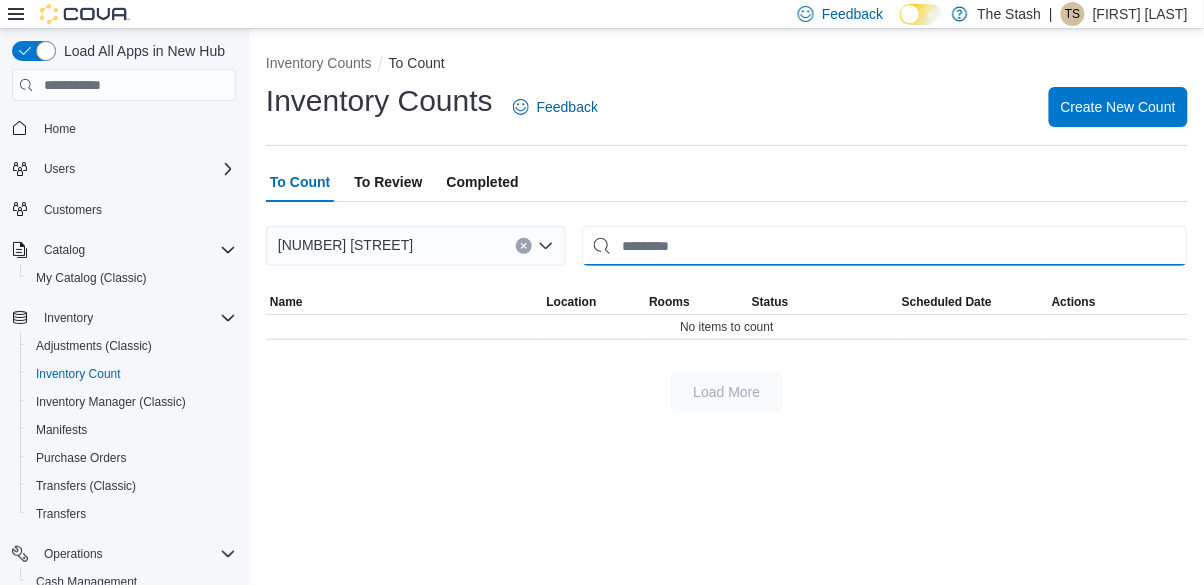 type 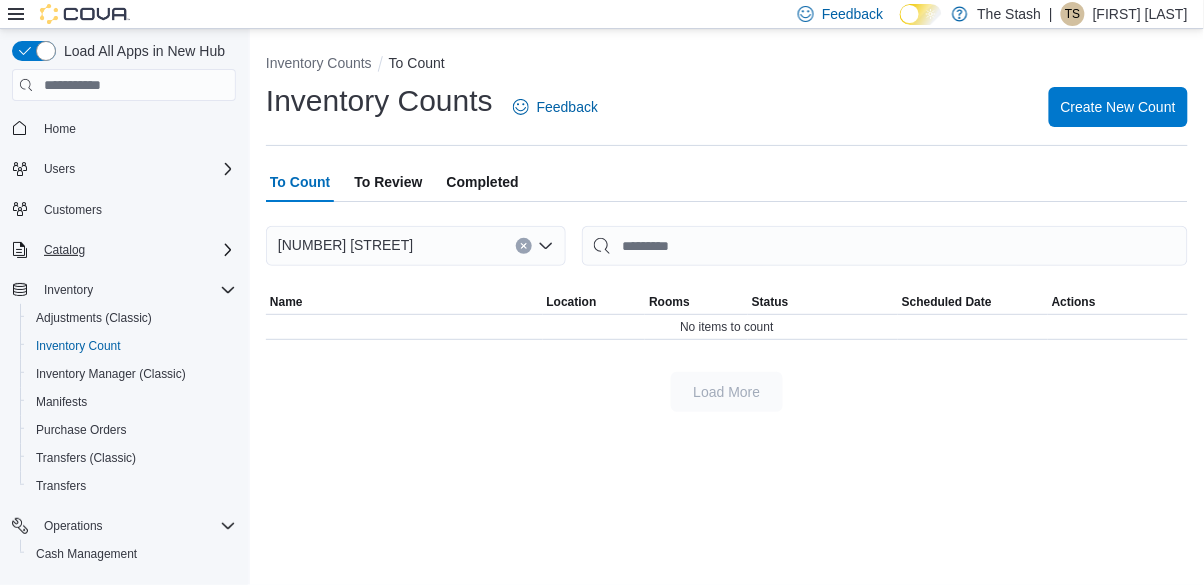 click 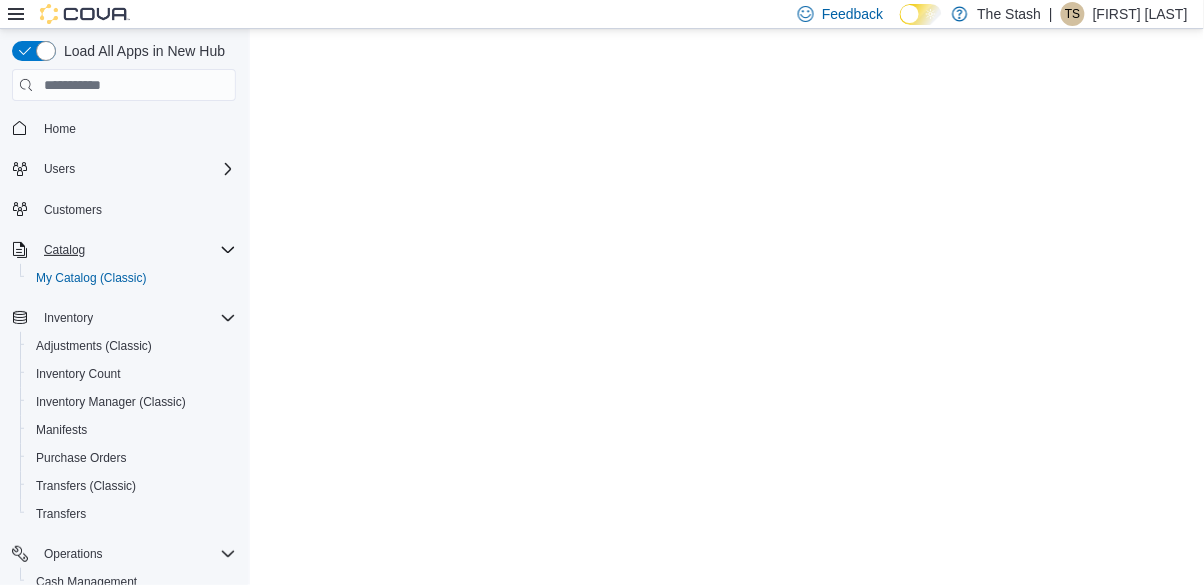 scroll, scrollTop: 0, scrollLeft: 0, axis: both 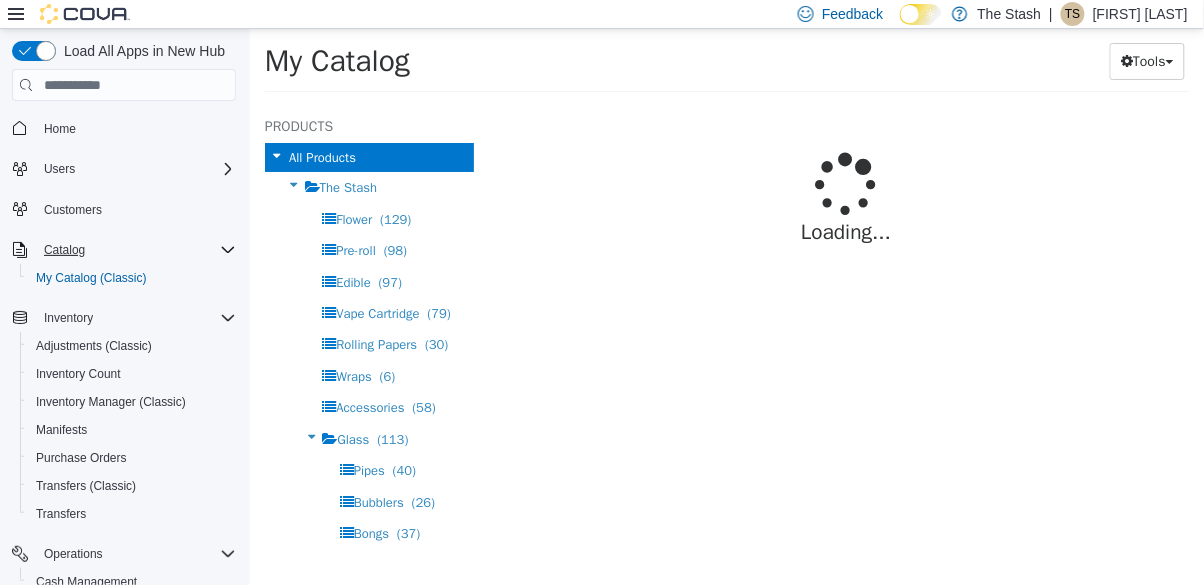 select on "**********" 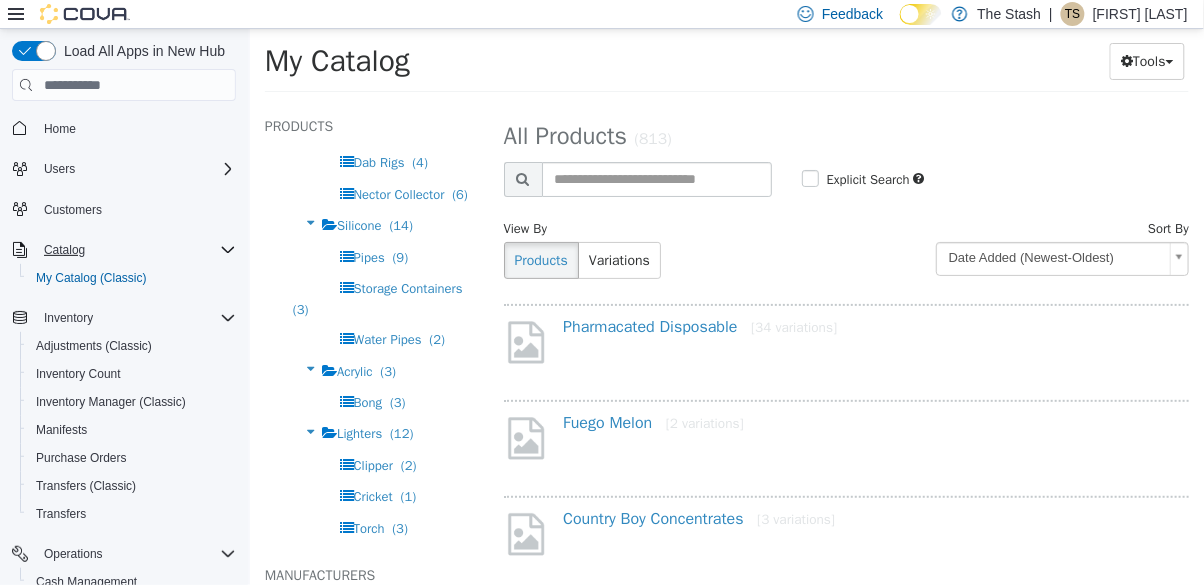 scroll, scrollTop: 401, scrollLeft: 0, axis: vertical 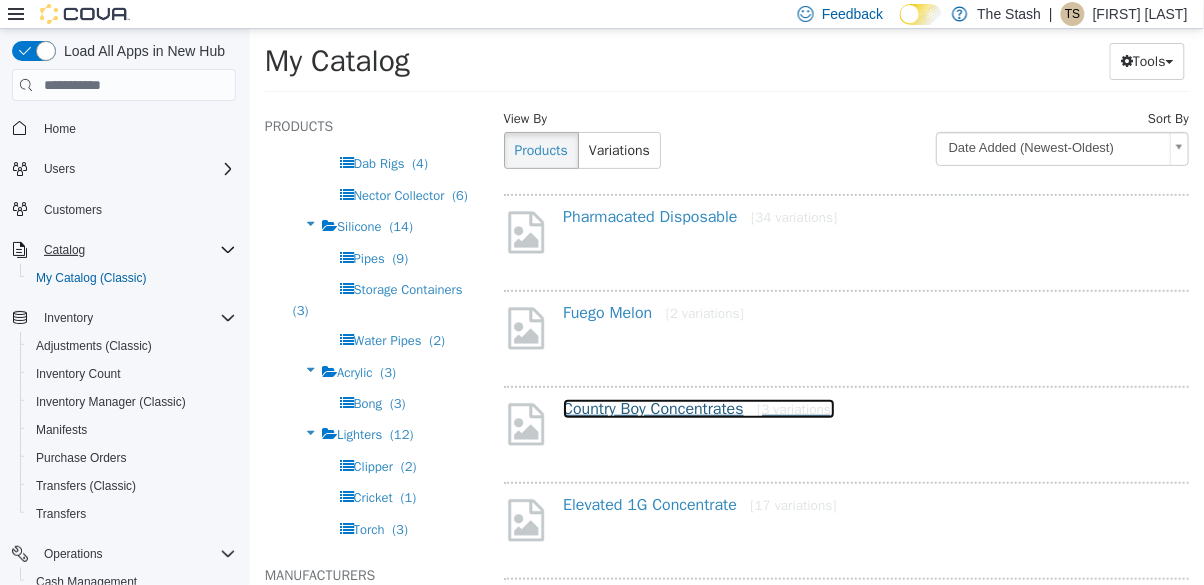 click on "Country Boy Concentrates
[3 variations]" at bounding box center [698, 409] 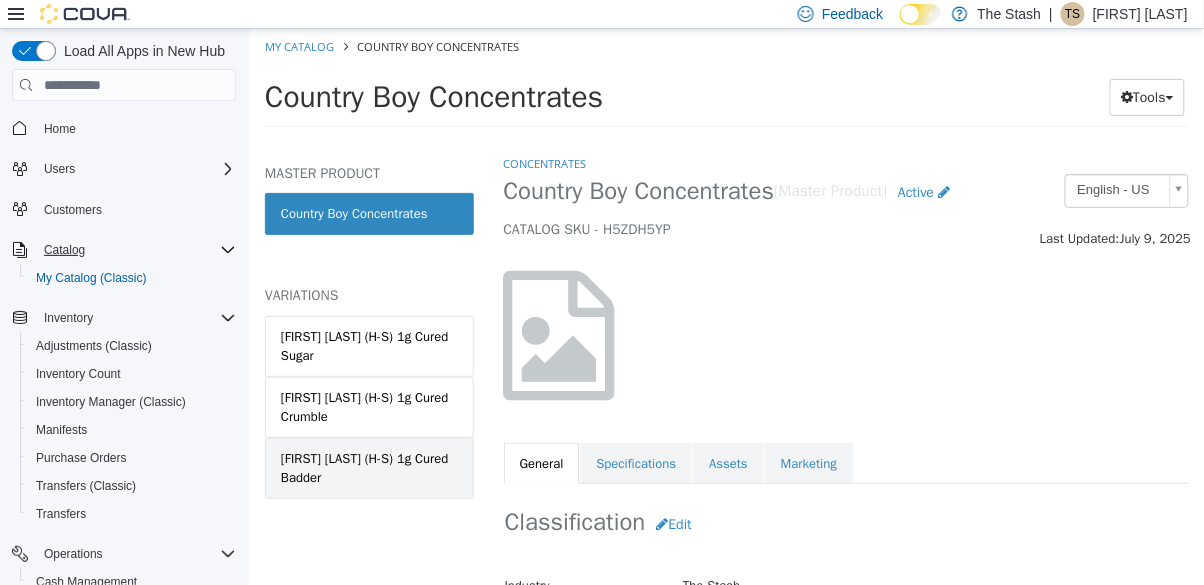 click on "Bruce Banner (H-S) 1g Cured Badder" at bounding box center (368, 468) 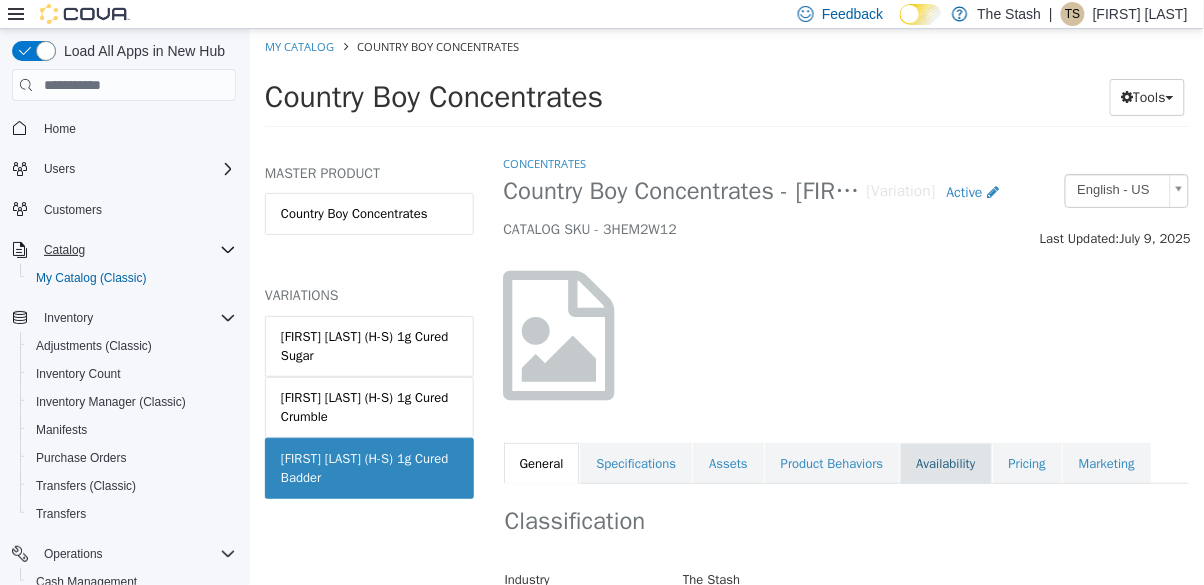 click on "Availability" at bounding box center (944, 464) 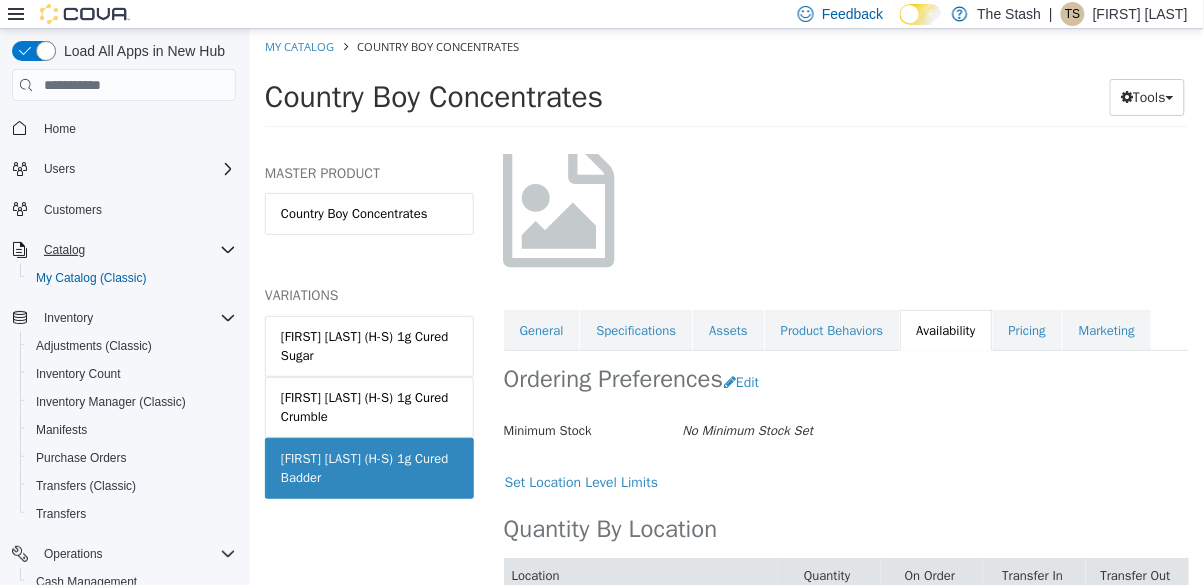 scroll, scrollTop: 162, scrollLeft: 0, axis: vertical 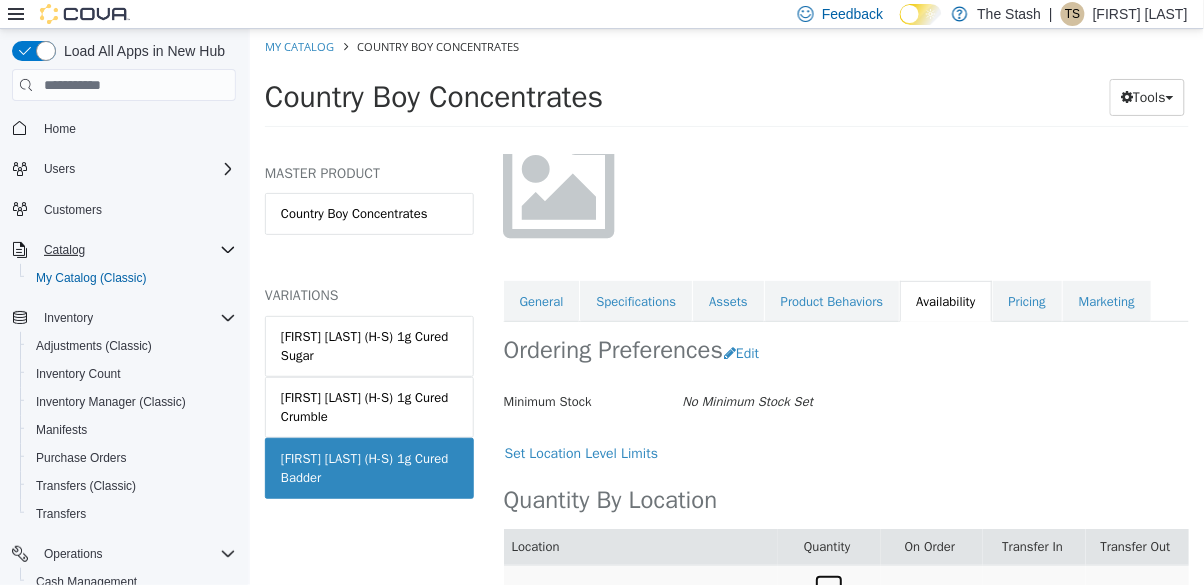 click on "9" at bounding box center [828, 592] 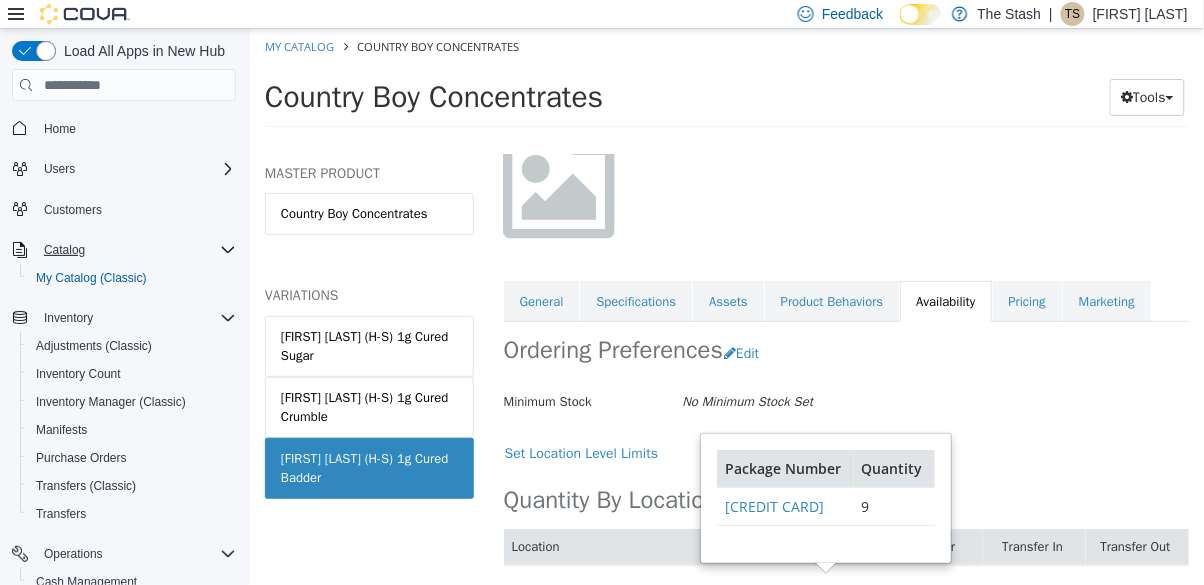 click on "Package Number" at bounding box center (784, 468) 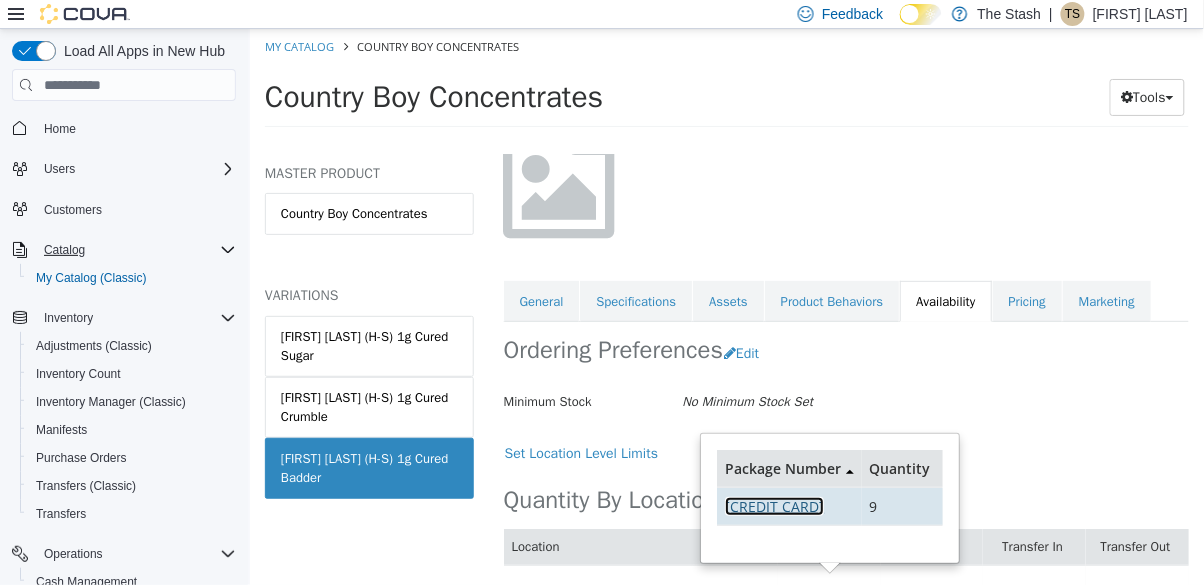 click on "5076918438467386" at bounding box center [773, 506] 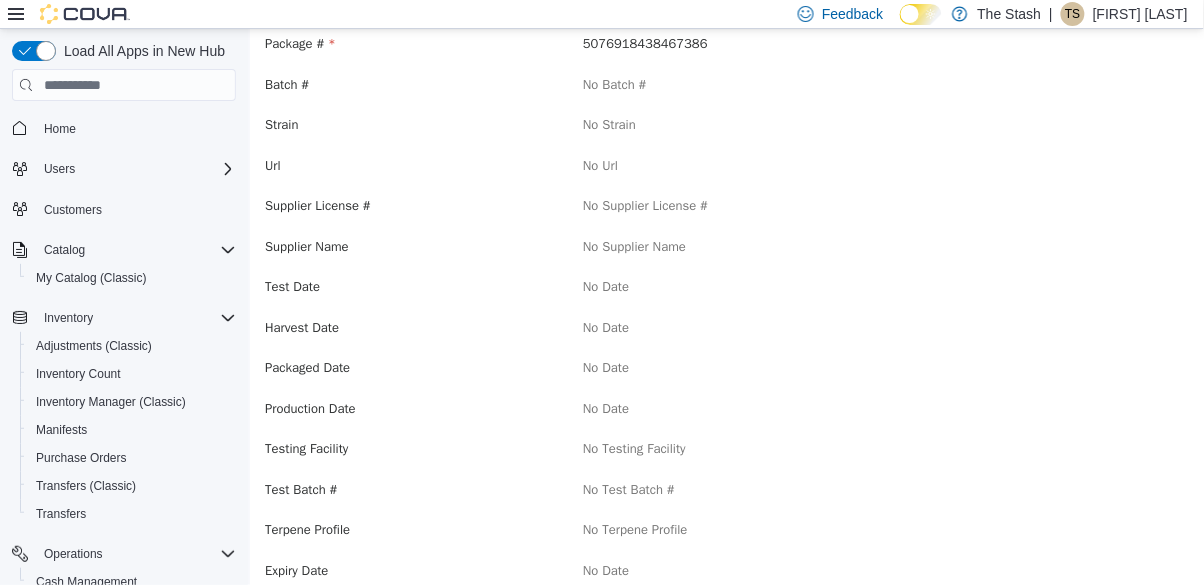 scroll, scrollTop: 0, scrollLeft: 0, axis: both 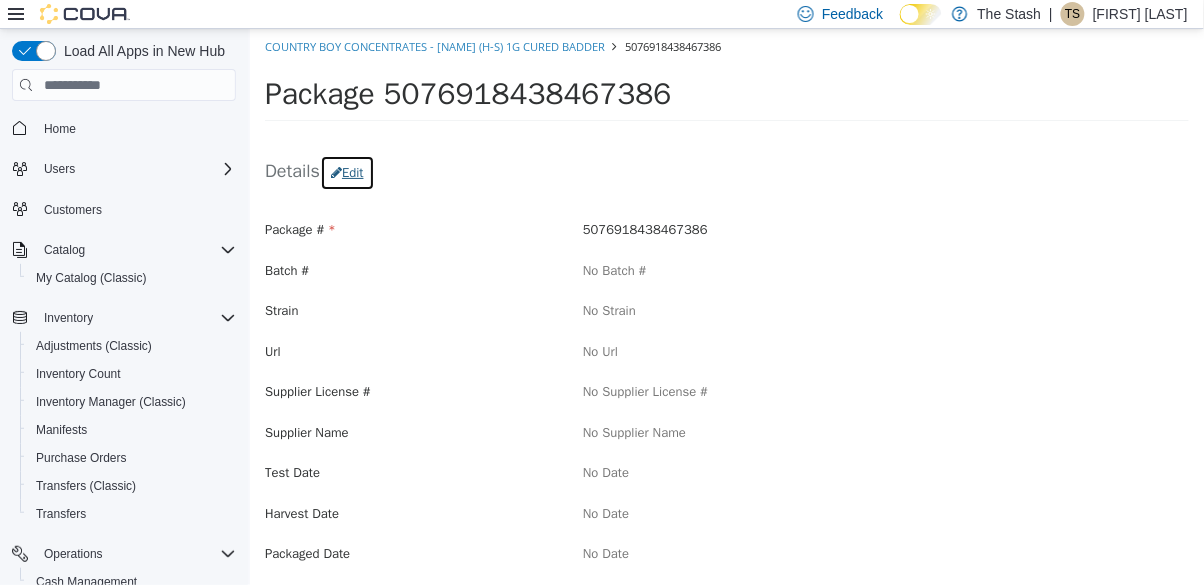 click on "Edit" at bounding box center (346, 173) 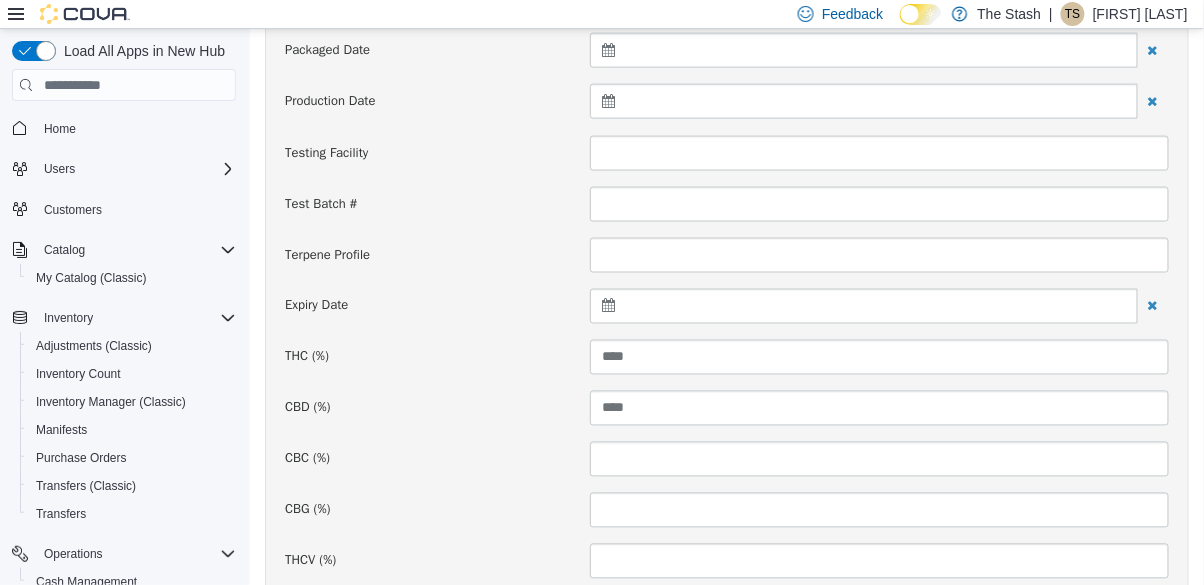 scroll, scrollTop: 614, scrollLeft: 0, axis: vertical 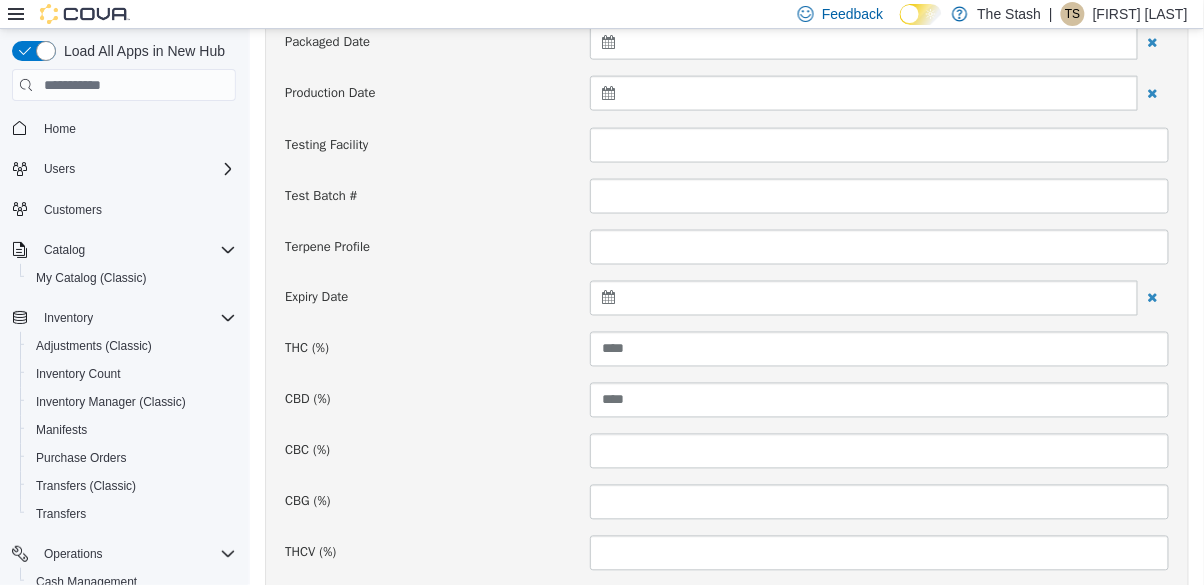 click at bounding box center [863, 298] 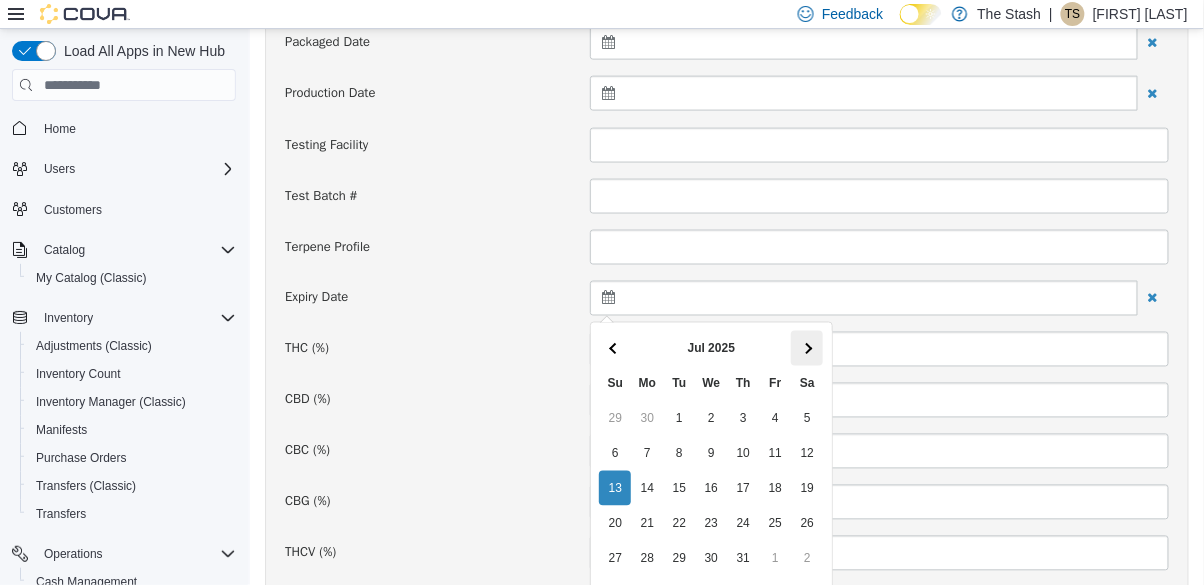 click at bounding box center [806, 348] 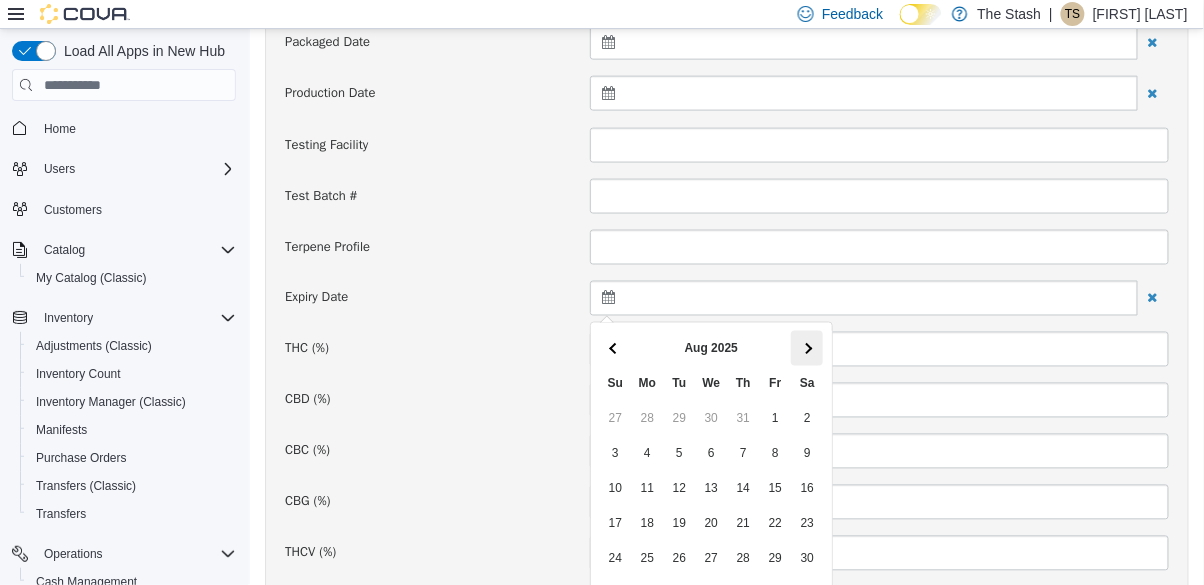 click at bounding box center (806, 348) 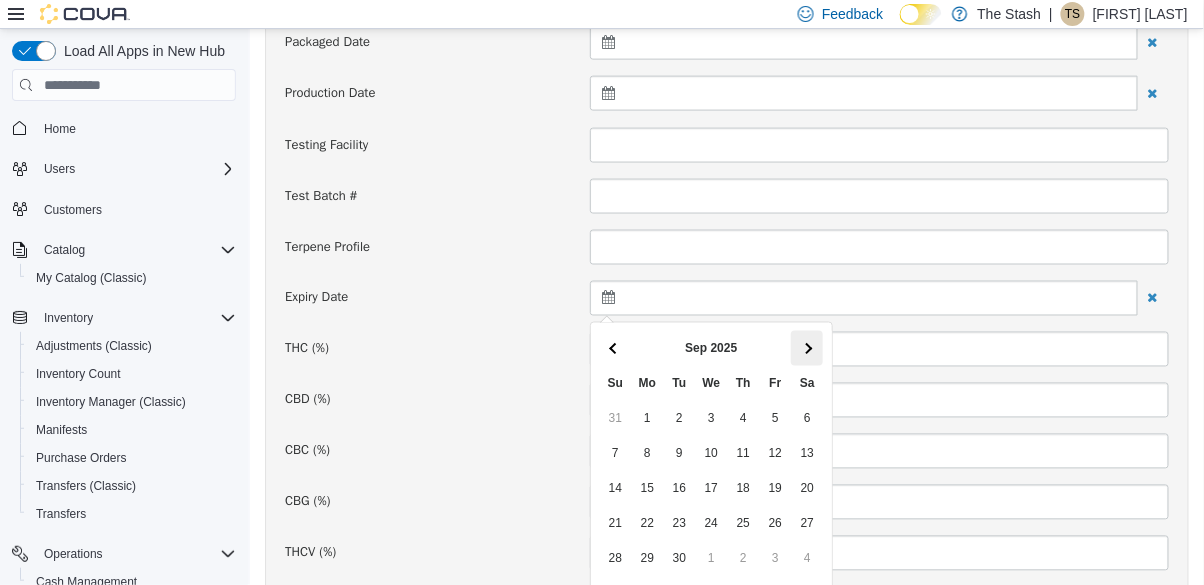 click at bounding box center (806, 348) 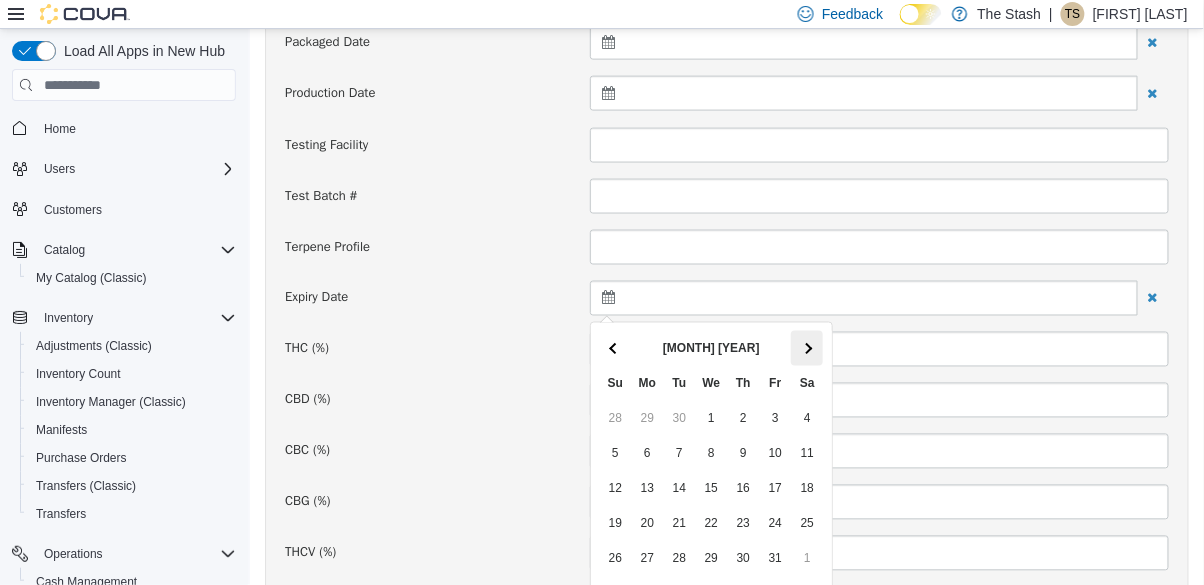click at bounding box center [806, 348] 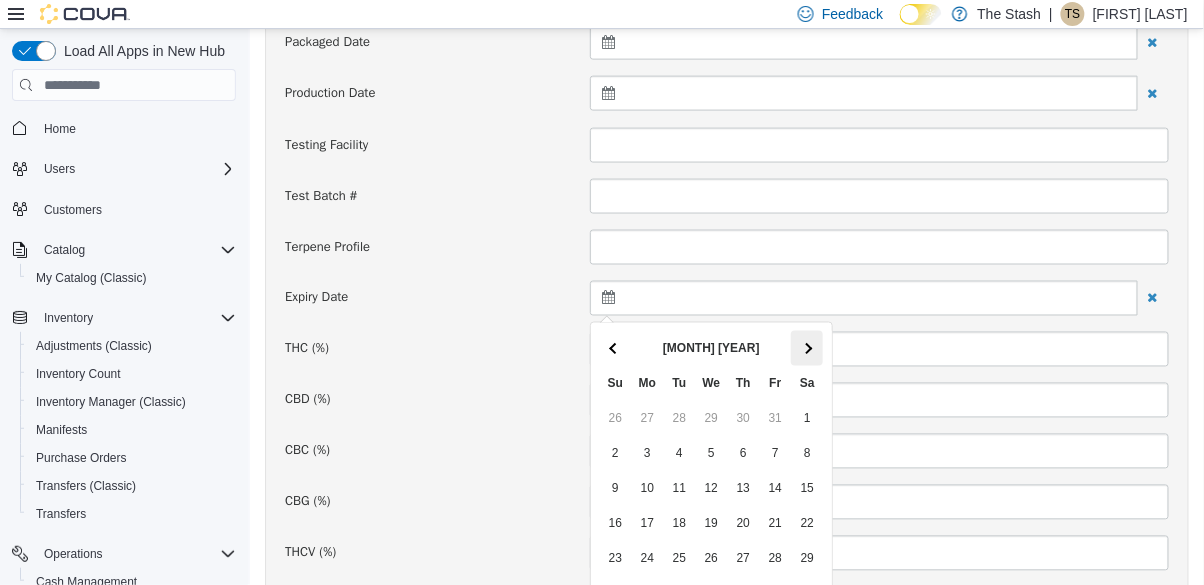 click at bounding box center [806, 348] 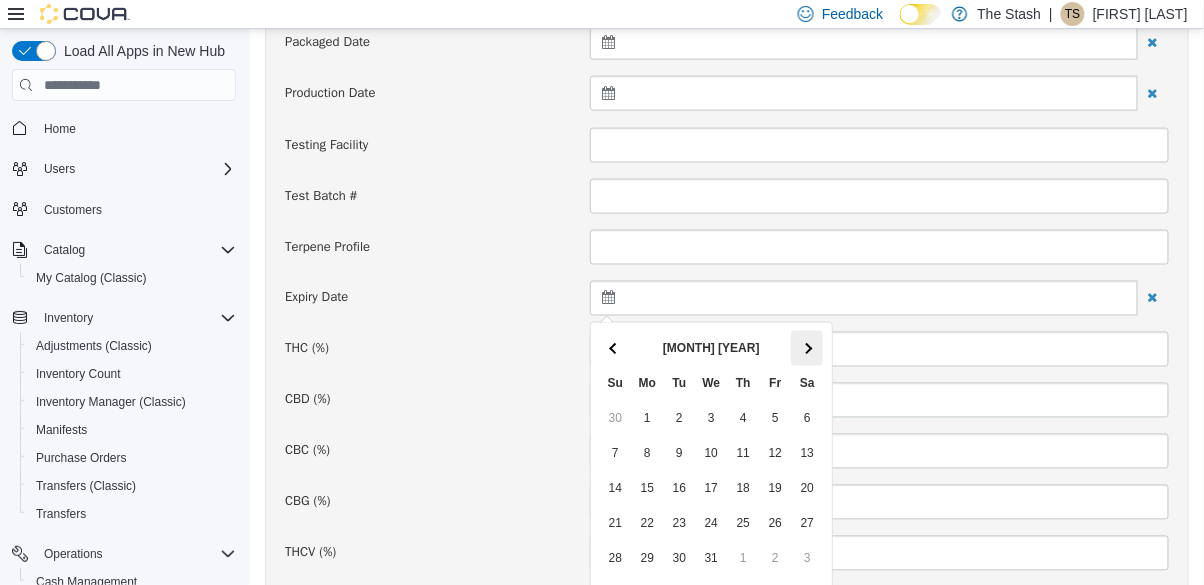 click at bounding box center (806, 348) 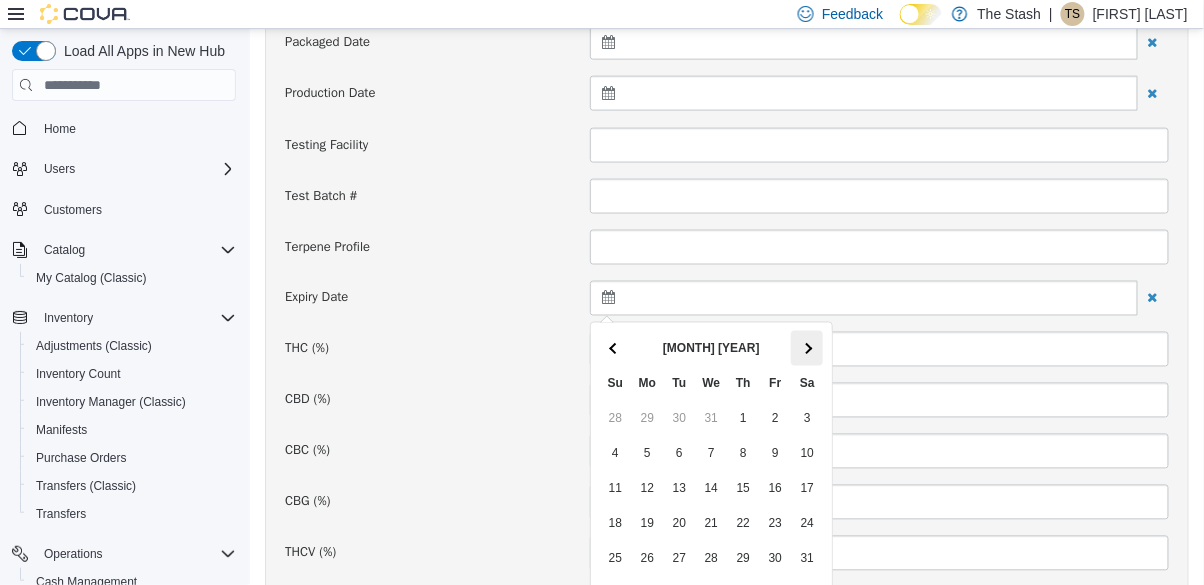click at bounding box center [806, 348] 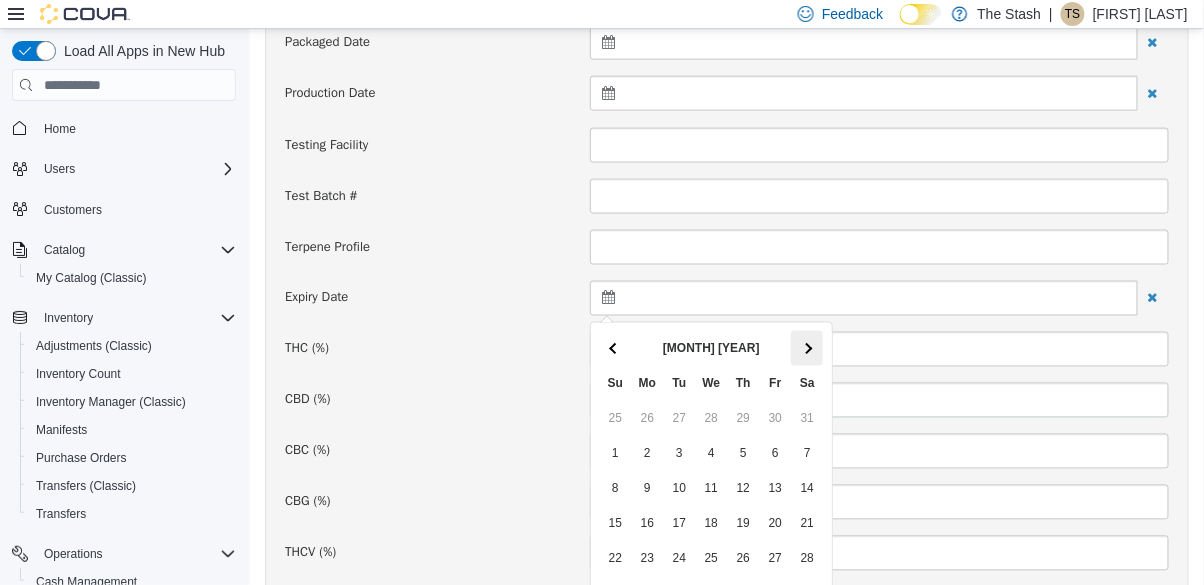 click at bounding box center (806, 348) 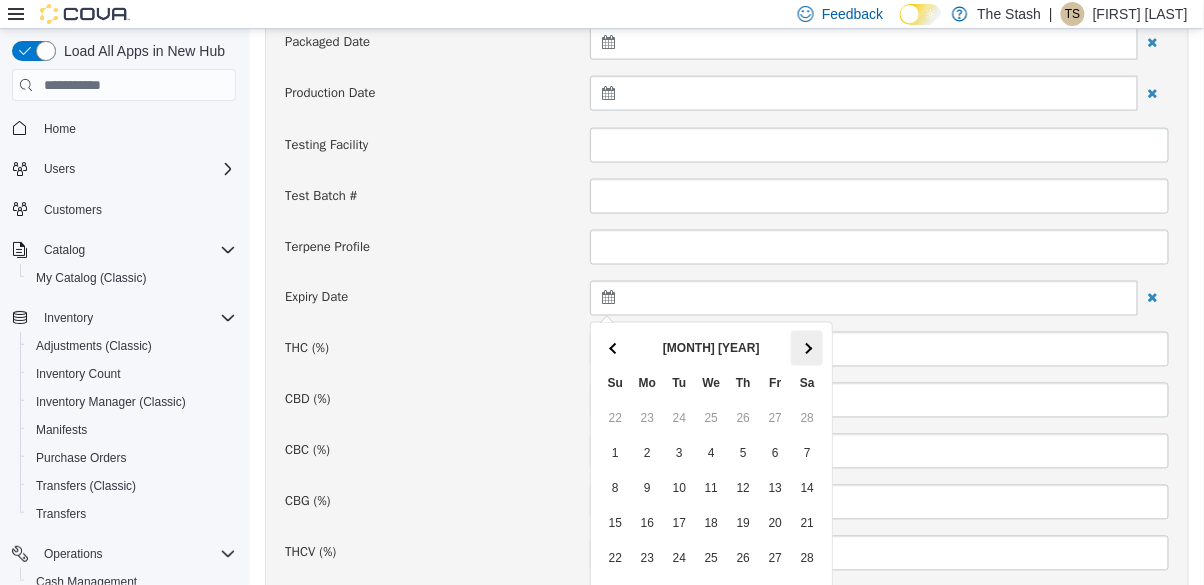 click at bounding box center [806, 348] 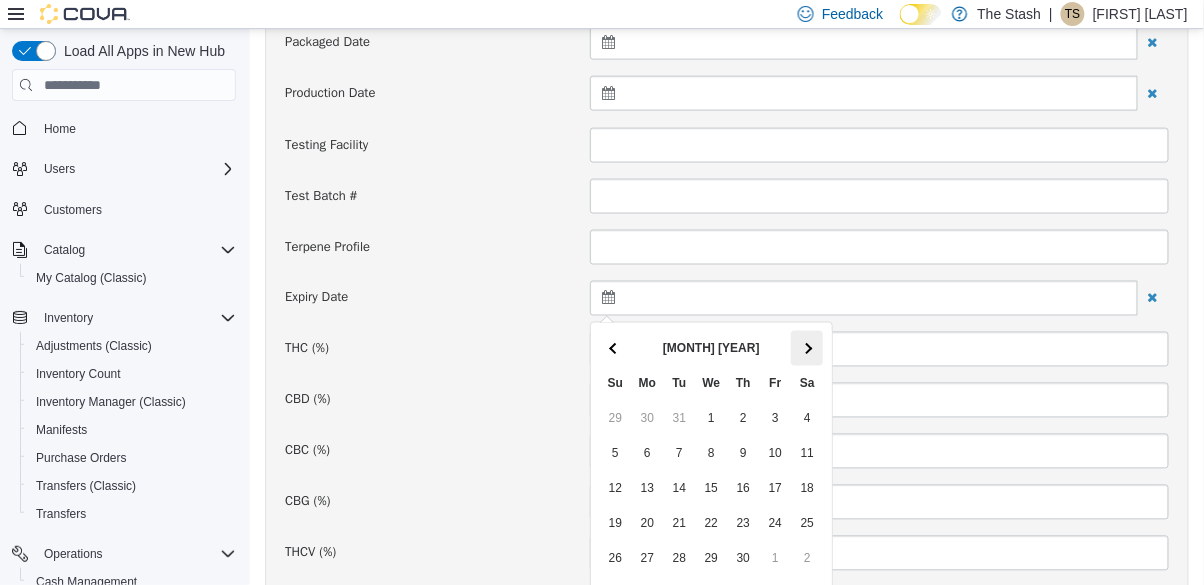 click at bounding box center (806, 348) 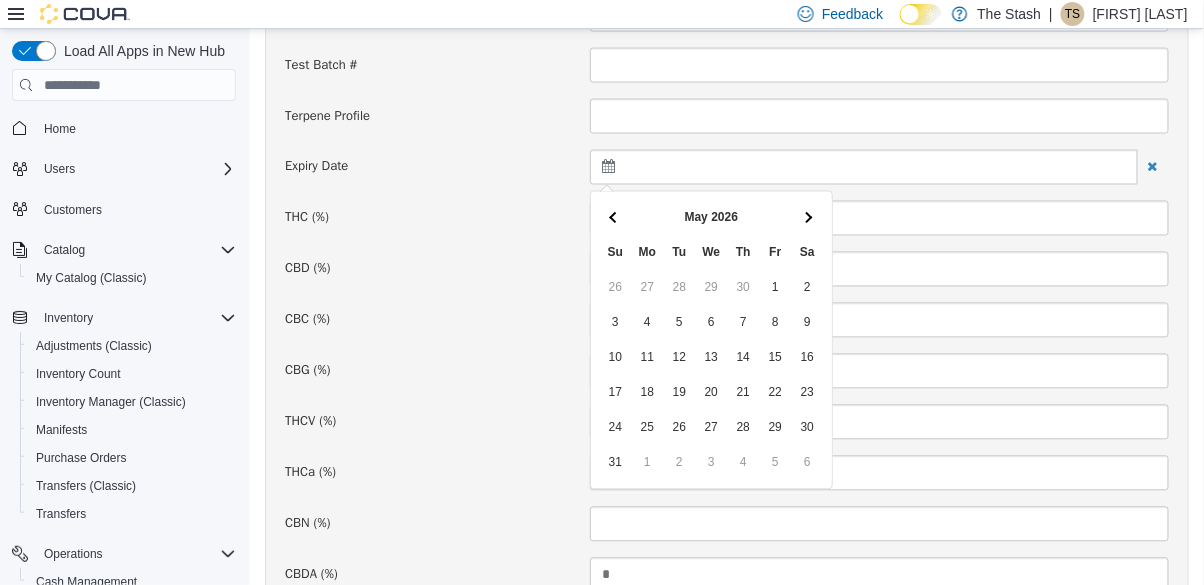 scroll, scrollTop: 750, scrollLeft: 0, axis: vertical 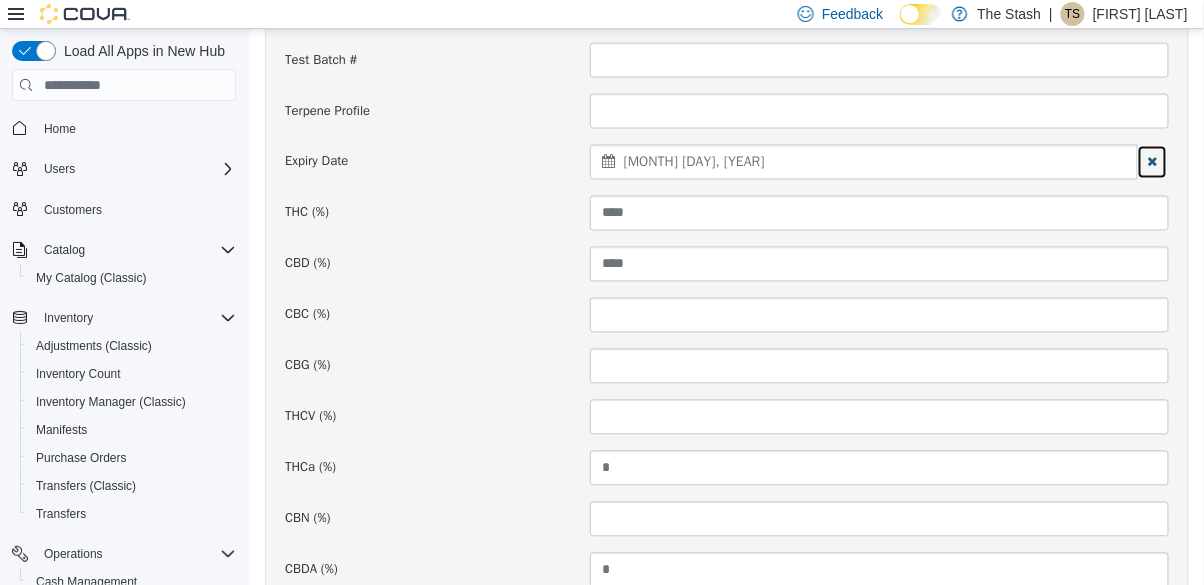 click at bounding box center (1151, 163) 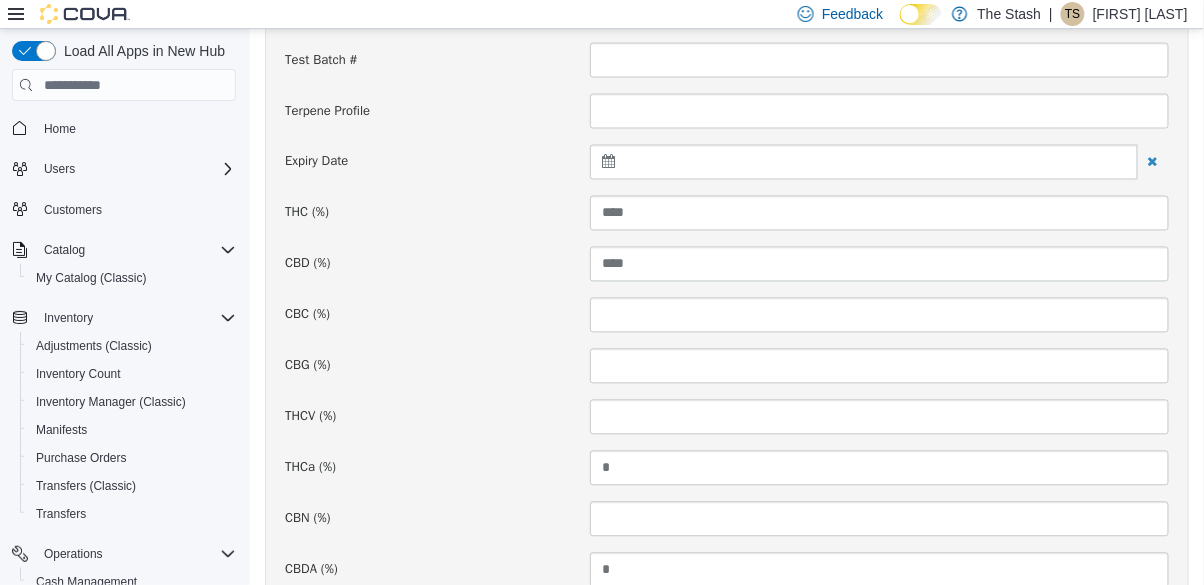 click at bounding box center (863, 162) 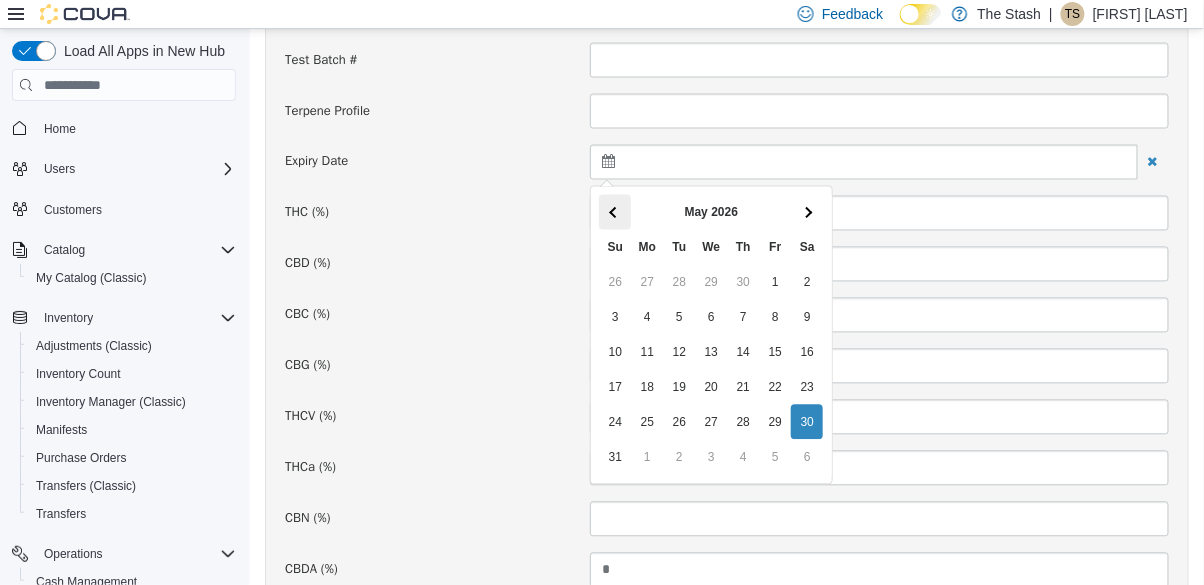 click at bounding box center (614, 212) 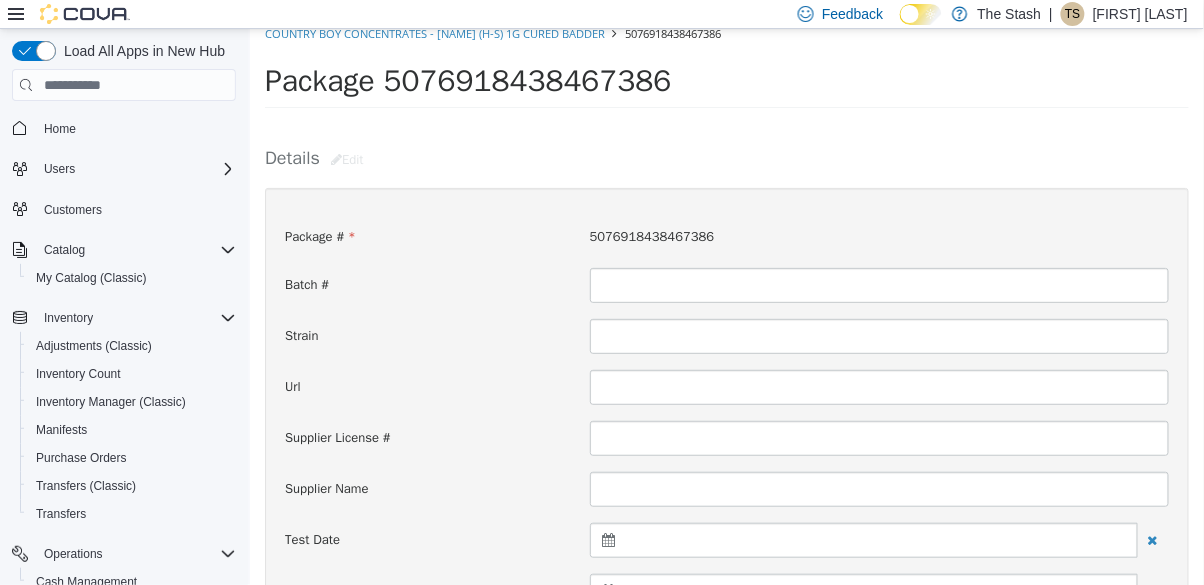 scroll, scrollTop: 0, scrollLeft: 0, axis: both 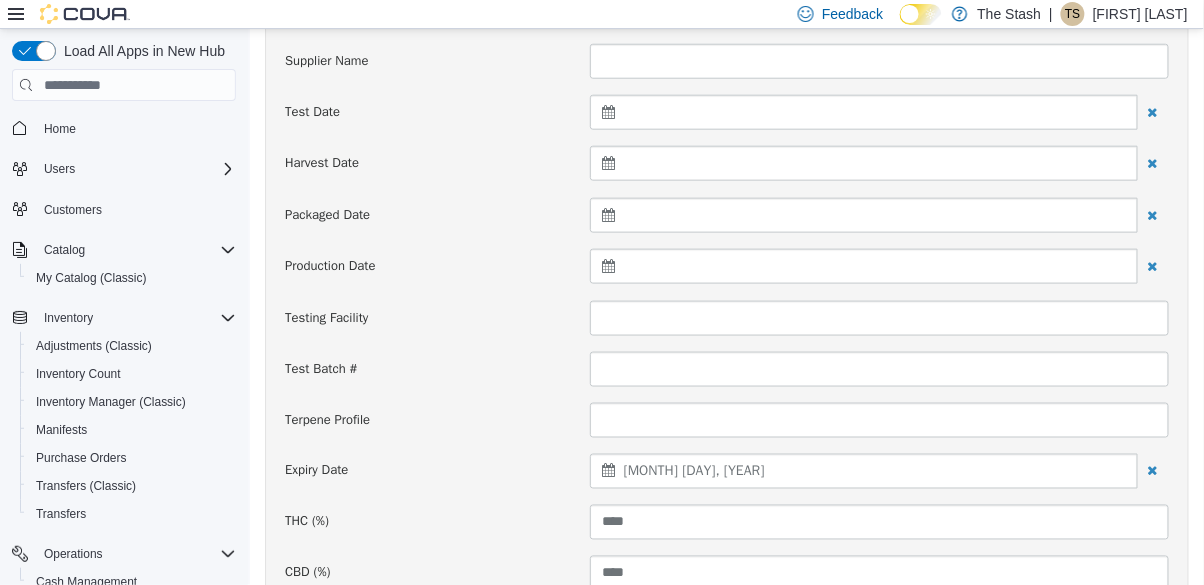 click on "Terpene Profile" at bounding box center (726, 421) 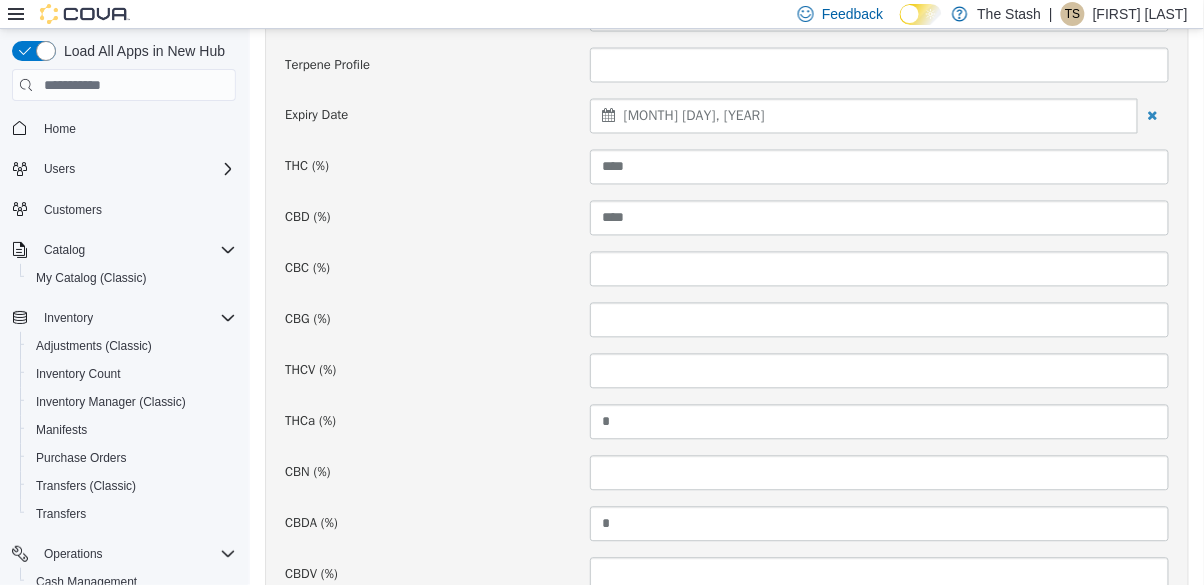 scroll, scrollTop: 807, scrollLeft: 0, axis: vertical 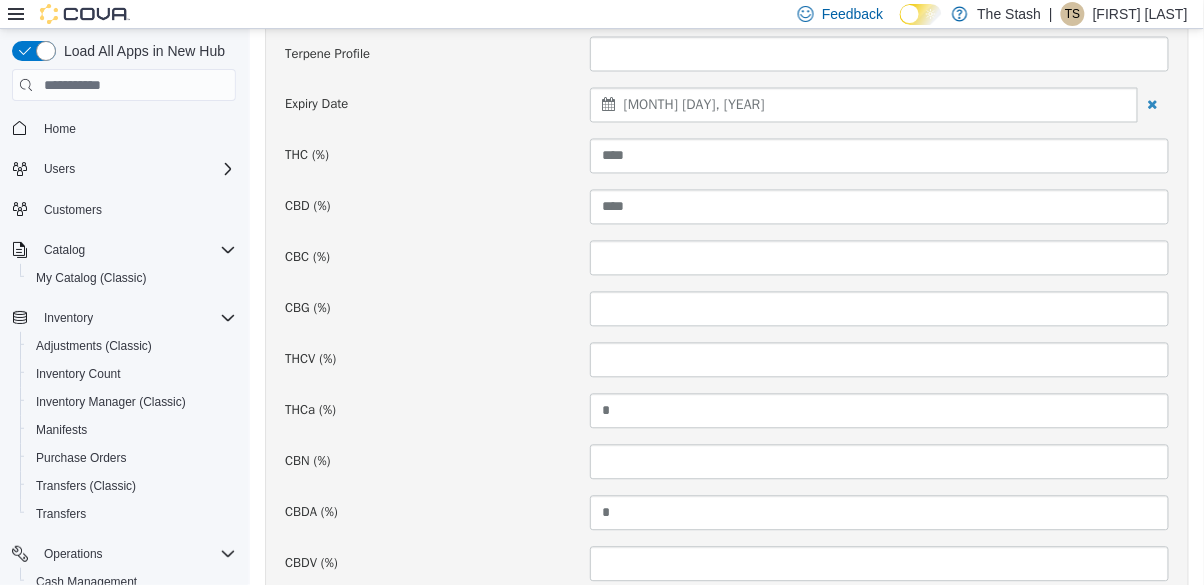 click on "THCV (%)" at bounding box center (726, 361) 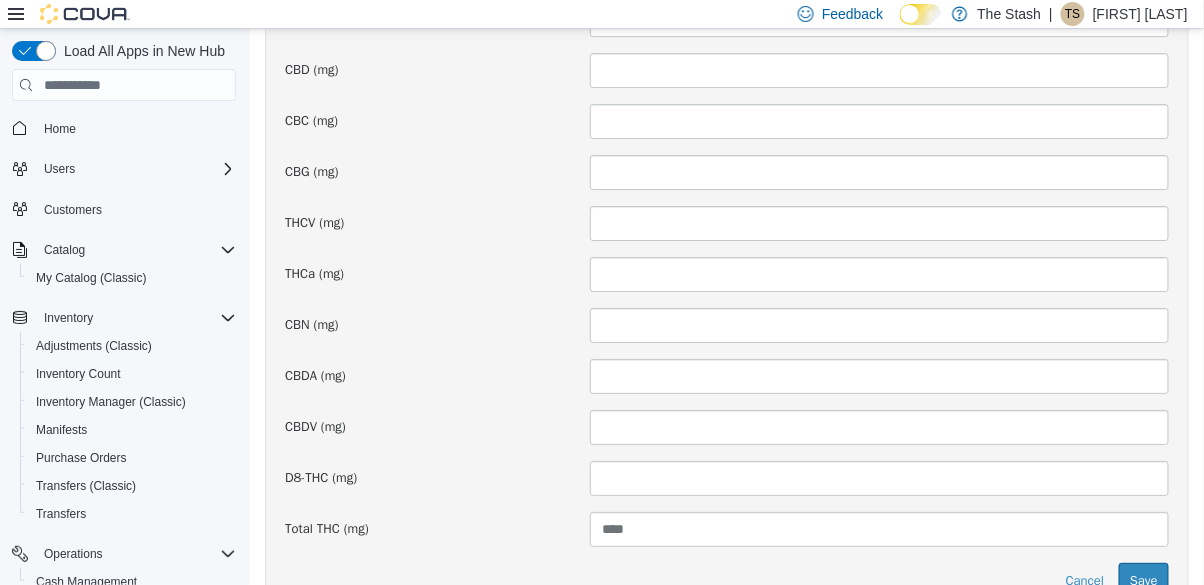 scroll, scrollTop: 1520, scrollLeft: 0, axis: vertical 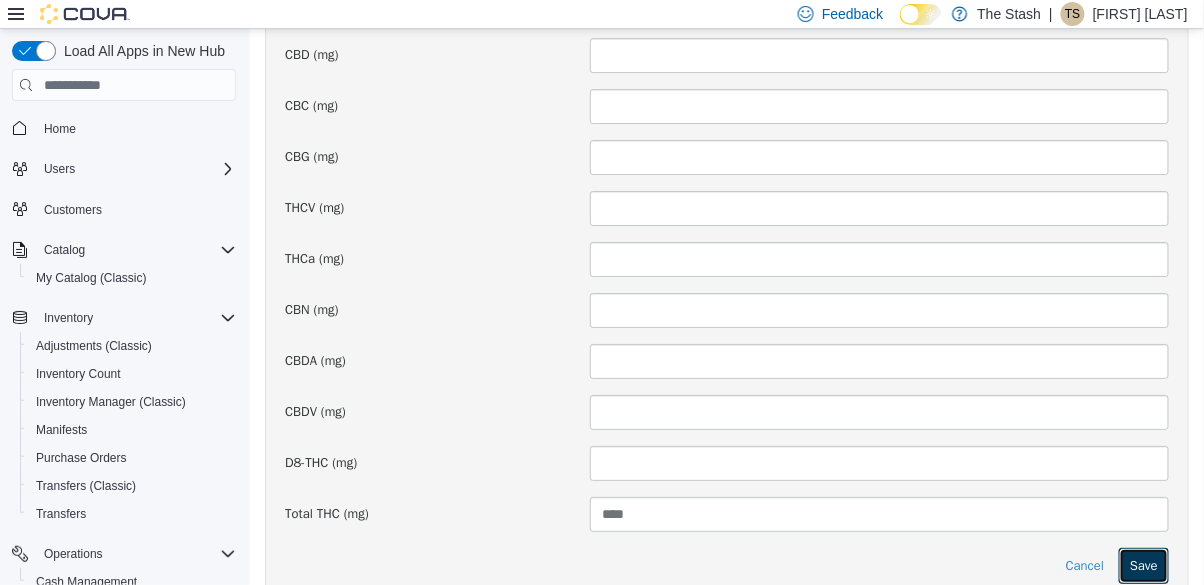 click on "Save" at bounding box center (1143, 566) 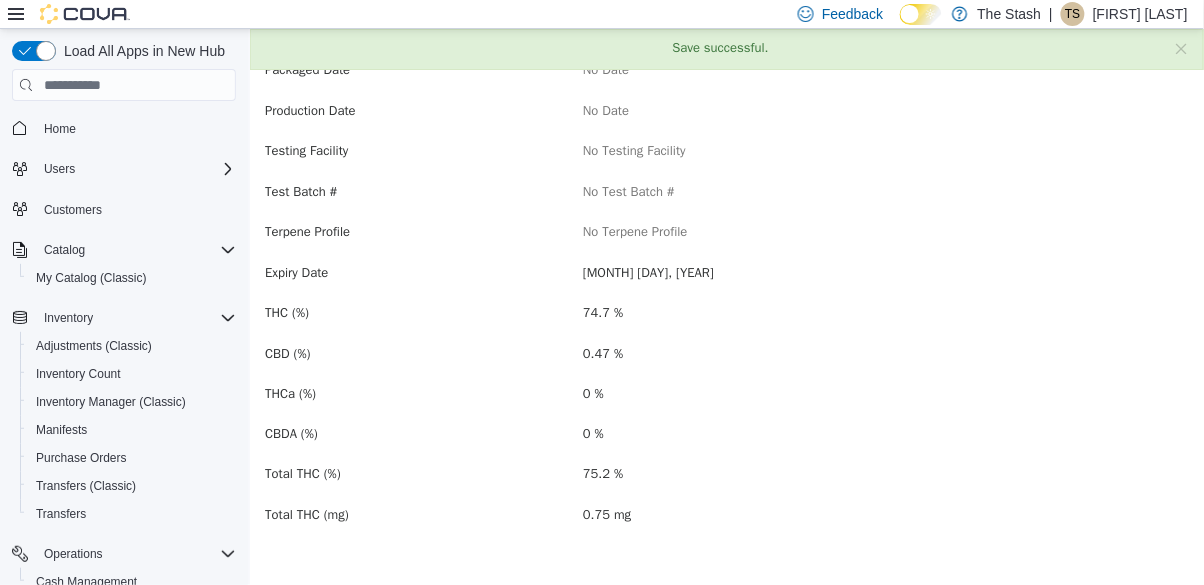 scroll, scrollTop: 0, scrollLeft: 0, axis: both 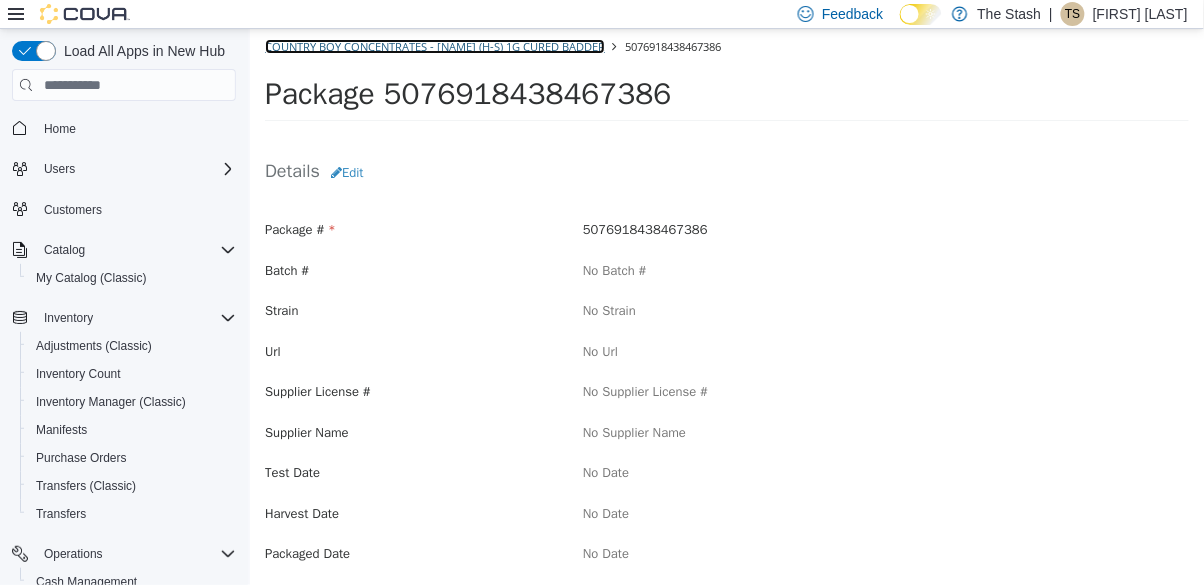click on "Country Boy Concentrates - Bruce Banner (H-S) 1g Cured Badder" at bounding box center [434, 46] 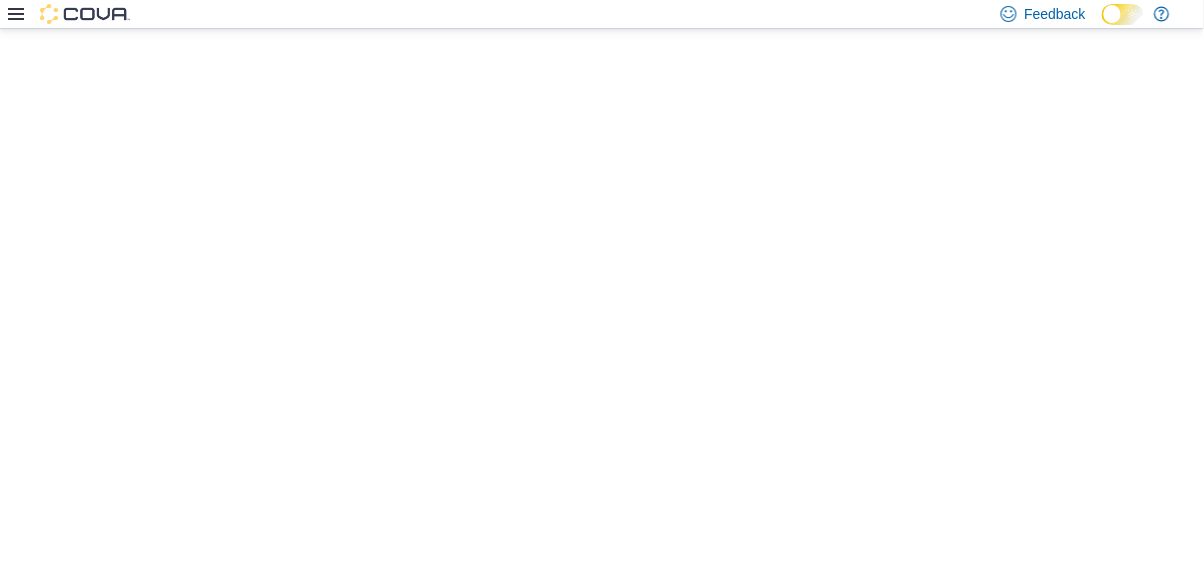 scroll, scrollTop: 0, scrollLeft: 0, axis: both 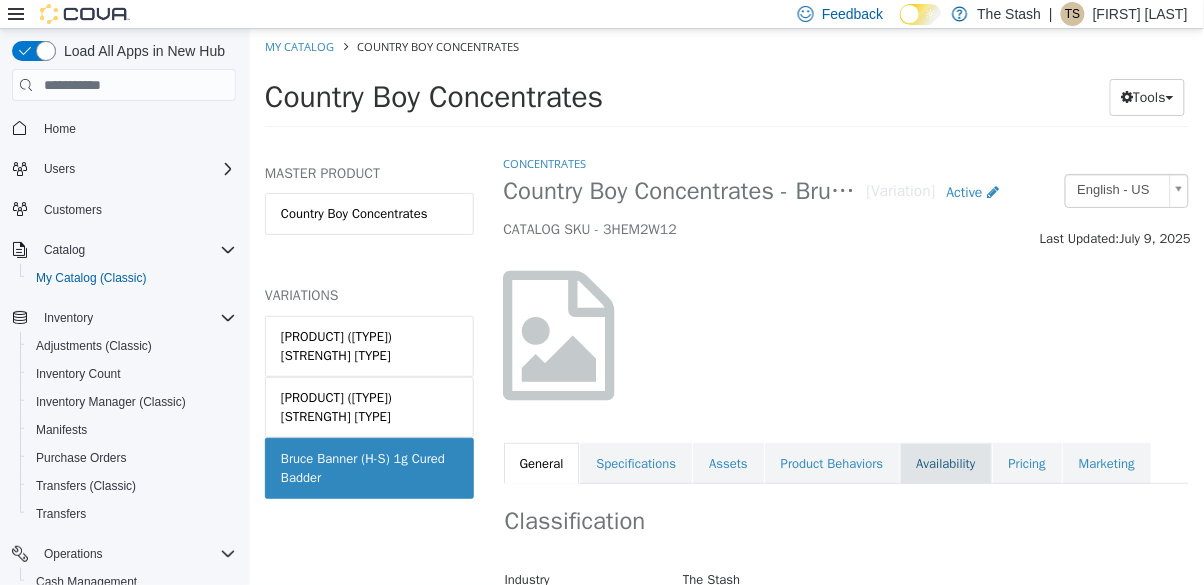 click on "Availability" at bounding box center (944, 464) 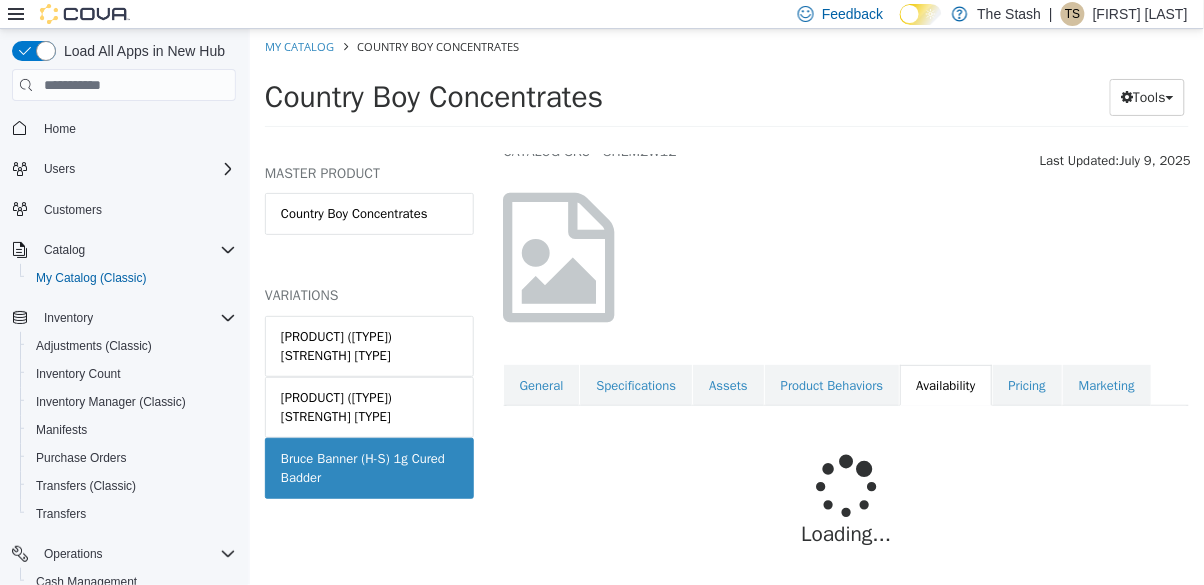 scroll, scrollTop: 162, scrollLeft: 0, axis: vertical 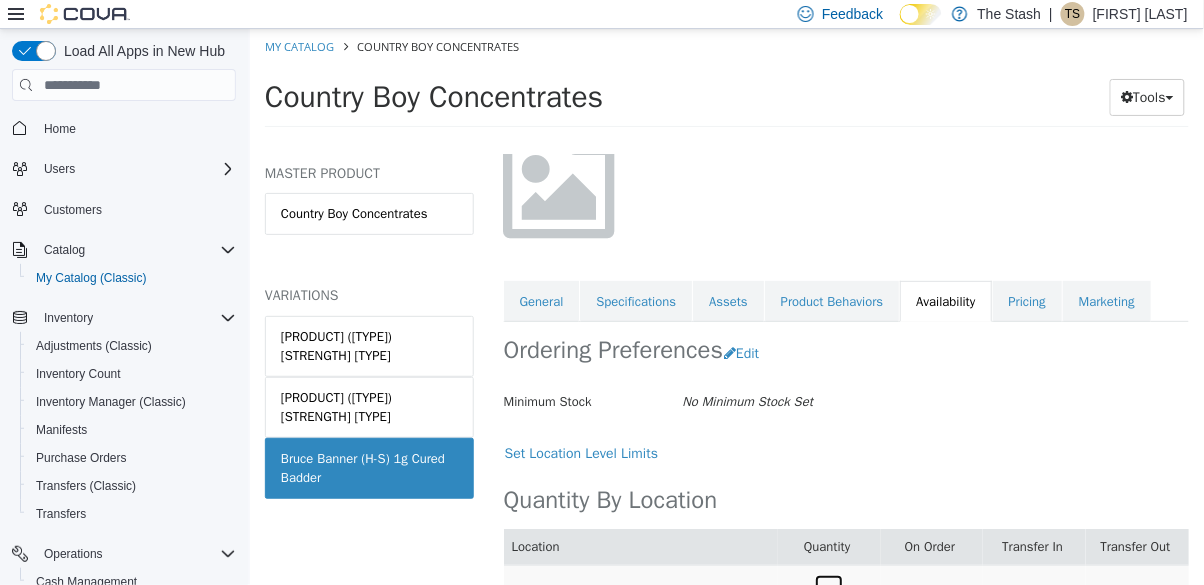 click on "9" at bounding box center (828, 592) 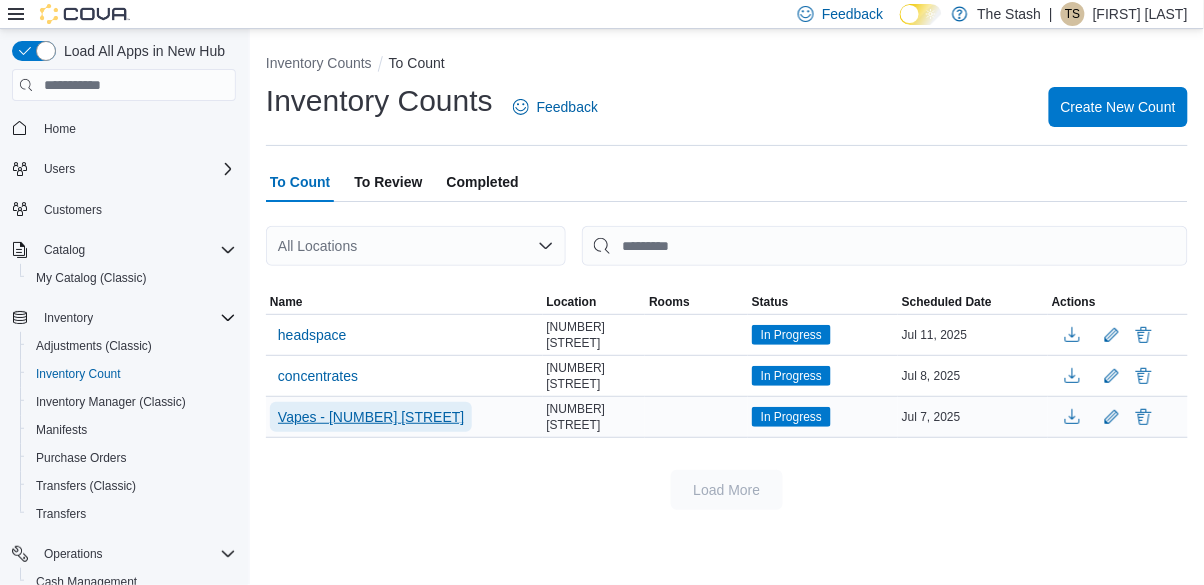 click on "Vapes - [NUMBER] [STREET]" at bounding box center (371, 417) 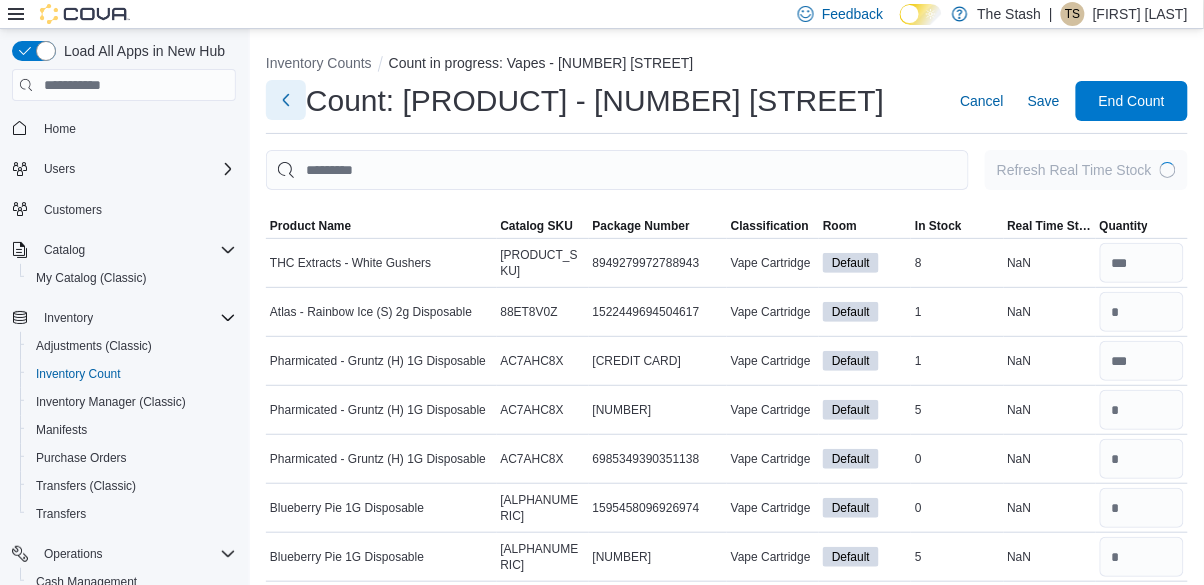 click at bounding box center (286, 100) 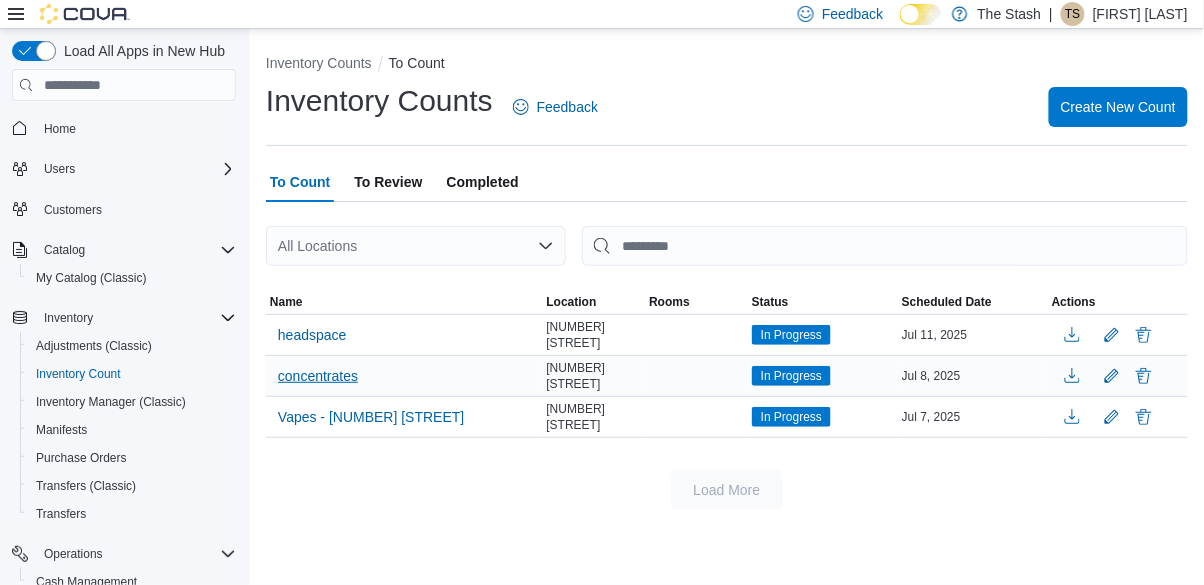 click on "concentrates" at bounding box center (318, 376) 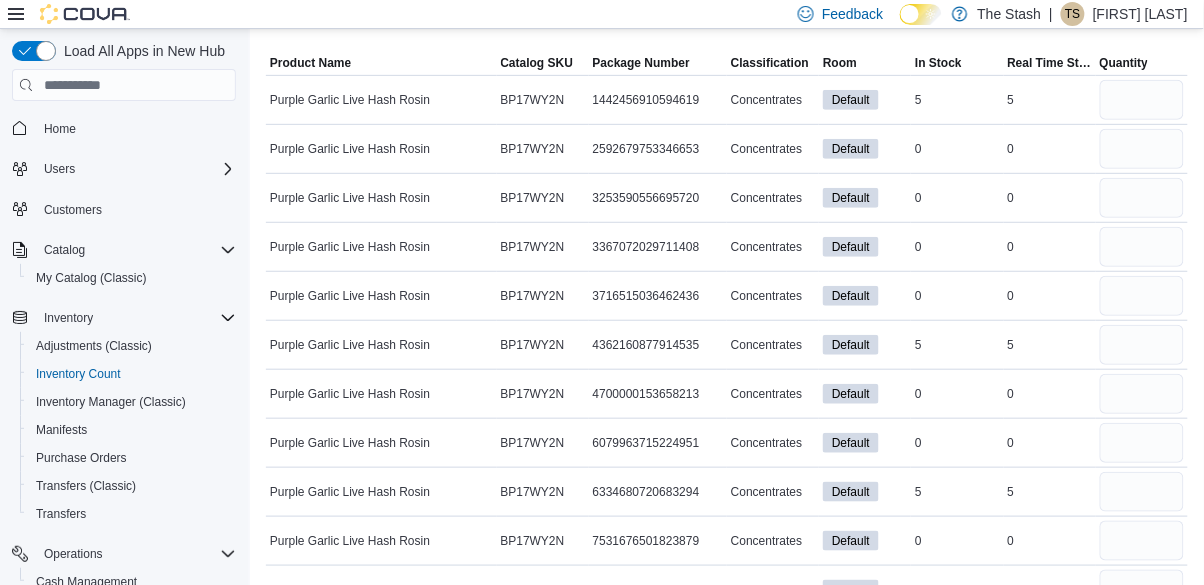 scroll, scrollTop: 0, scrollLeft: 0, axis: both 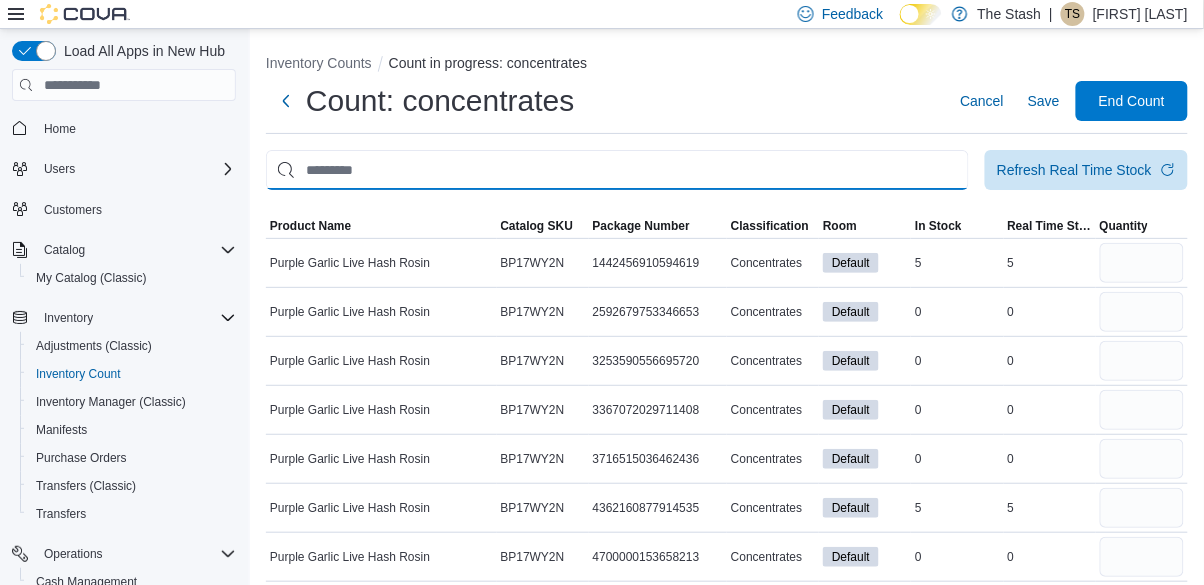 click at bounding box center [617, 170] 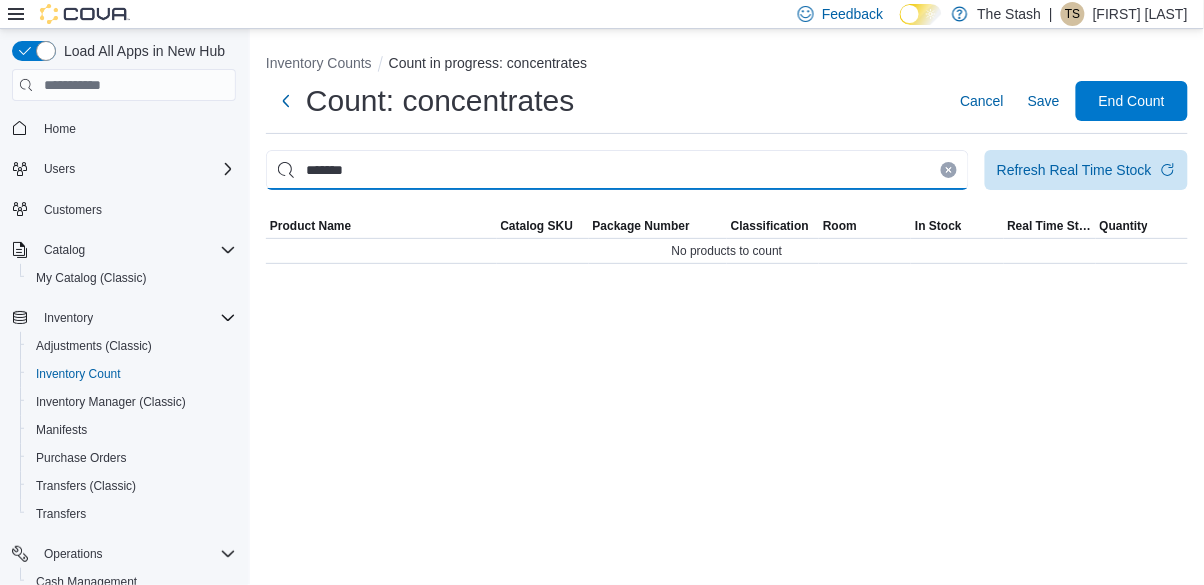 click on "*******" at bounding box center (617, 170) 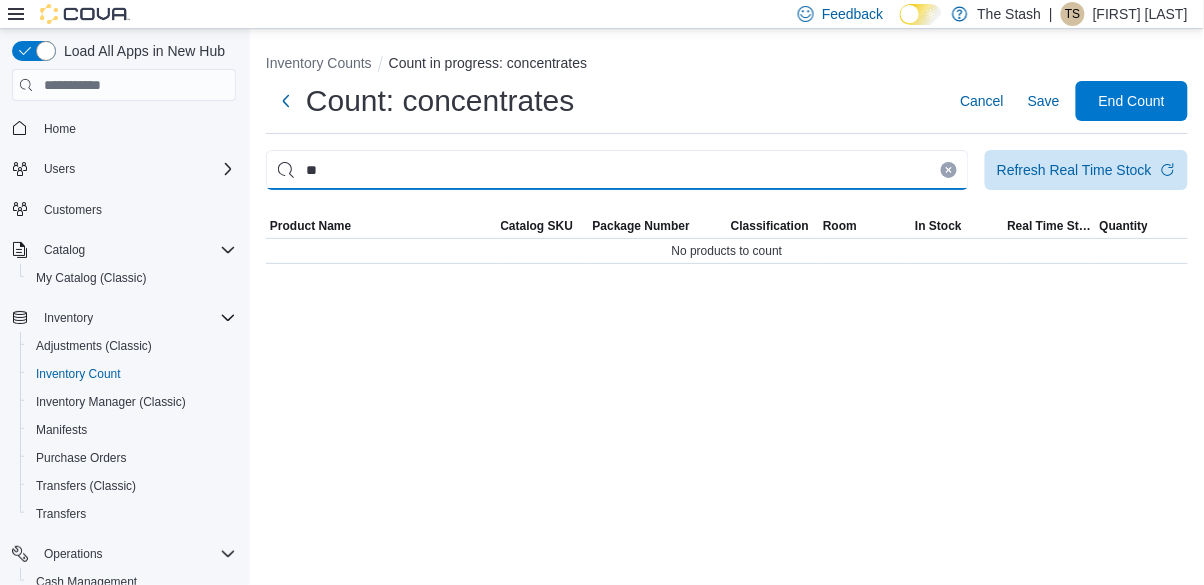 type on "*" 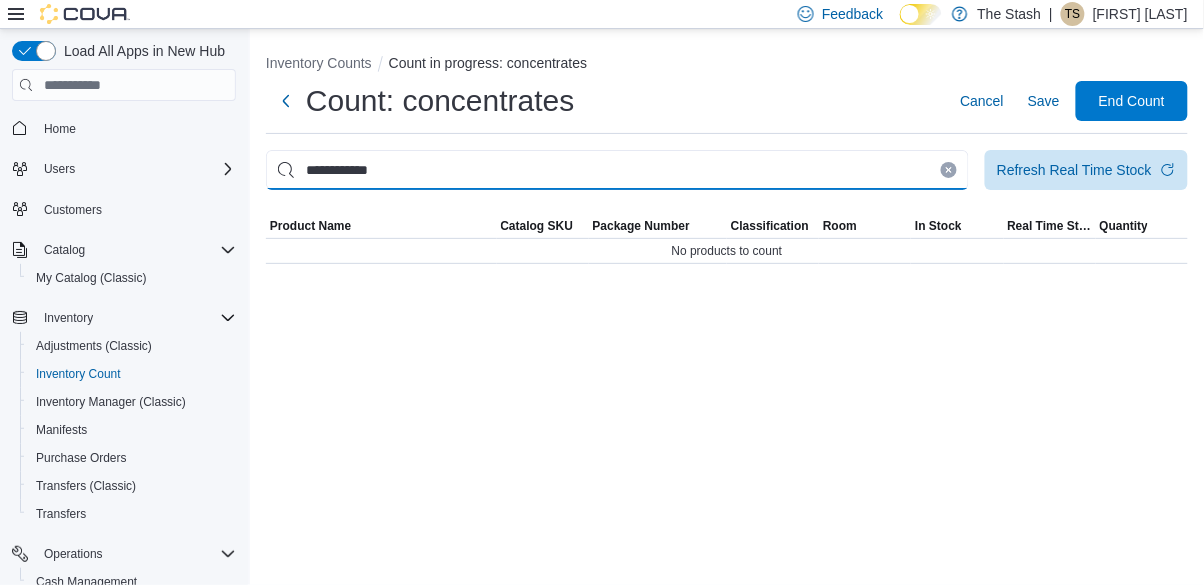 click on "**********" at bounding box center (617, 170) 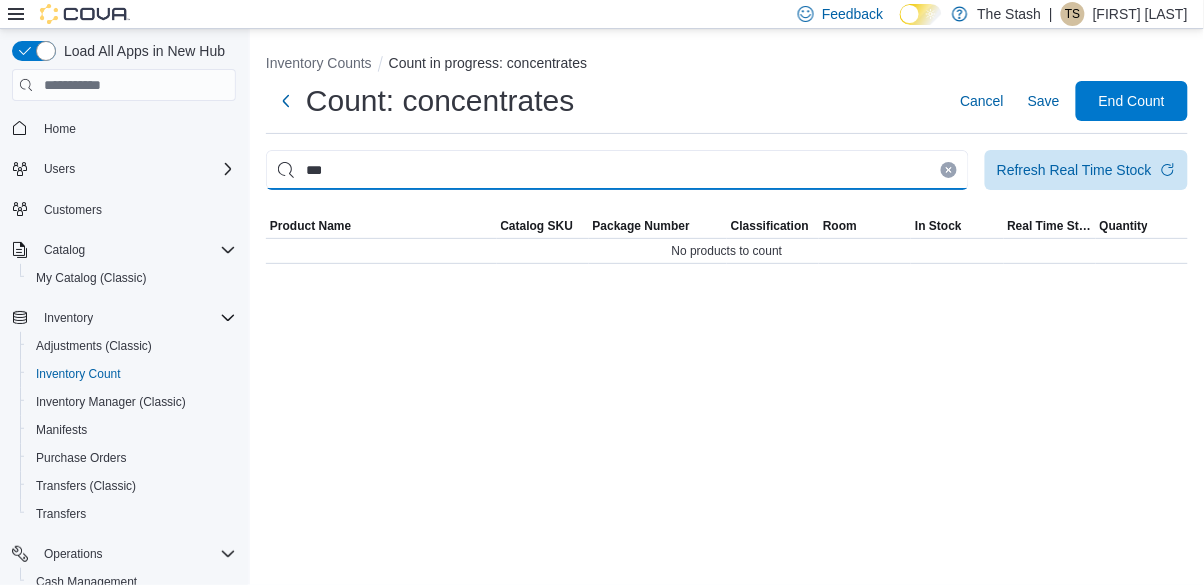 type on "**" 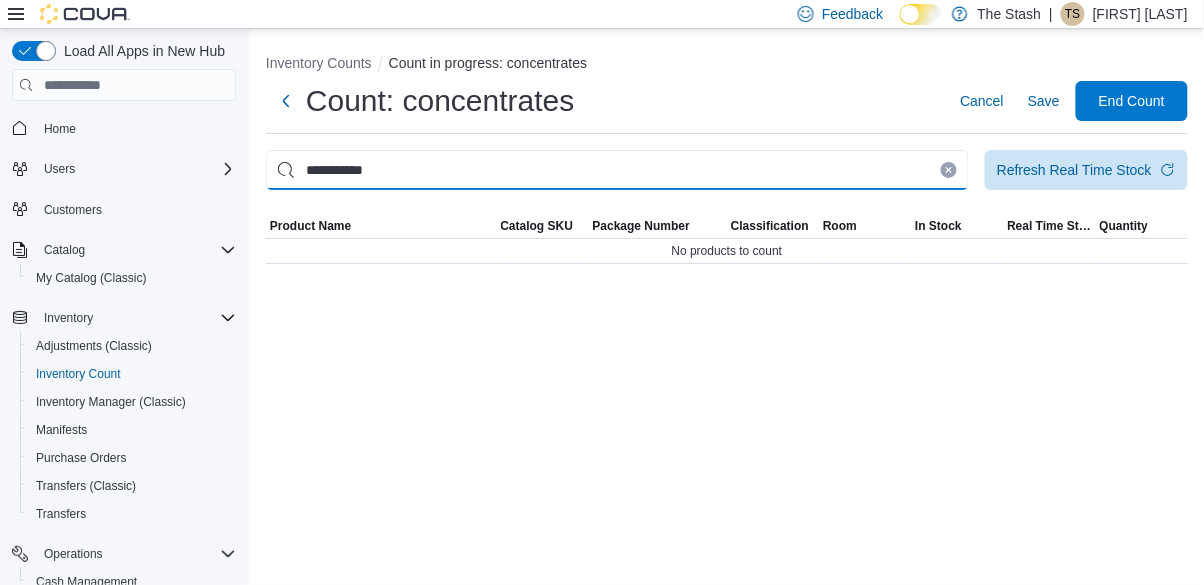 click on "**********" at bounding box center [617, 170] 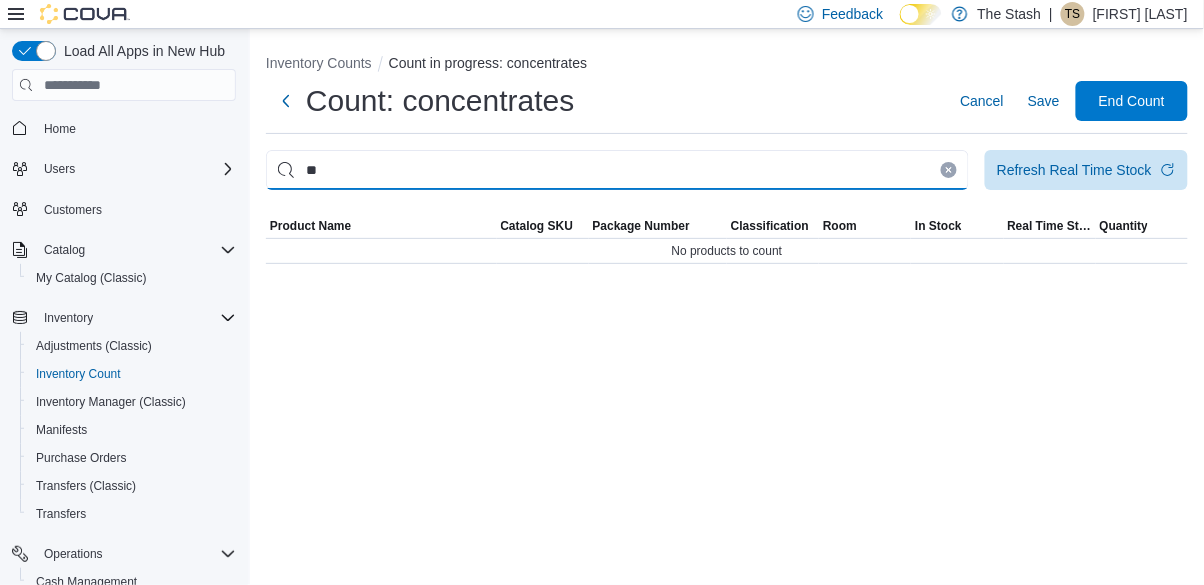 type on "*" 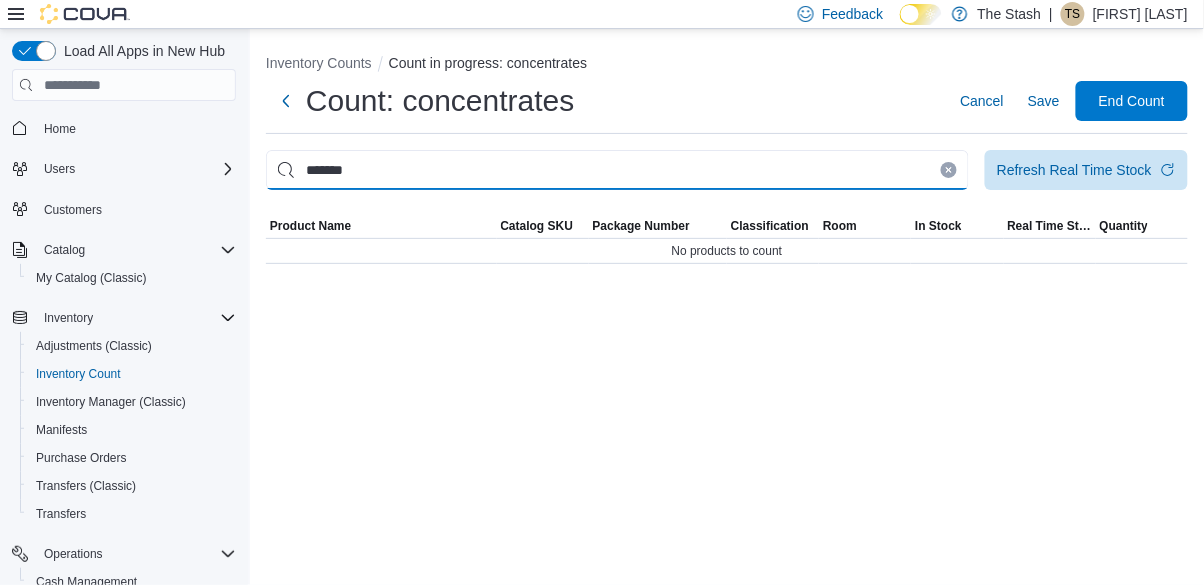 click on "*******" at bounding box center (617, 170) 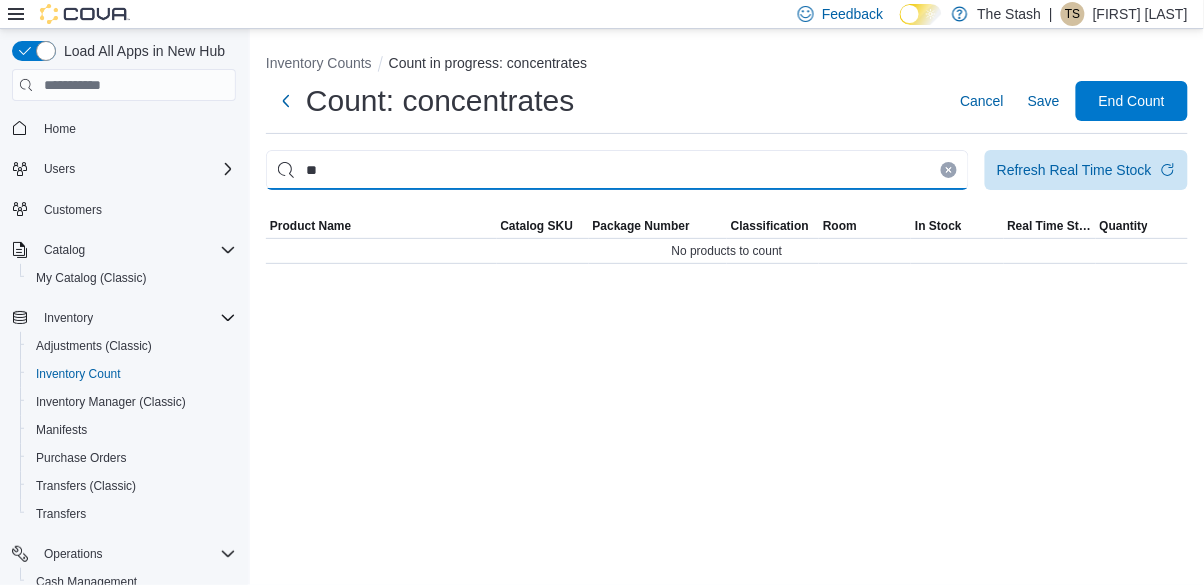 type on "*" 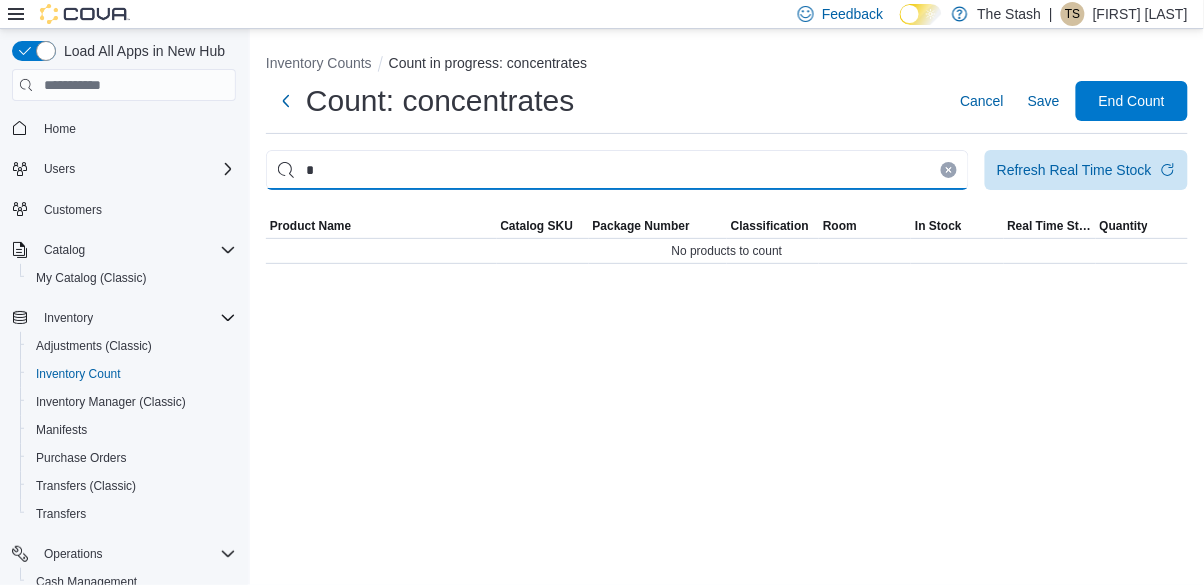 type 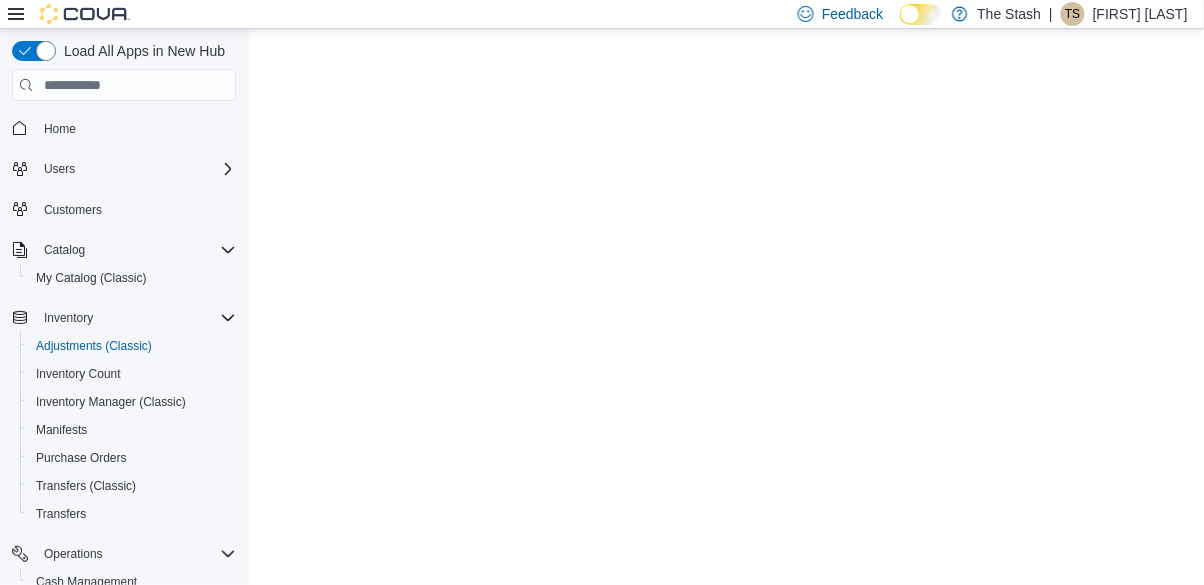 scroll, scrollTop: 0, scrollLeft: 0, axis: both 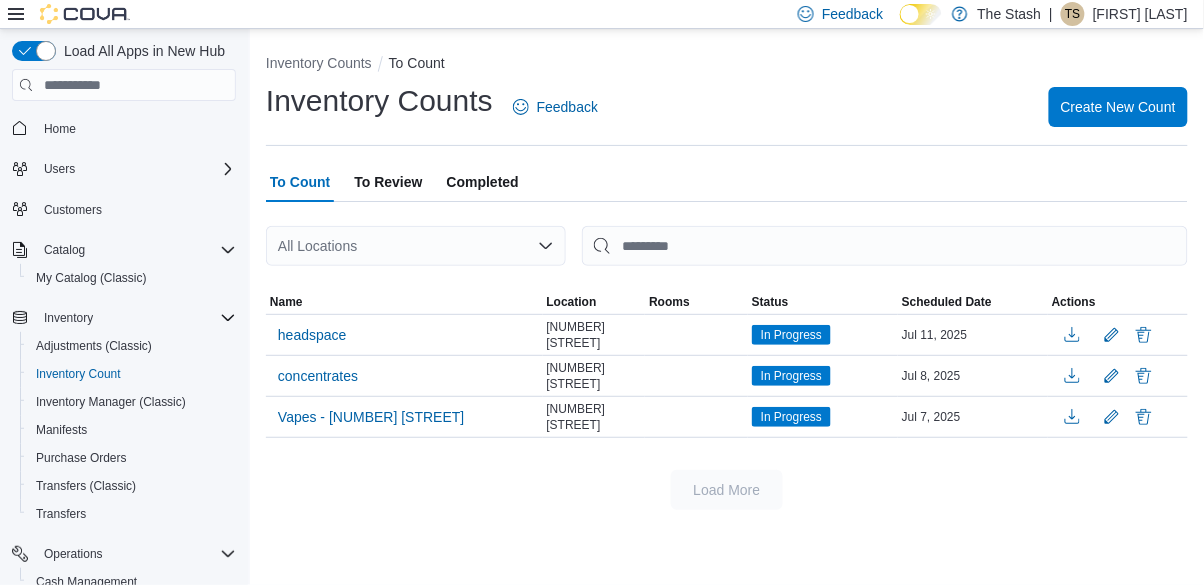 click 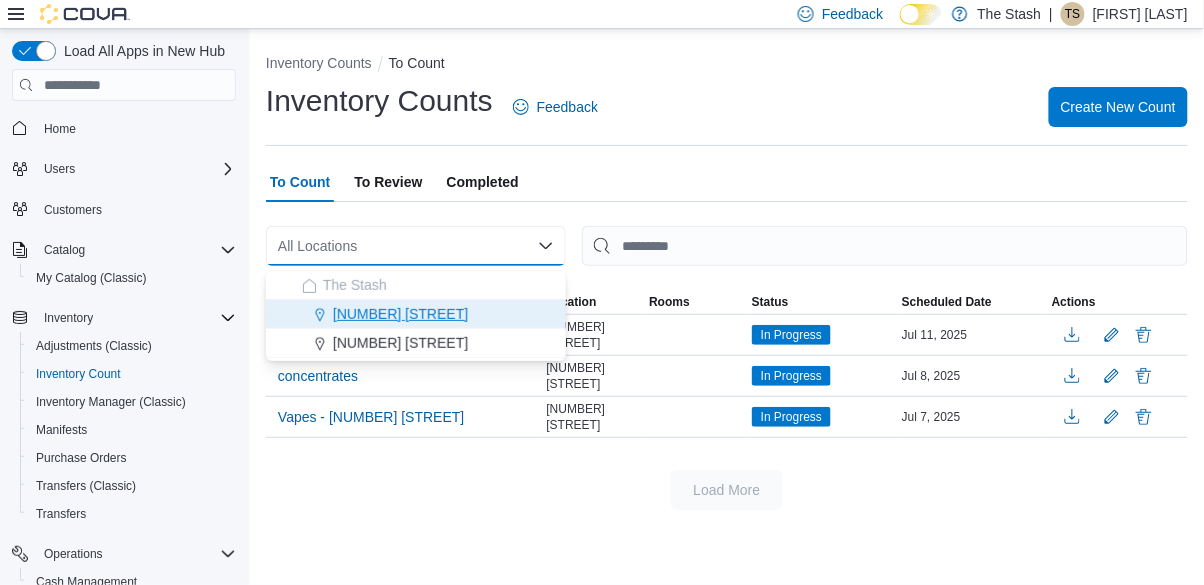 click on "[NUMBER] [STREET]" at bounding box center (400, 314) 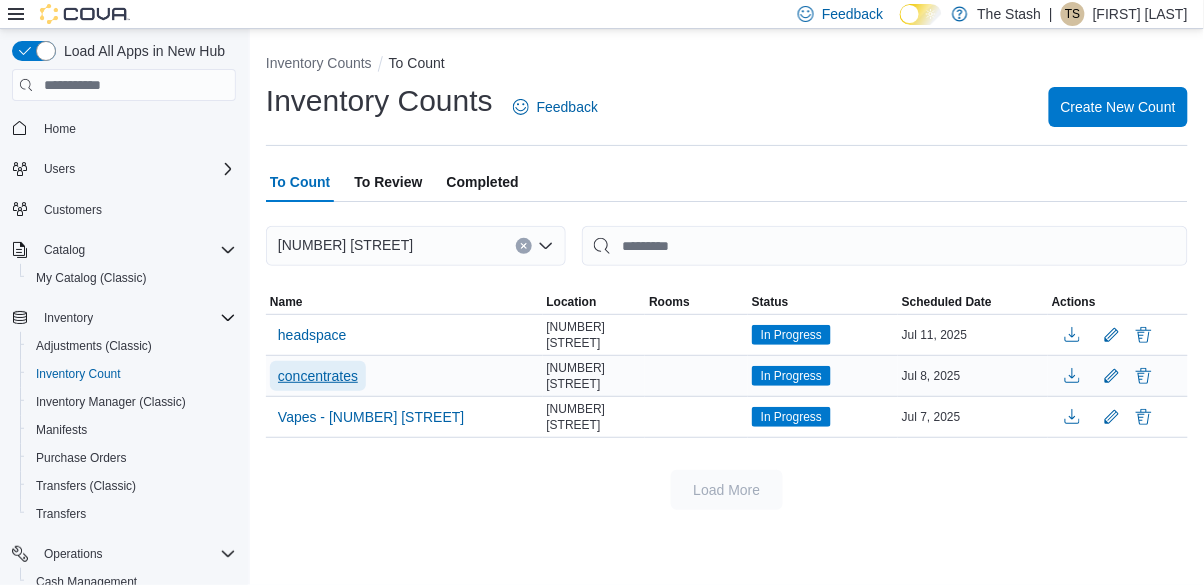click on "concentrates" at bounding box center [318, 376] 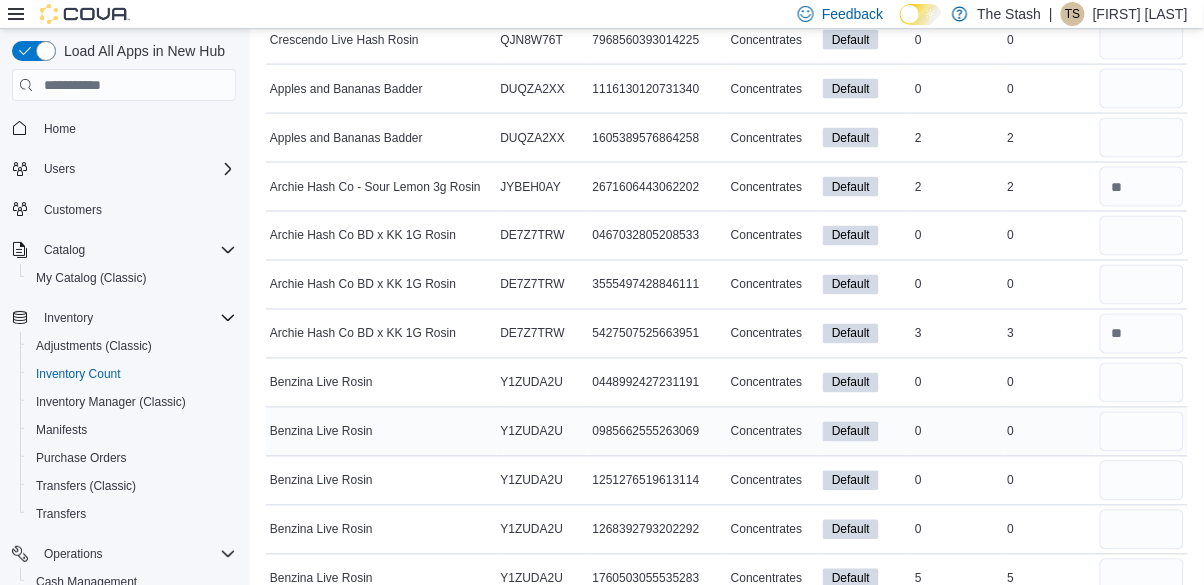 click on "0985662555263069" at bounding box center (658, 432) 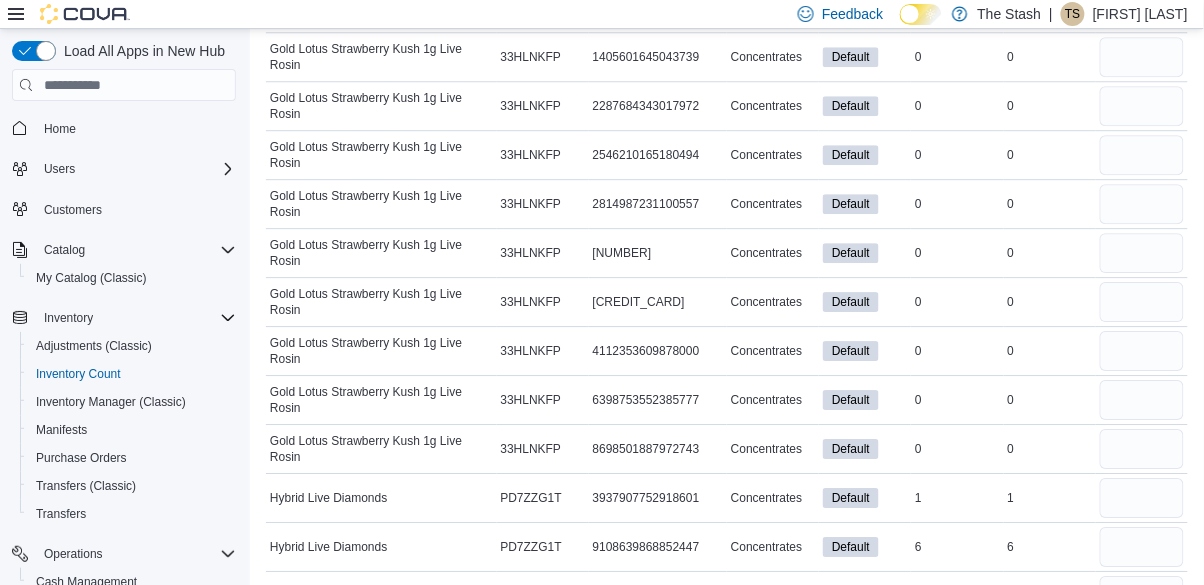 scroll, scrollTop: 9807, scrollLeft: 0, axis: vertical 